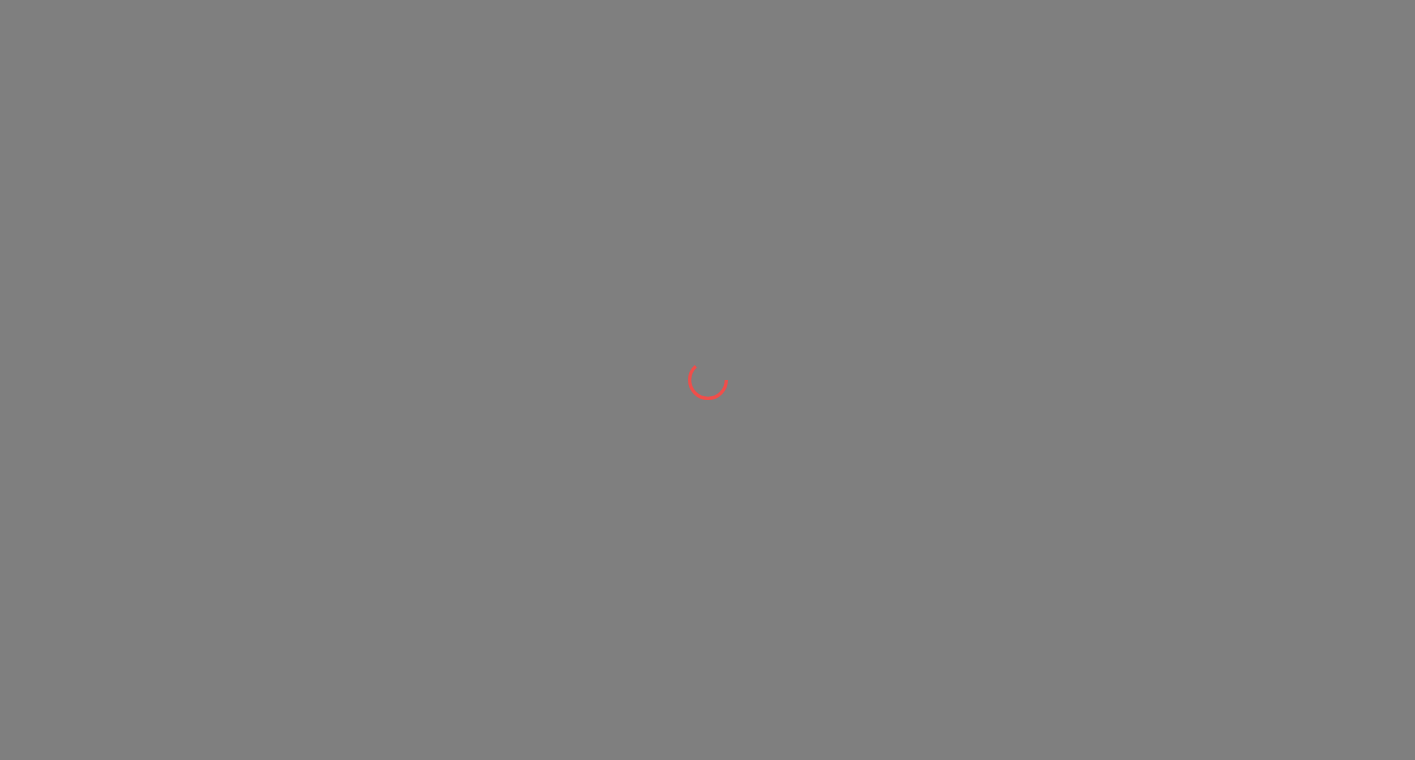 scroll, scrollTop: 0, scrollLeft: 0, axis: both 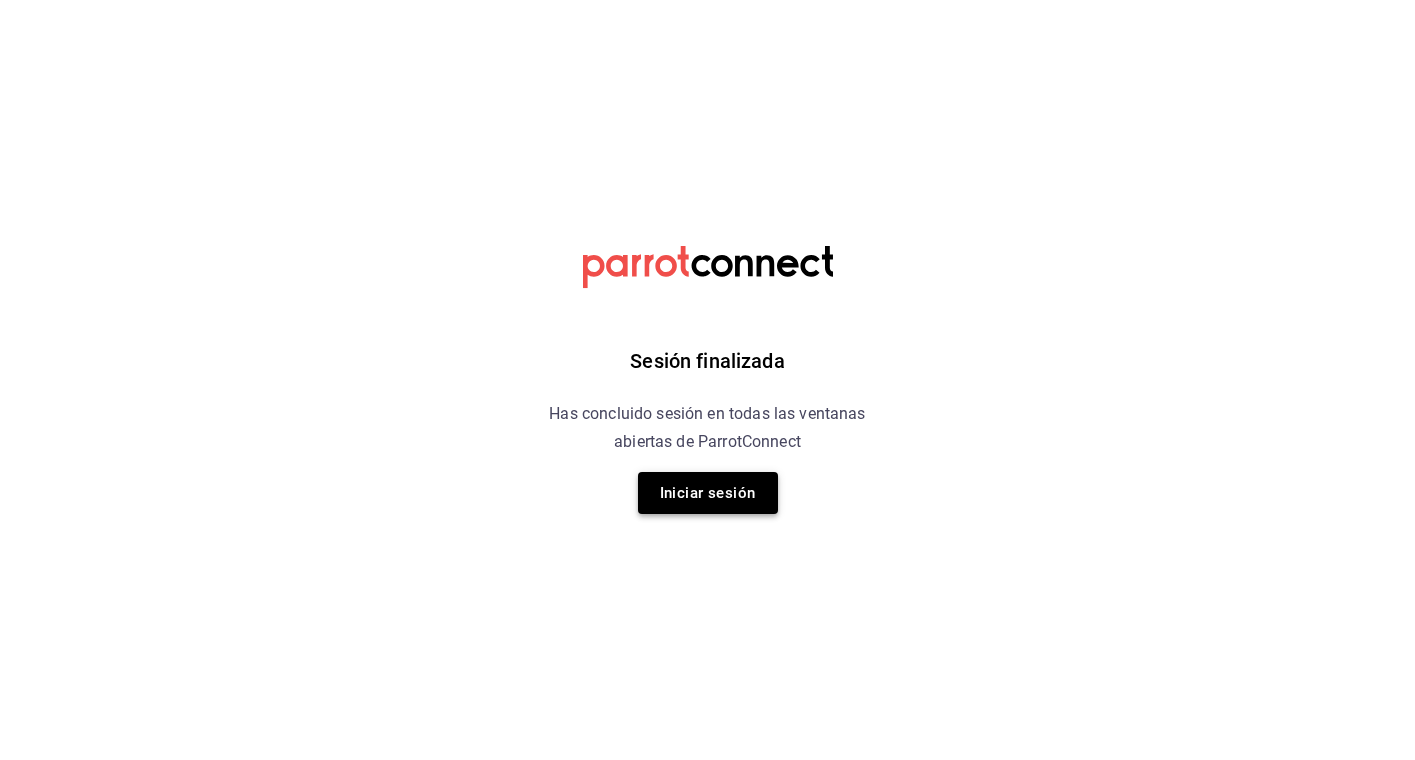 click on "Iniciar sesión" at bounding box center (708, 493) 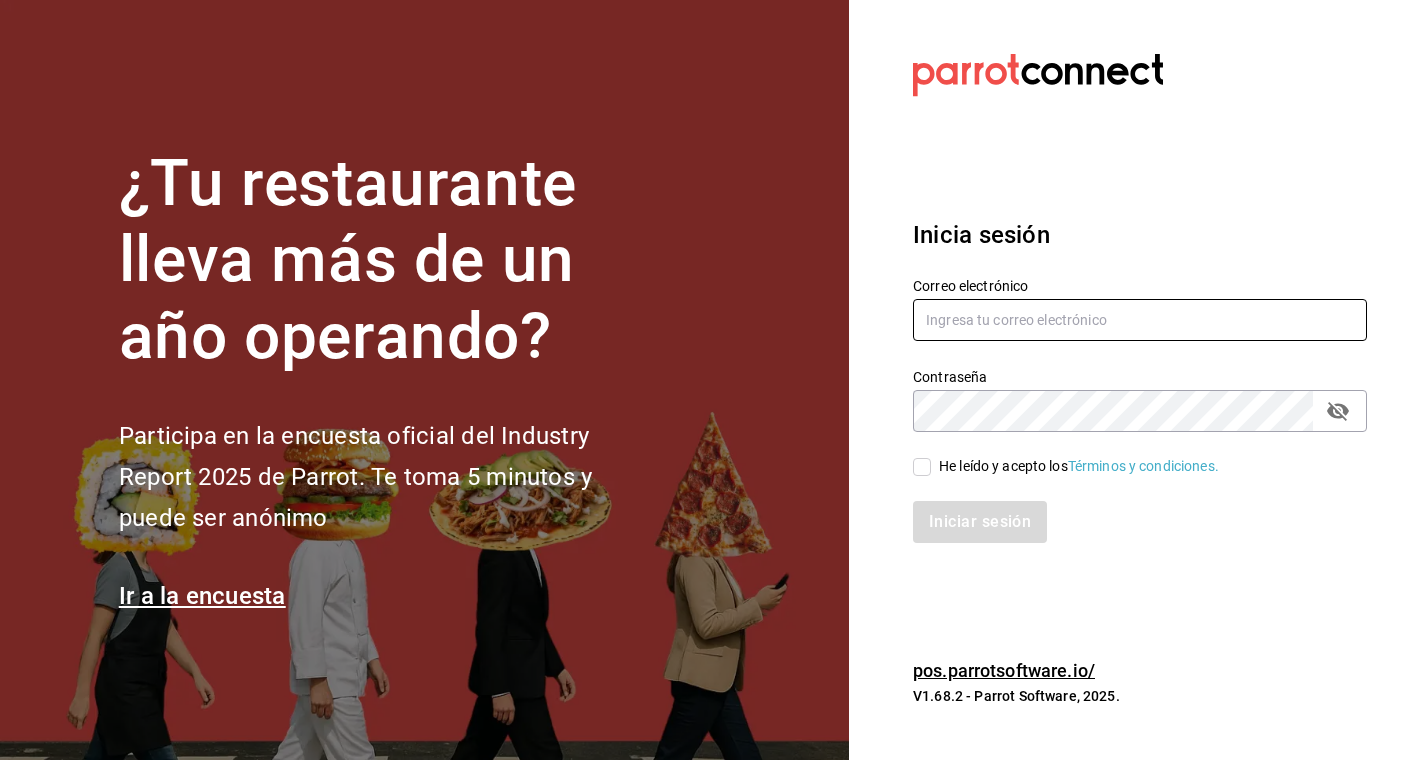 type on "[USERNAME]@[DOMAIN].com" 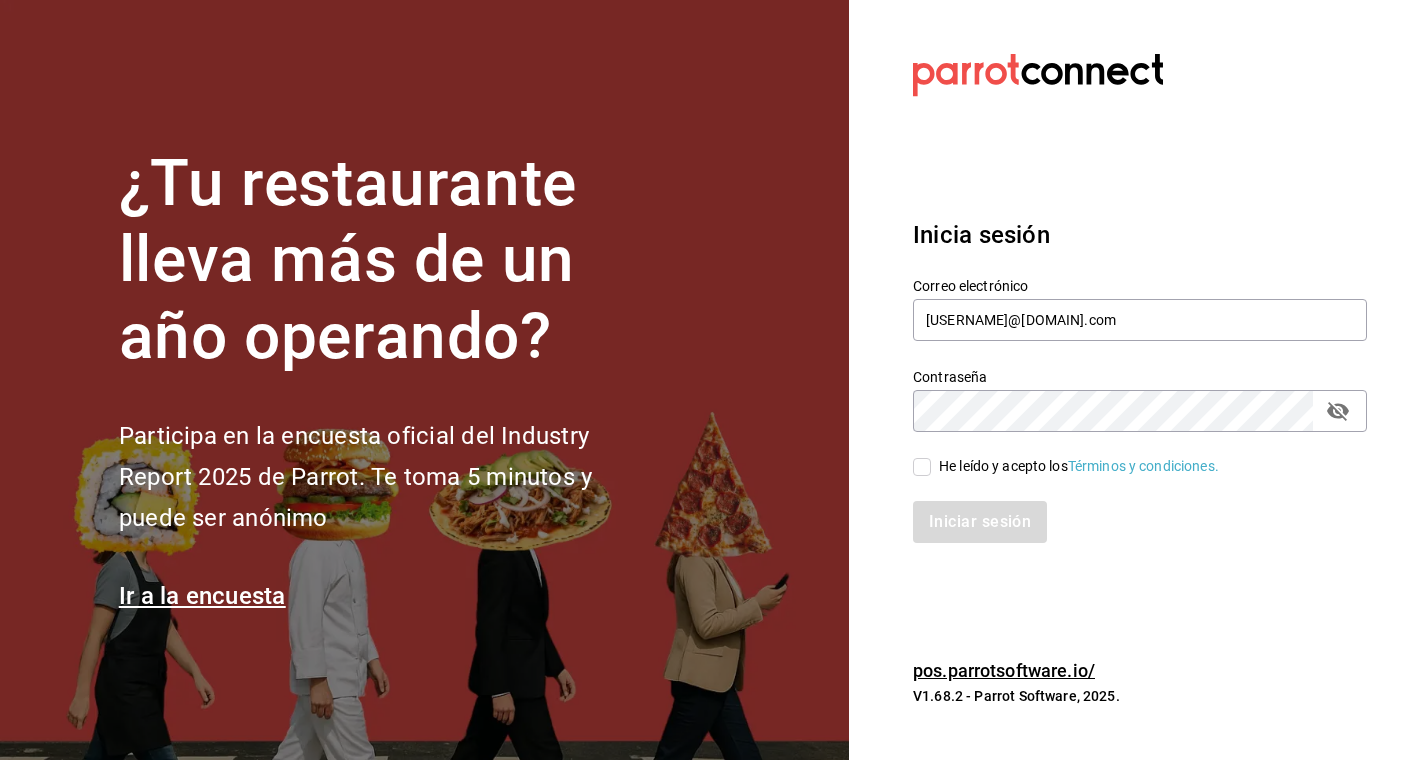 click on "He leído y acepto los  Términos y condiciones." at bounding box center (922, 467) 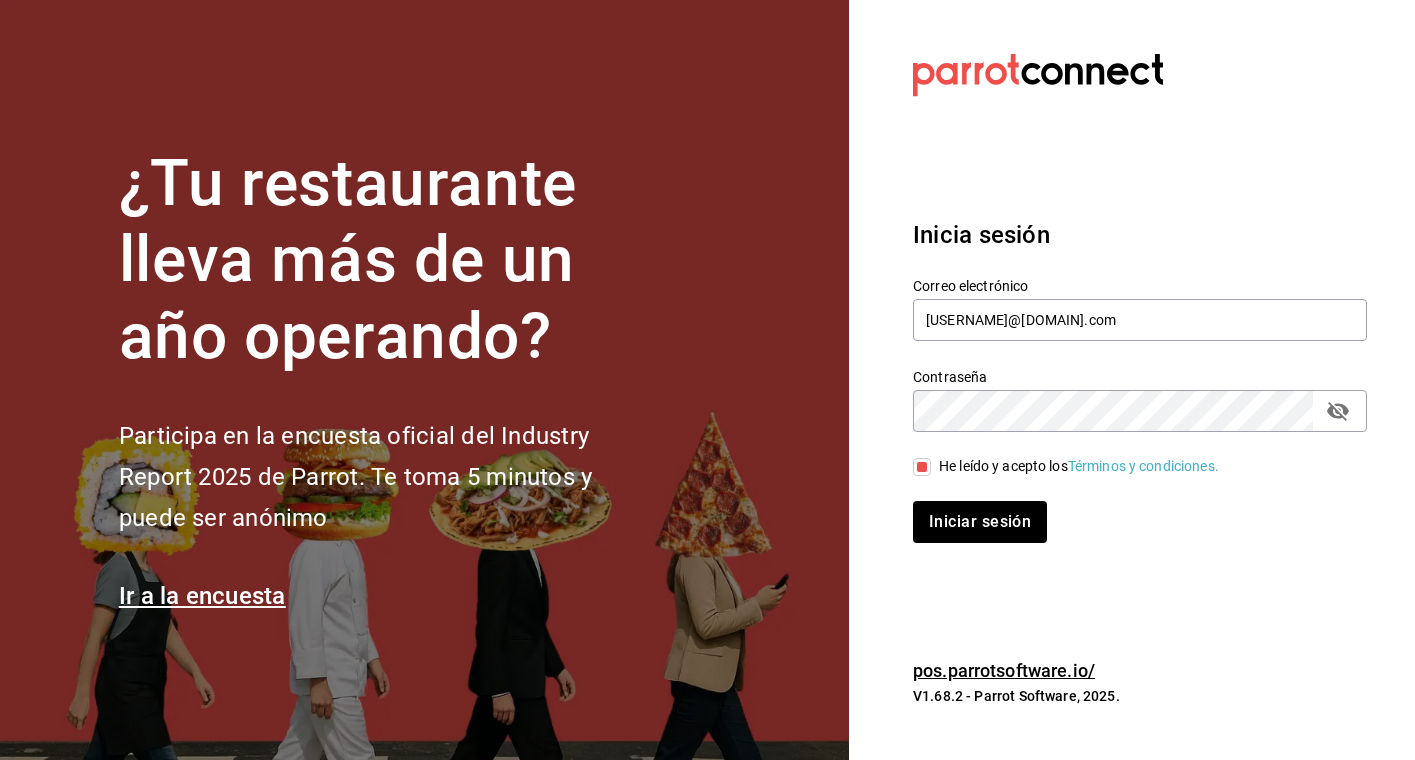 click on "Iniciar sesión" at bounding box center [1128, 510] 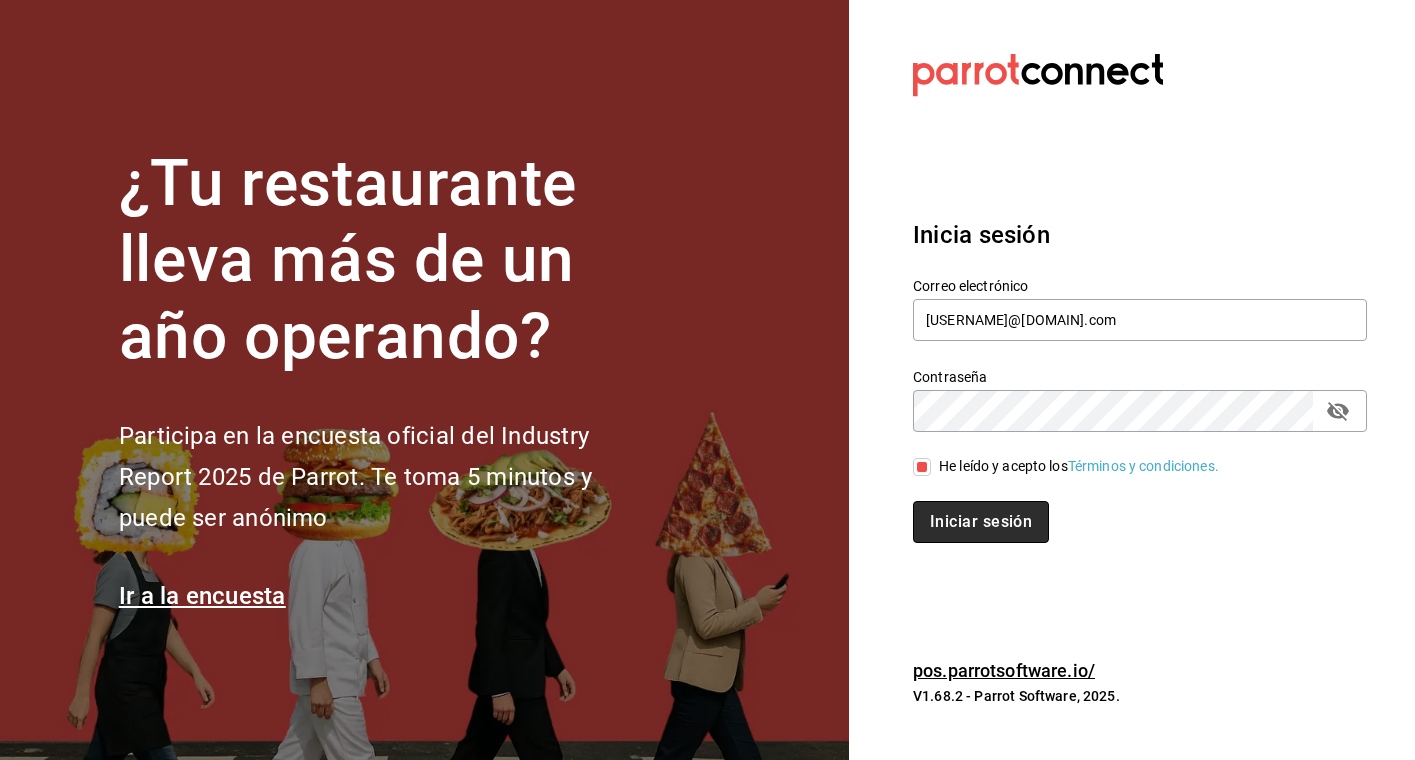 click on "Iniciar sesión" at bounding box center [981, 522] 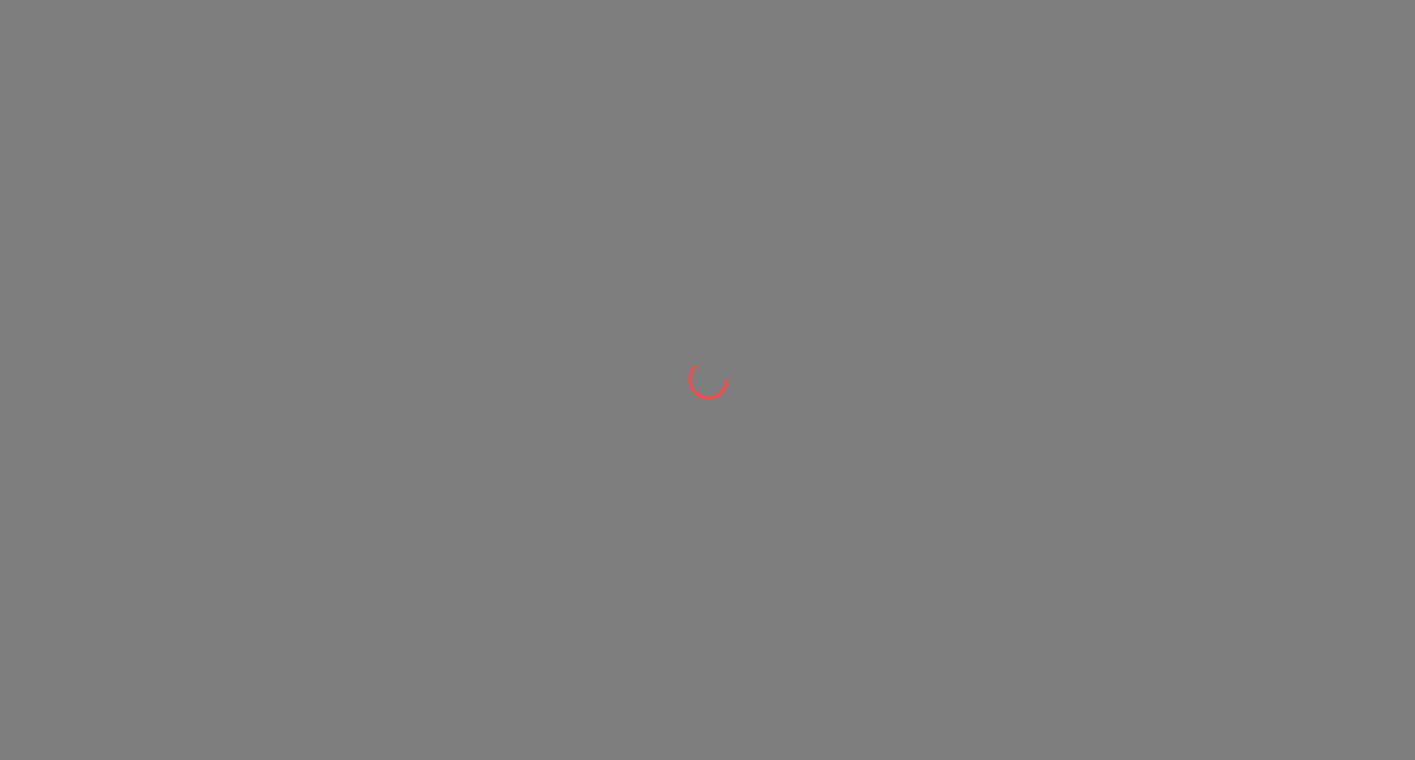 scroll, scrollTop: 0, scrollLeft: 0, axis: both 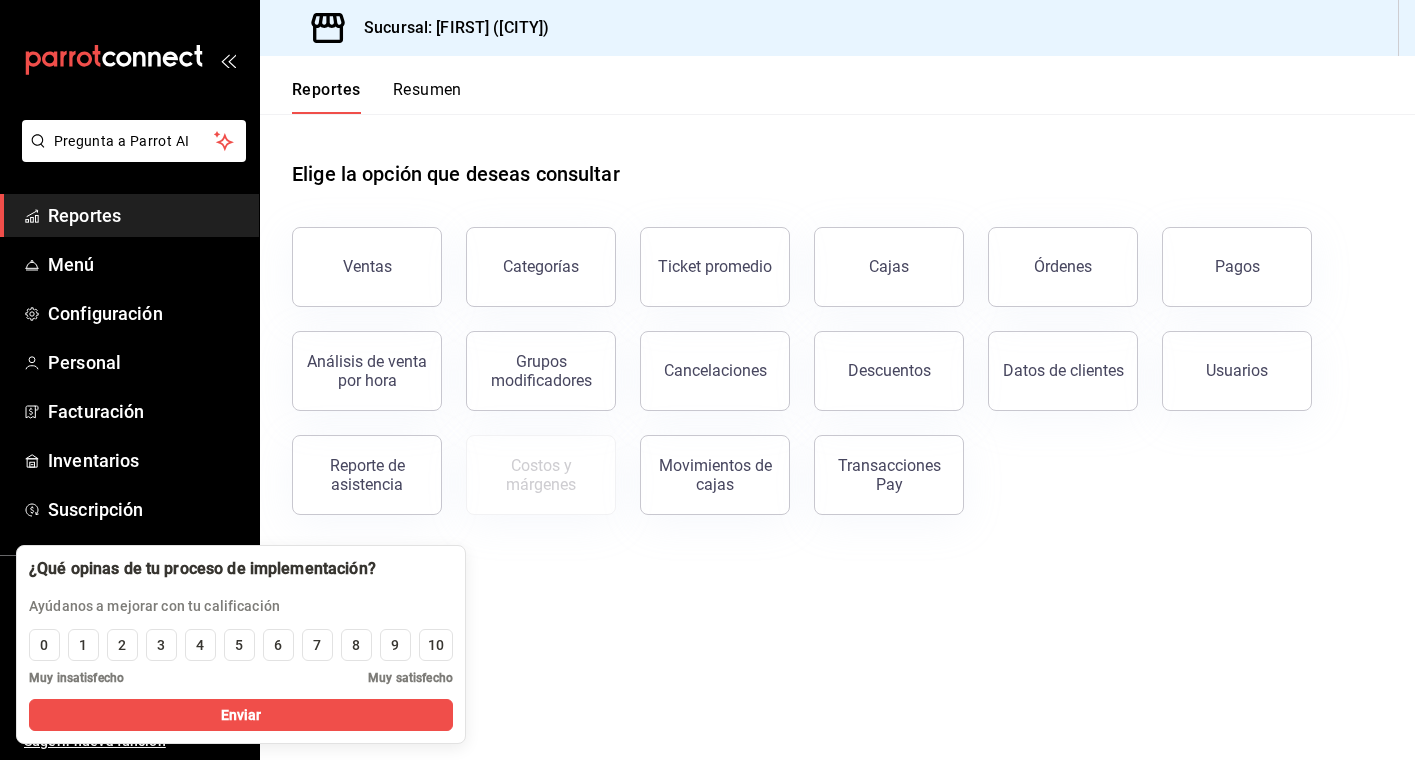 click on "Elige la opción que deseas consultar Ventas Categorías Ticket promedio Cajas Órdenes Pagos Análisis de venta por hora Grupos modificadores Cancelaciones Descuentos Datos de clientes Usuarios Reporte de asistencia Costos y márgenes Movimientos de cajas Transacciones Pay" at bounding box center [837, 437] 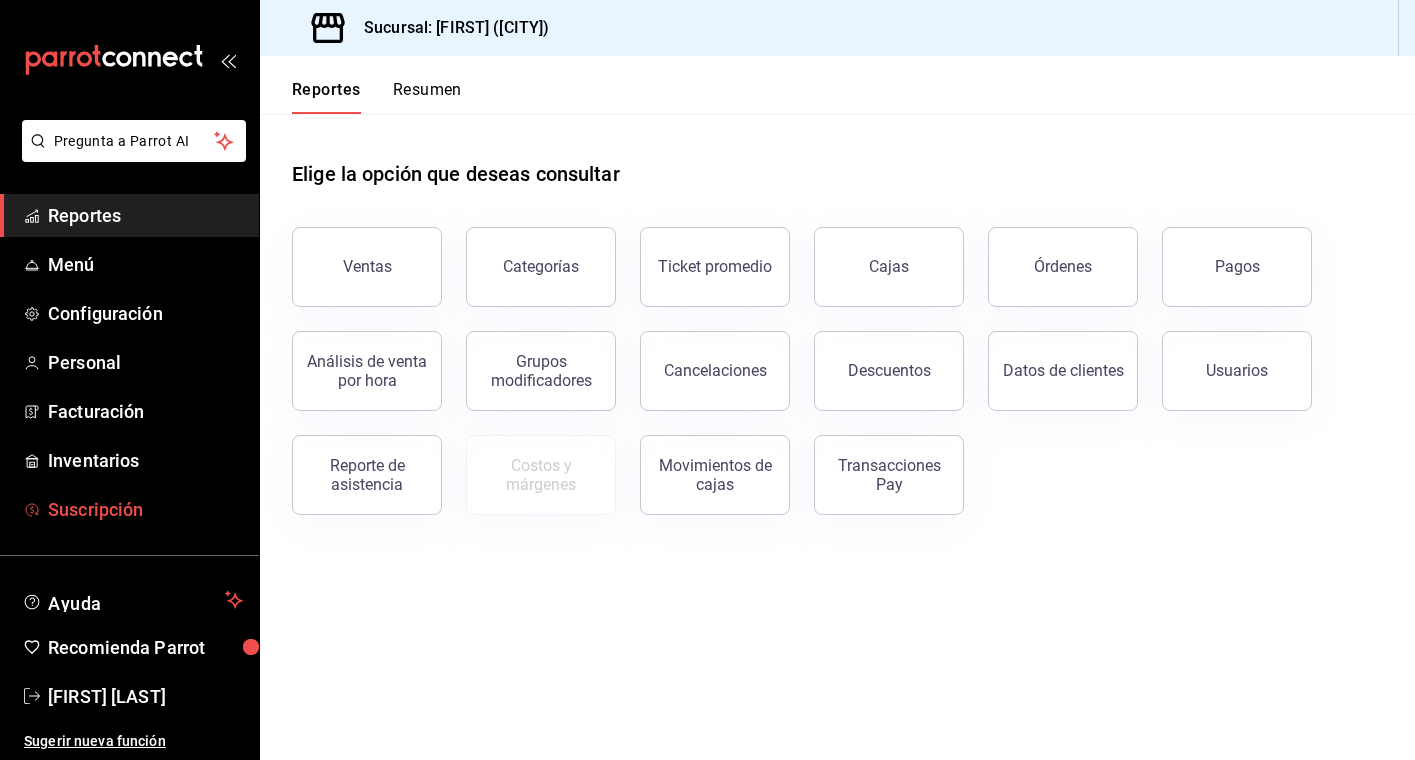 click on "Suscripción" at bounding box center [145, 509] 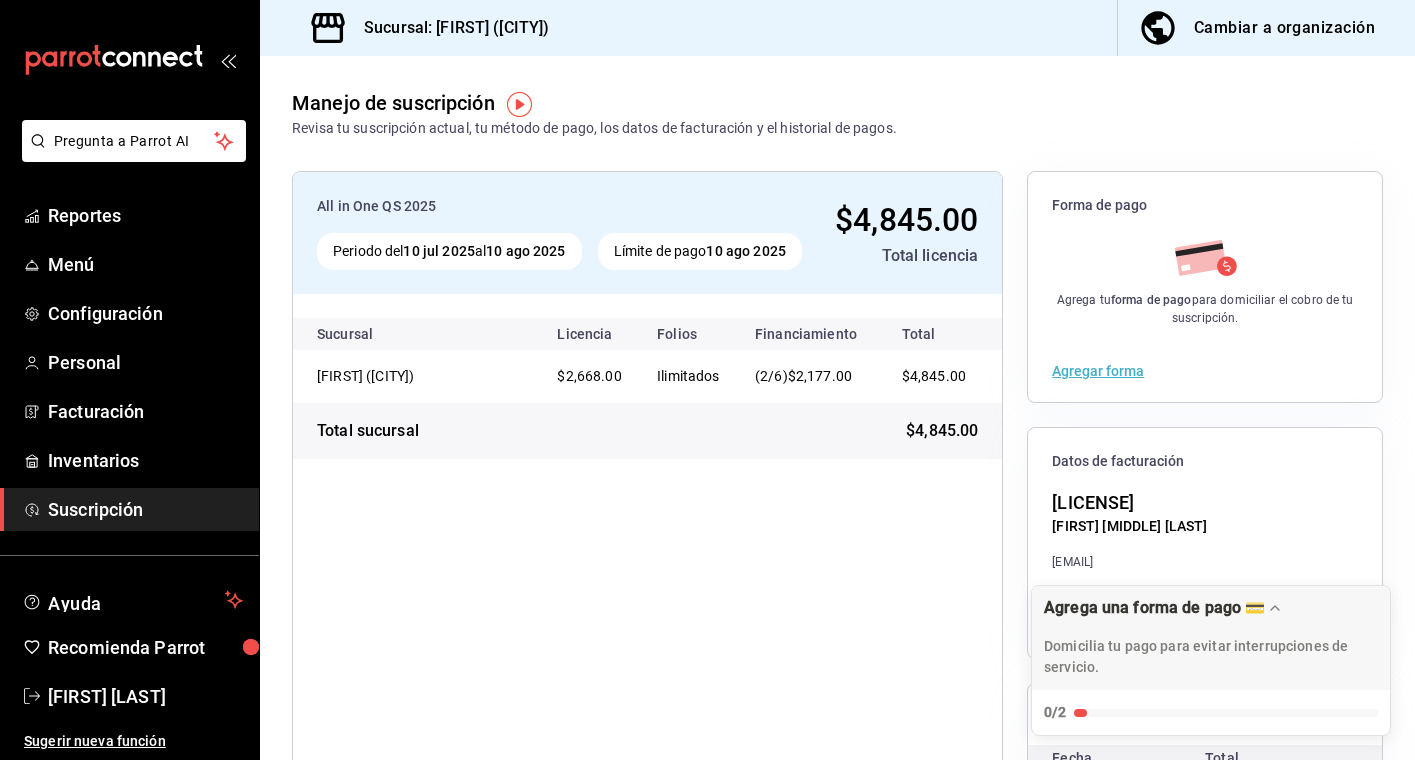 scroll, scrollTop: 0, scrollLeft: 0, axis: both 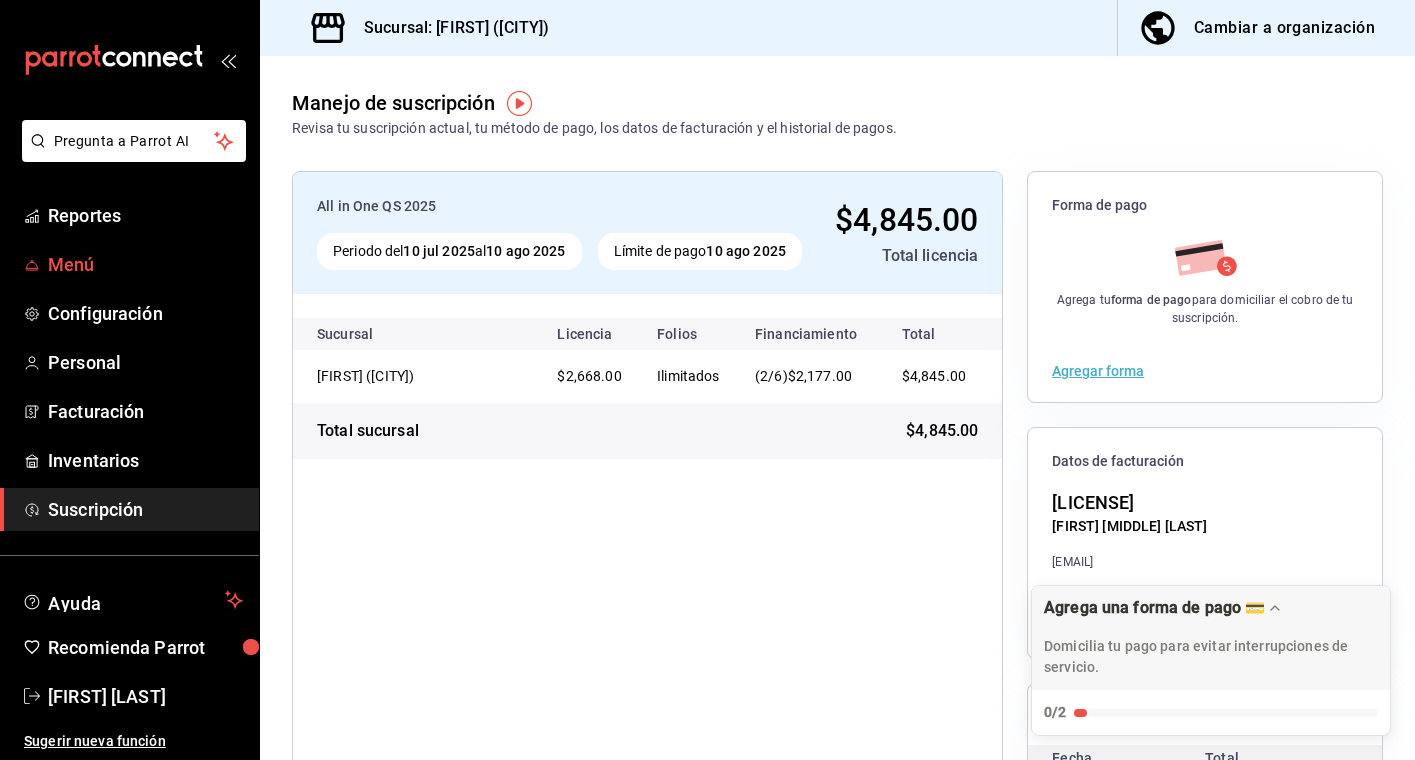 click on "Menú" at bounding box center [145, 264] 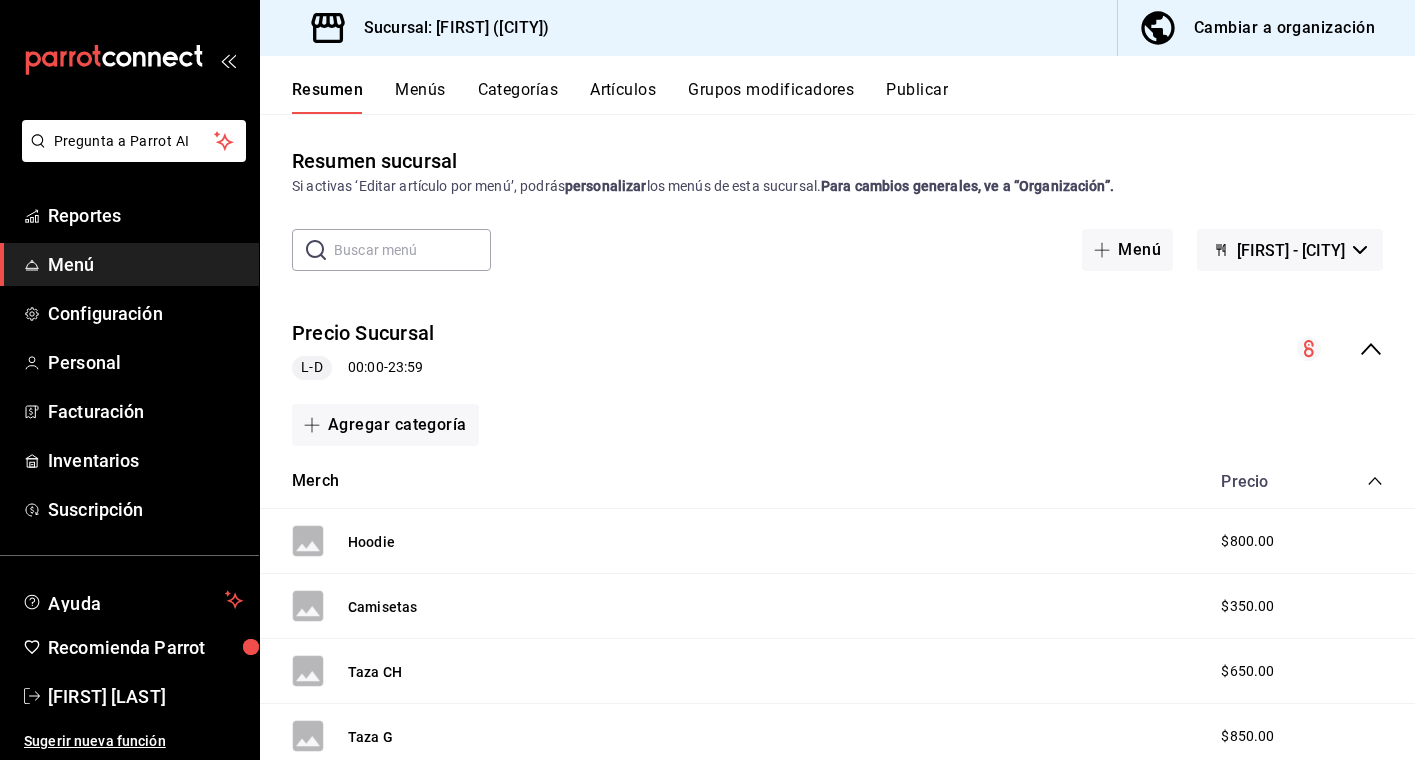 click on "Grupos modificadores" at bounding box center [771, 97] 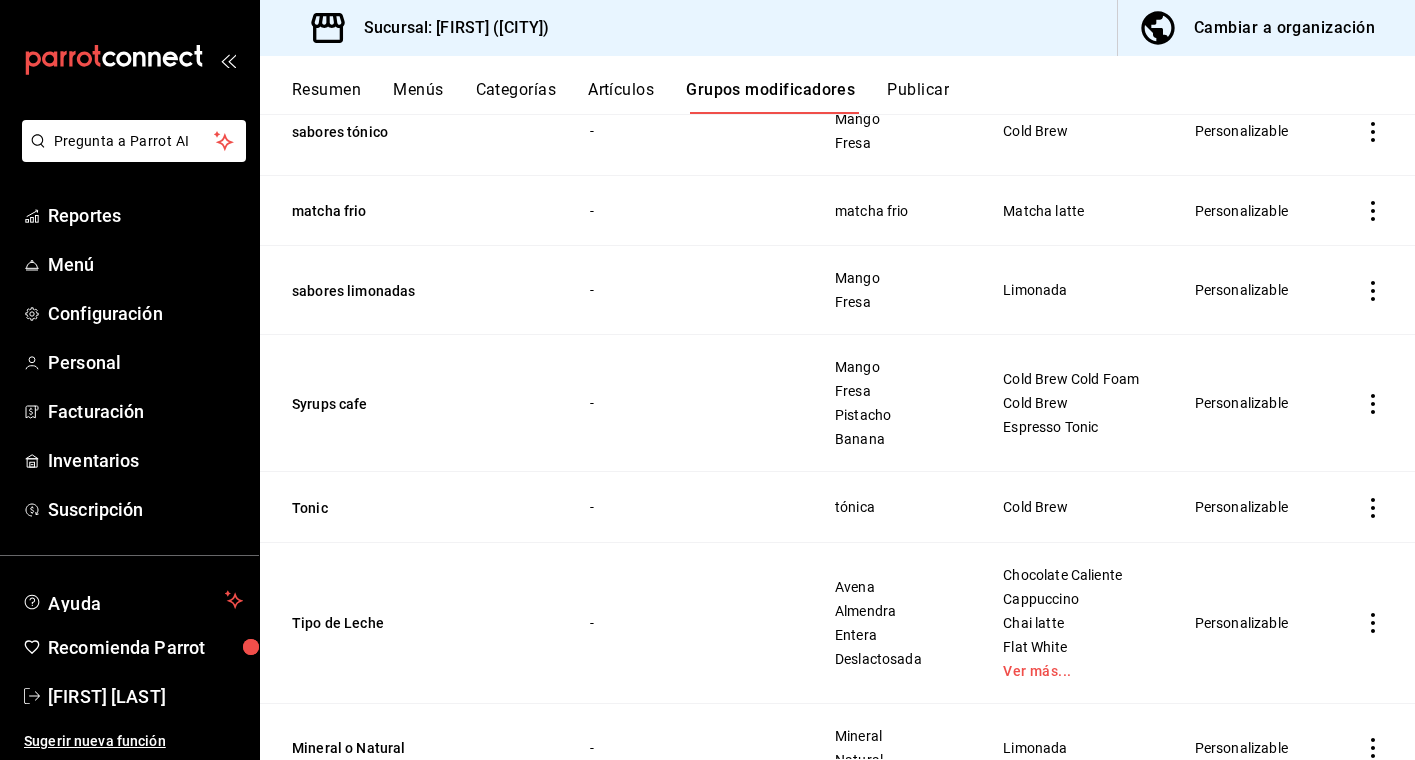 scroll, scrollTop: 267, scrollLeft: 0, axis: vertical 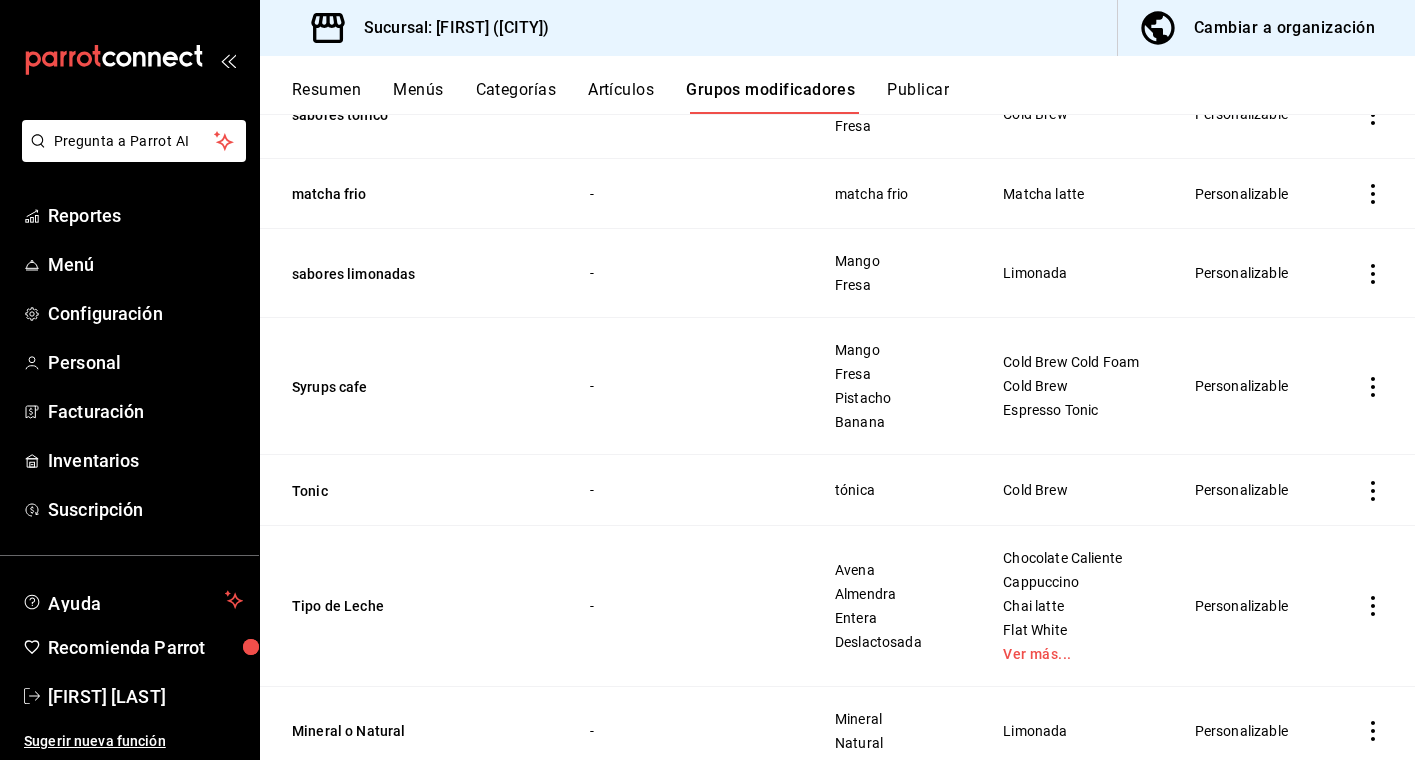 click 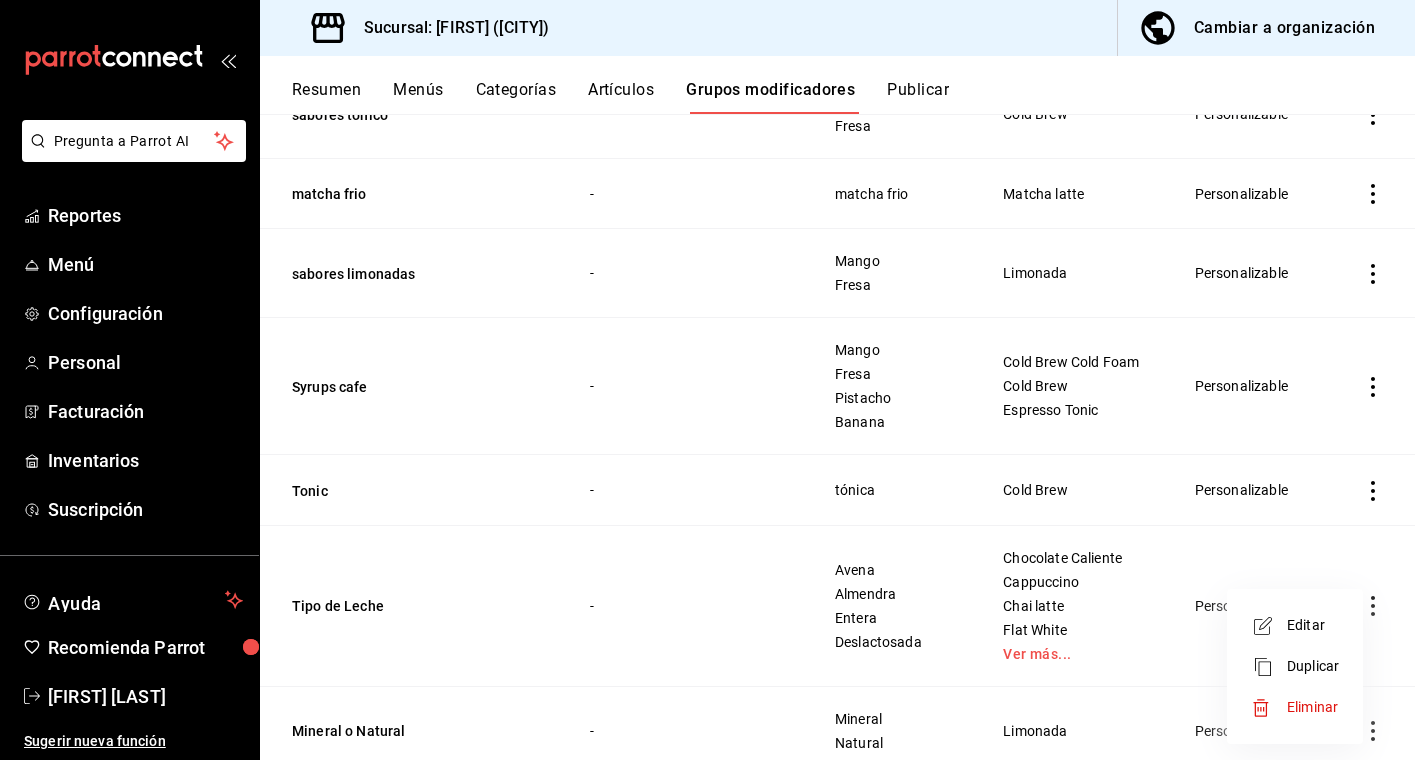 click on "Editar" at bounding box center [1295, 625] 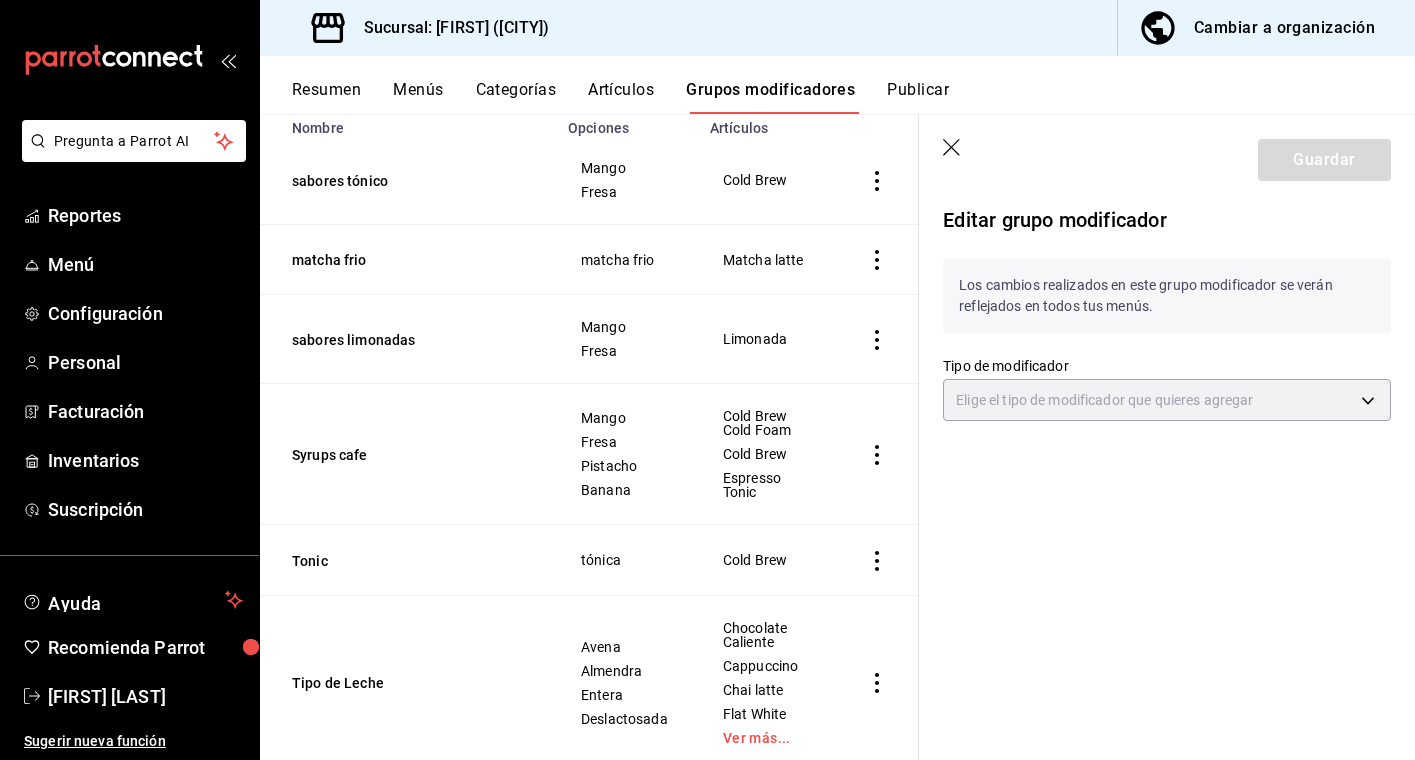 type on "CUSTOMIZABLE" 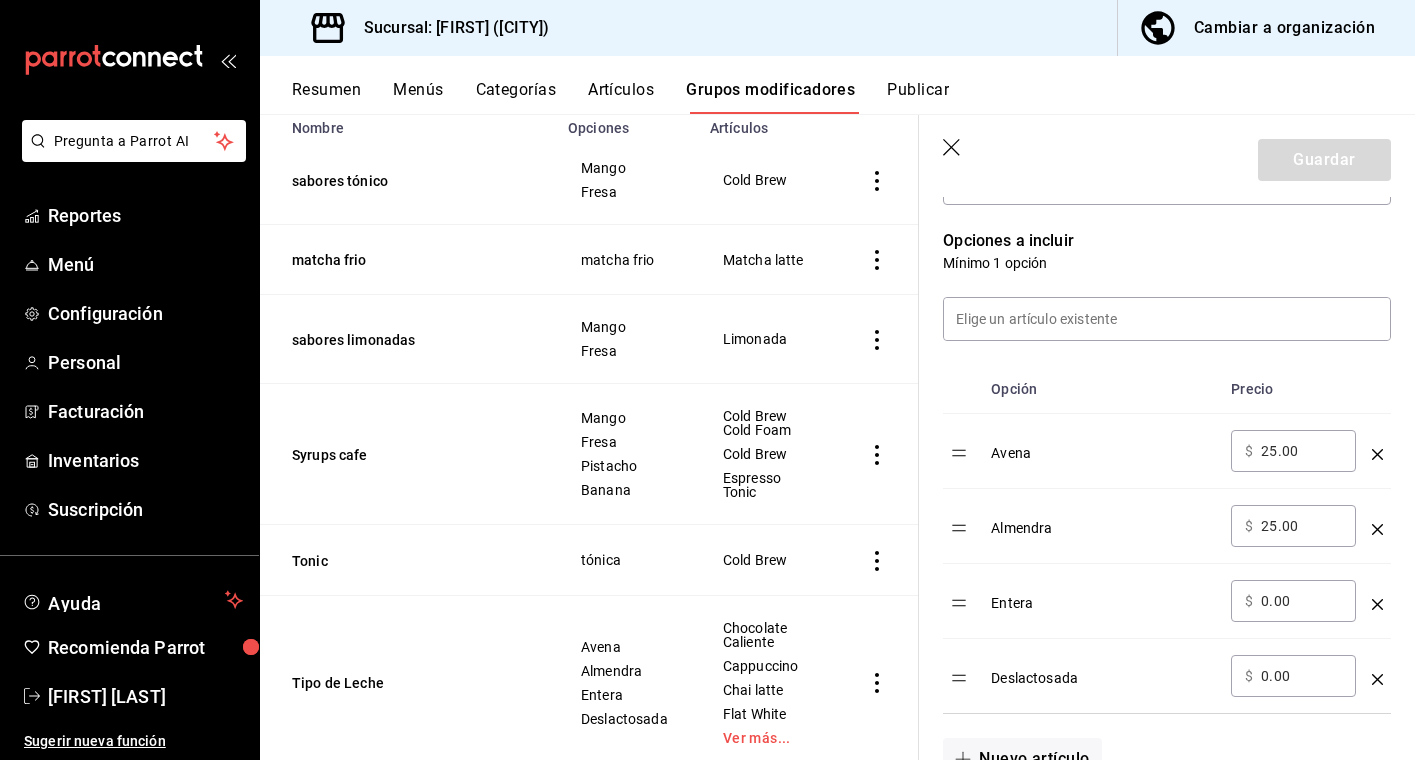 scroll, scrollTop: 495, scrollLeft: 0, axis: vertical 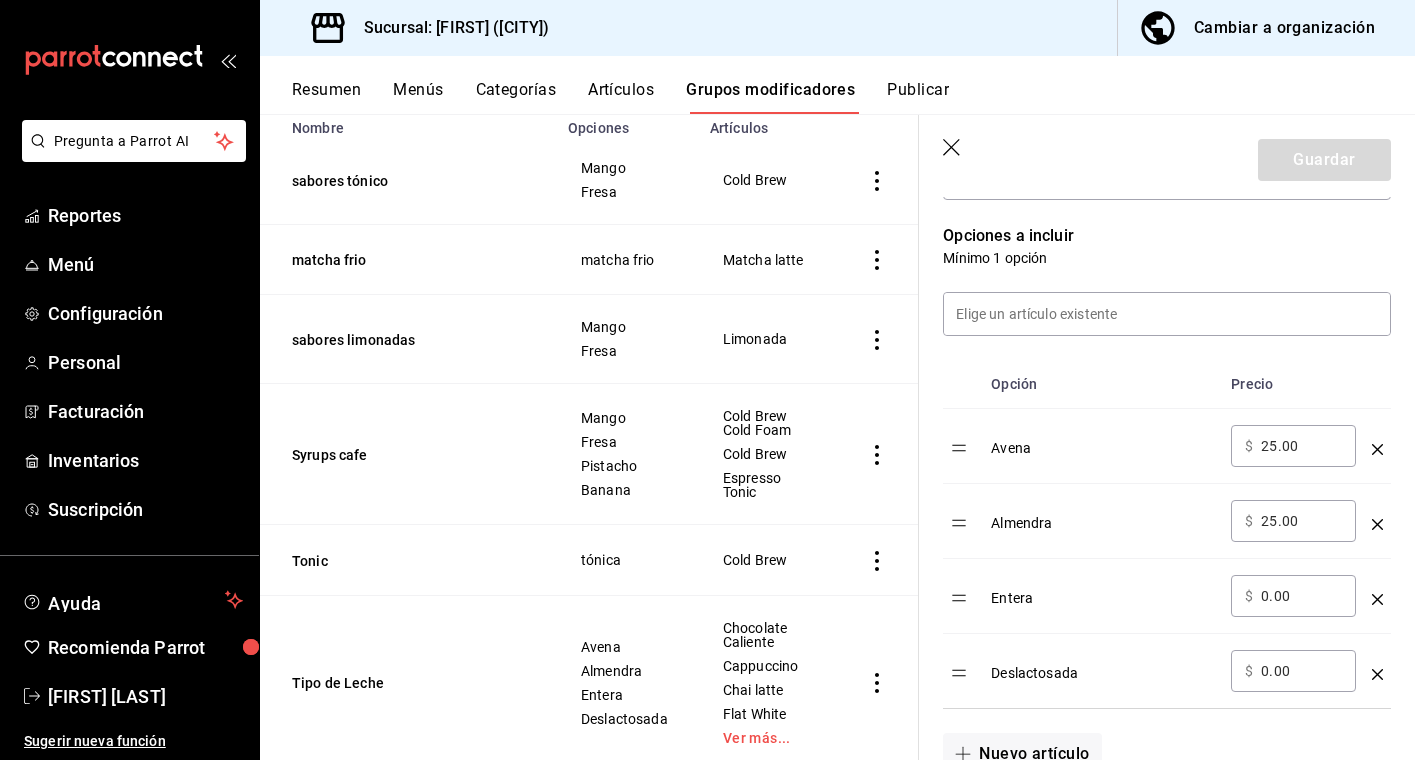 click on "0.00" at bounding box center [1301, 596] 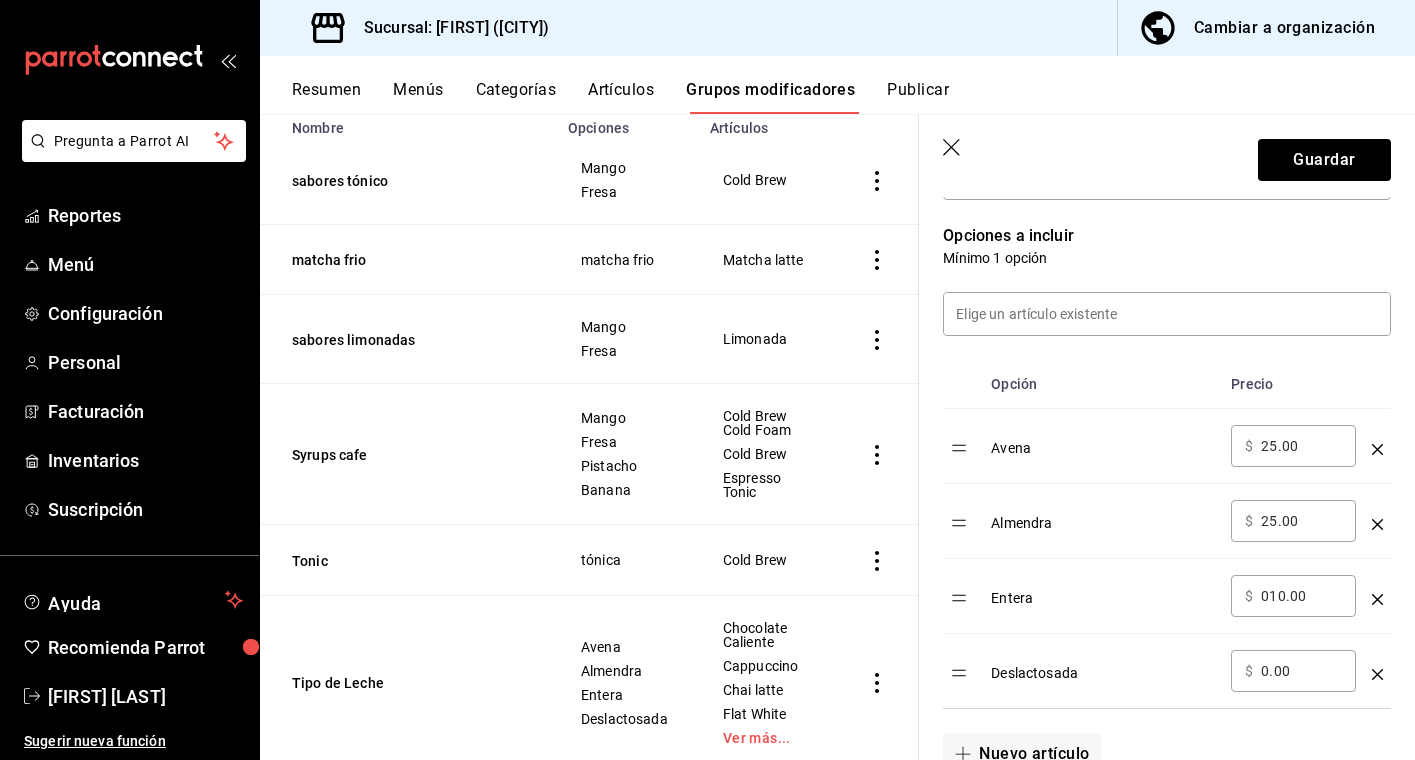 click on "010.00" at bounding box center [1301, 596] 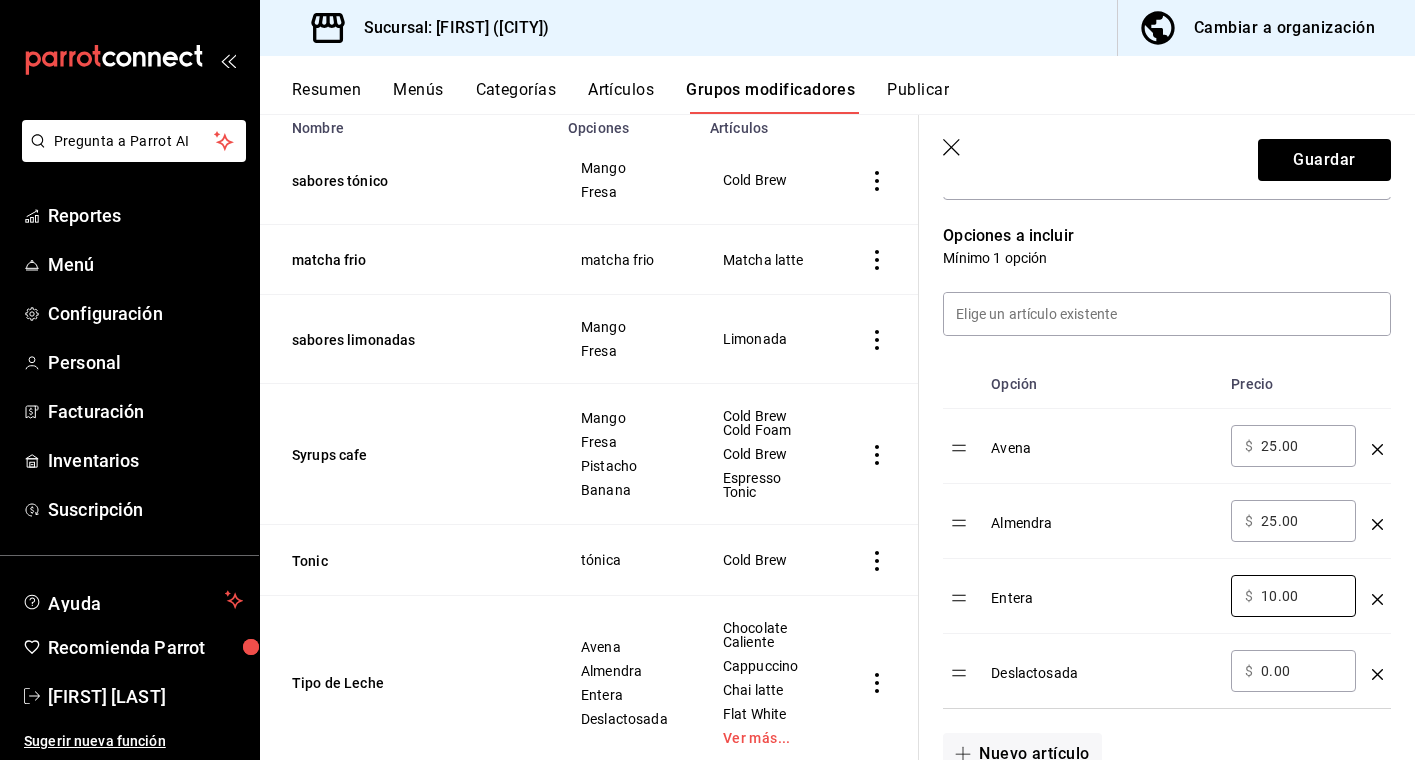 type on "10.00" 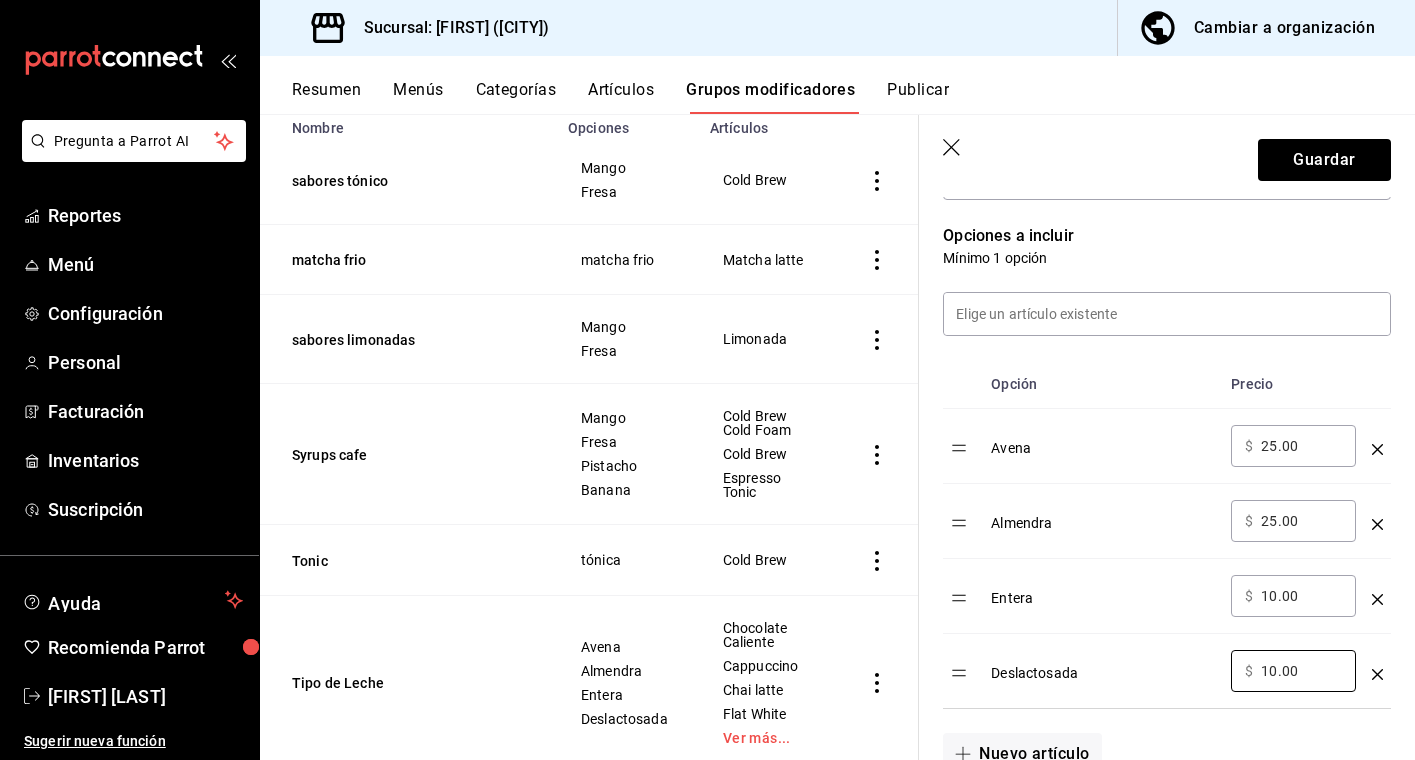type on "10.00" 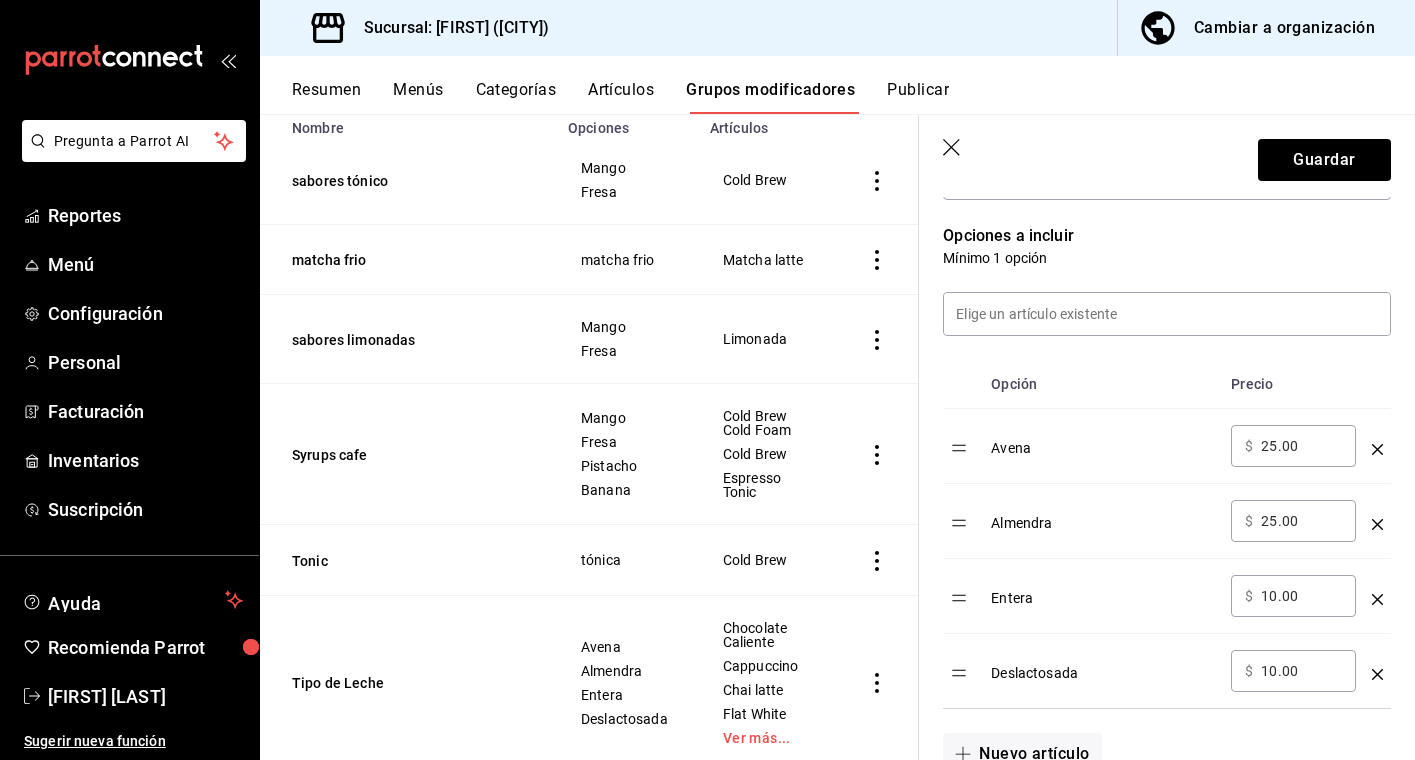 click on "Deslactosada" at bounding box center (1103, 666) 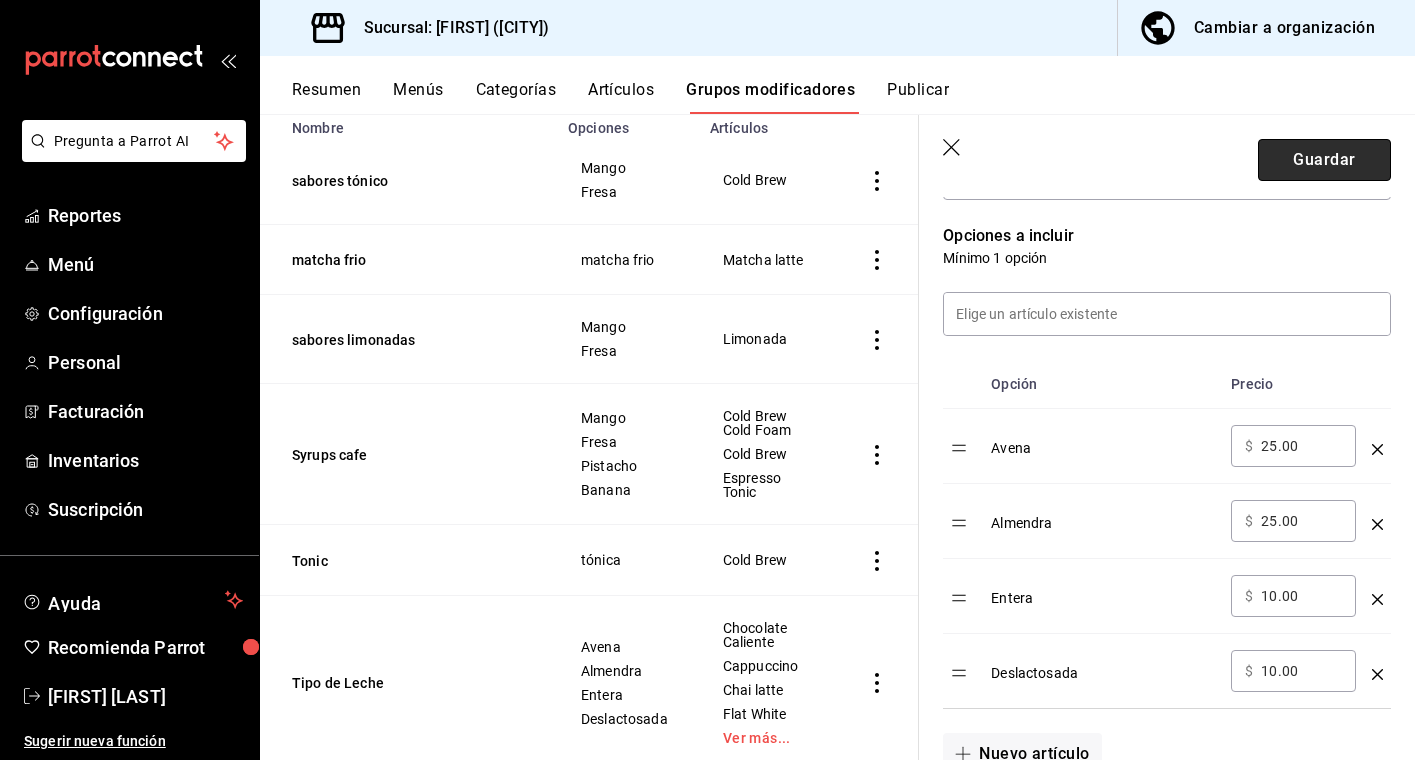 click on "Guardar" at bounding box center [1324, 160] 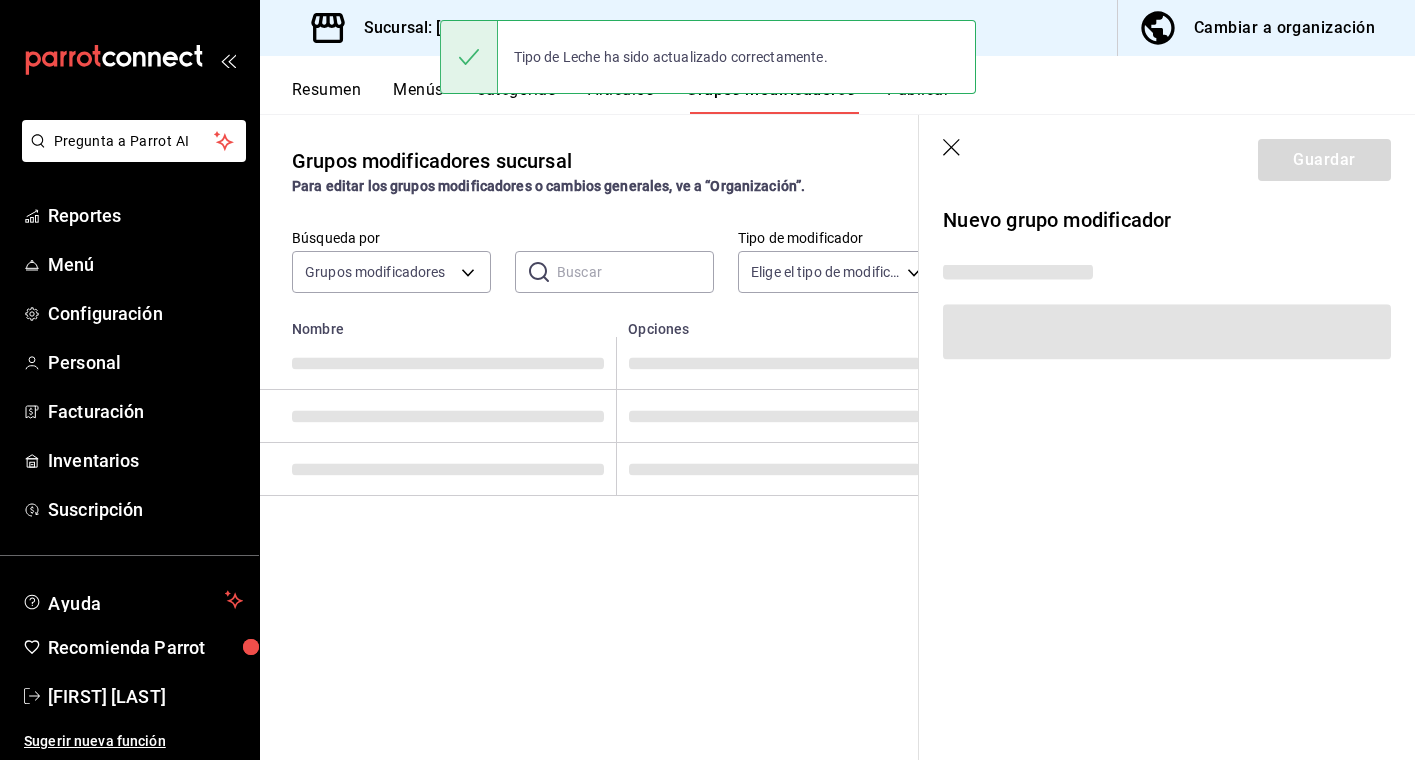 scroll, scrollTop: 0, scrollLeft: 0, axis: both 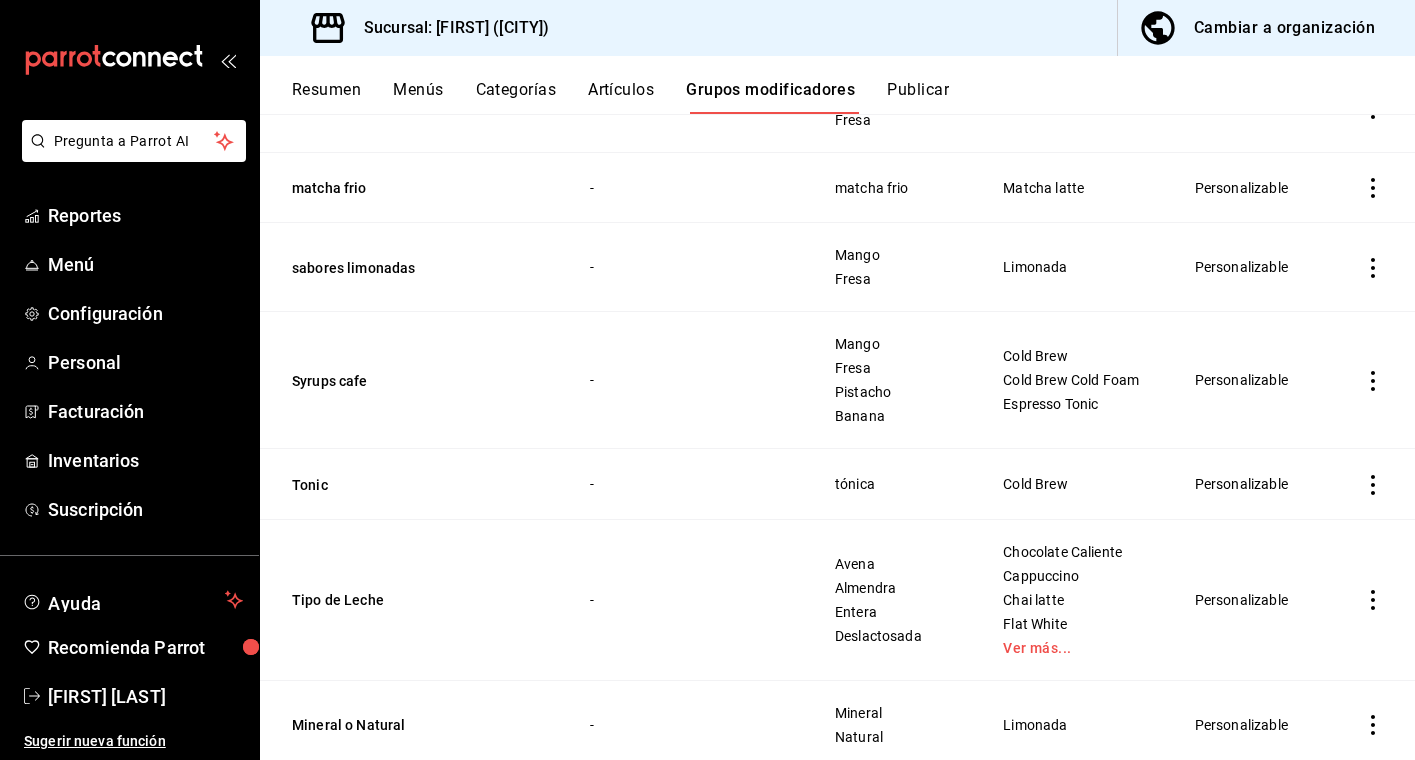 click 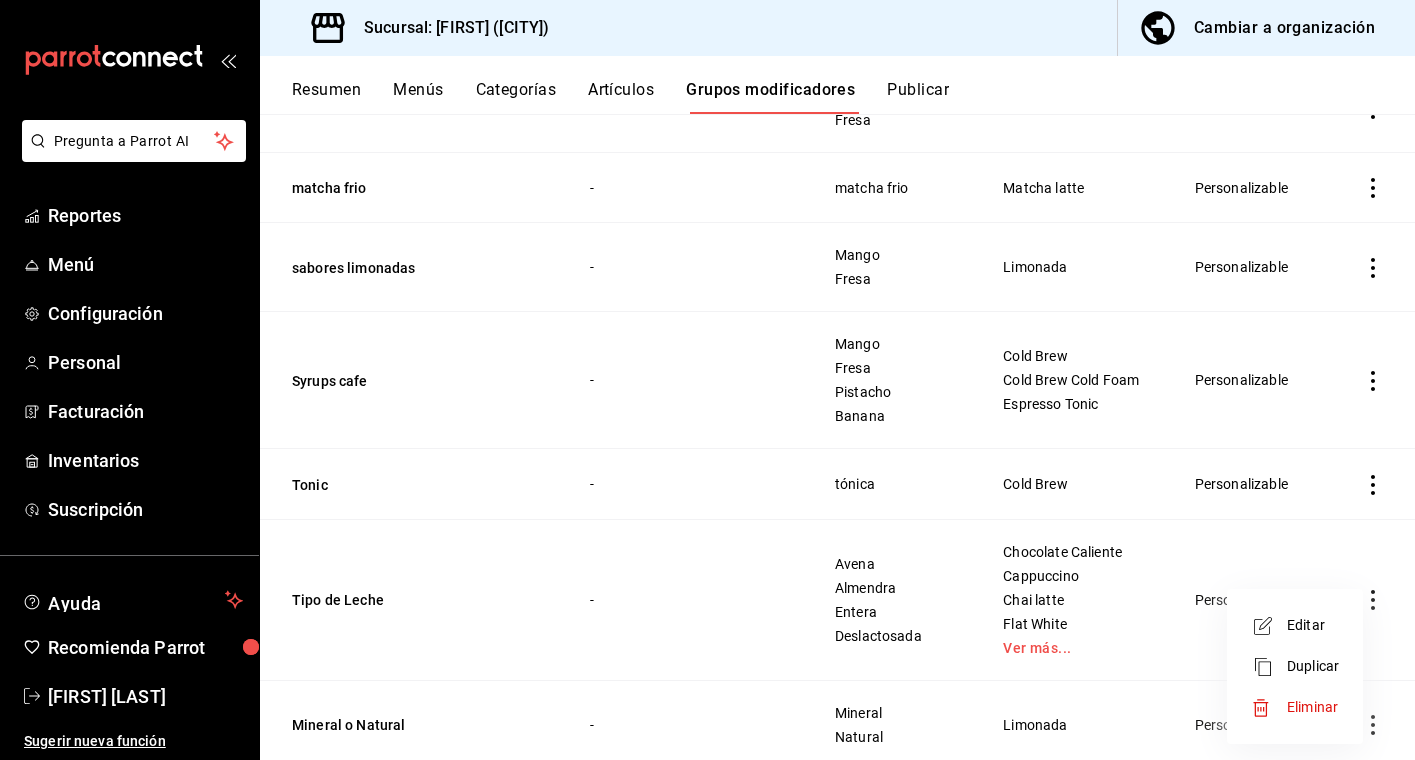 click on "Editar" at bounding box center (1313, 625) 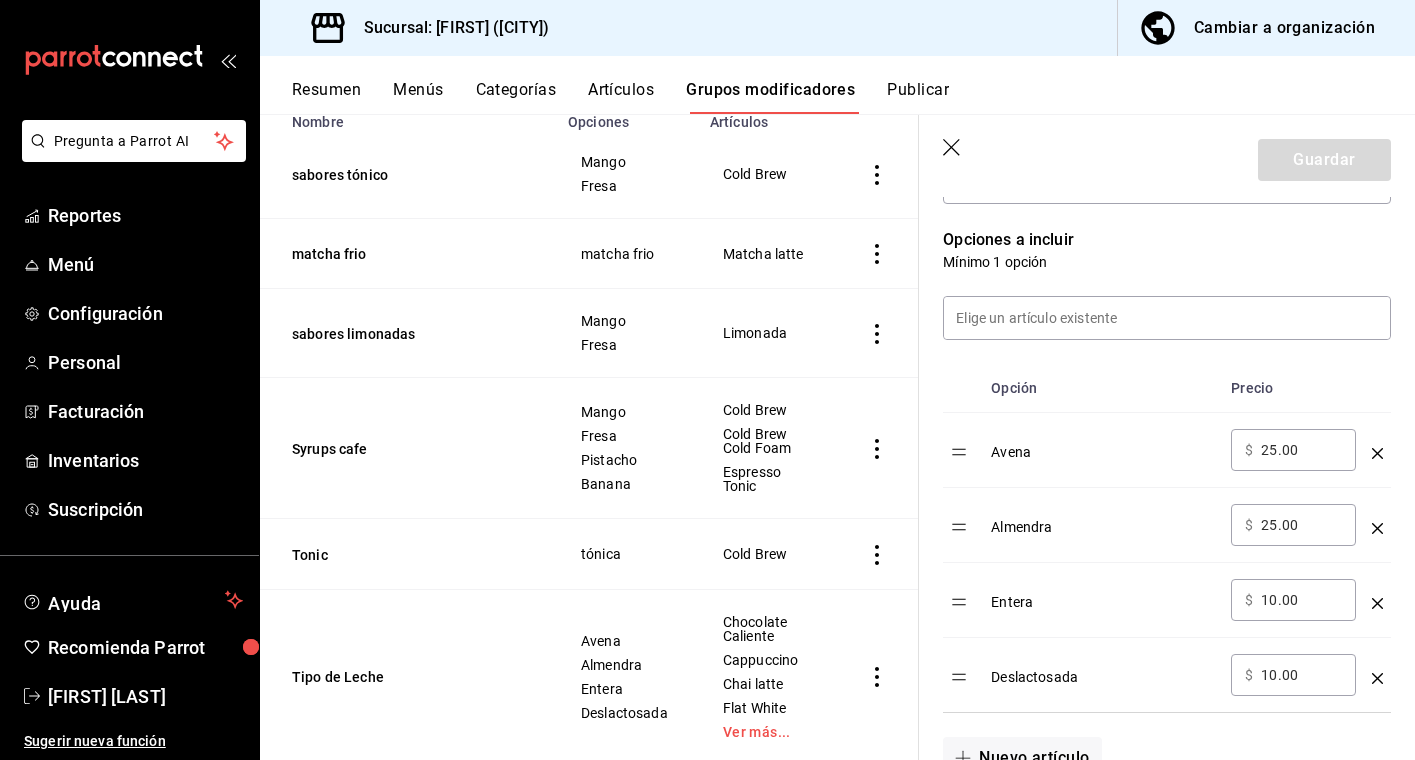 scroll, scrollTop: 494, scrollLeft: 0, axis: vertical 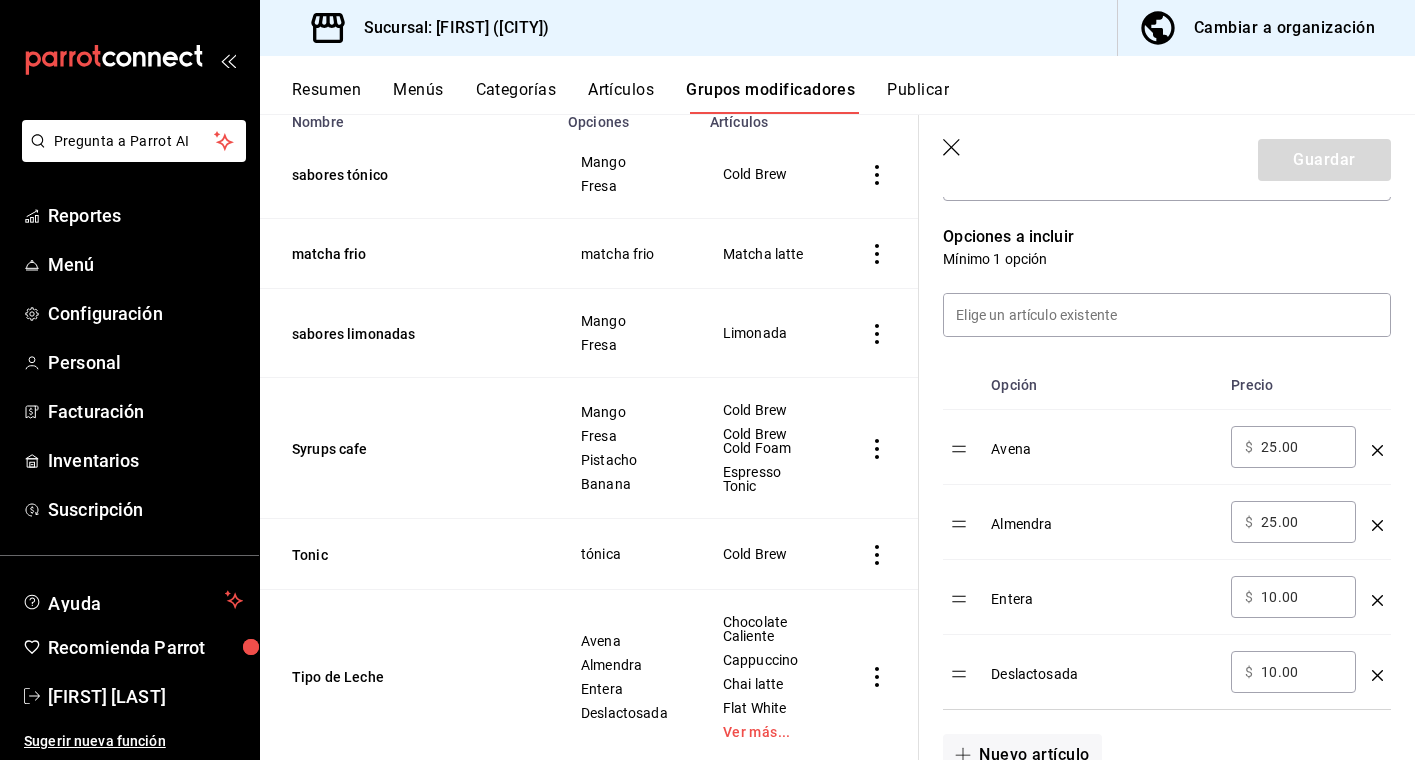 click on "10.00" at bounding box center [1301, 597] 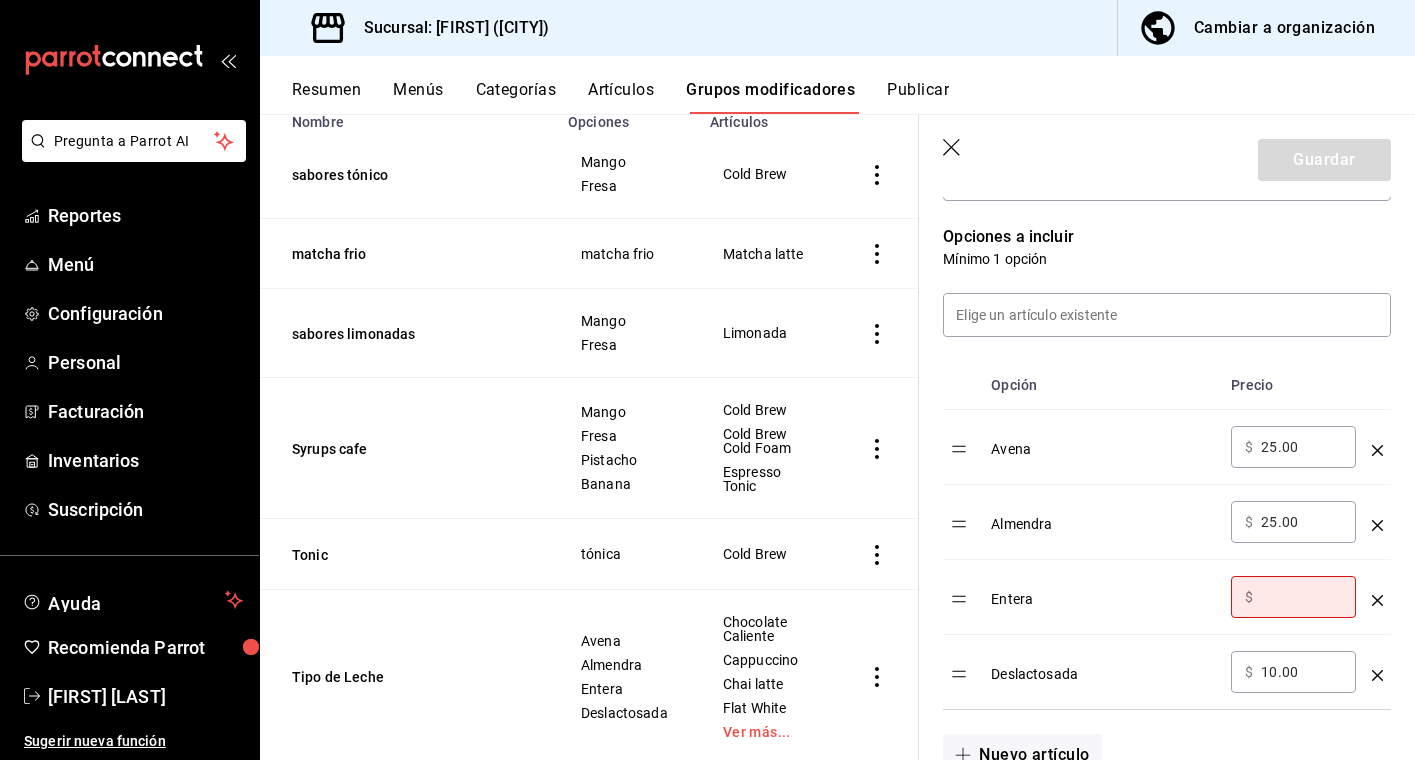 type on "0.00" 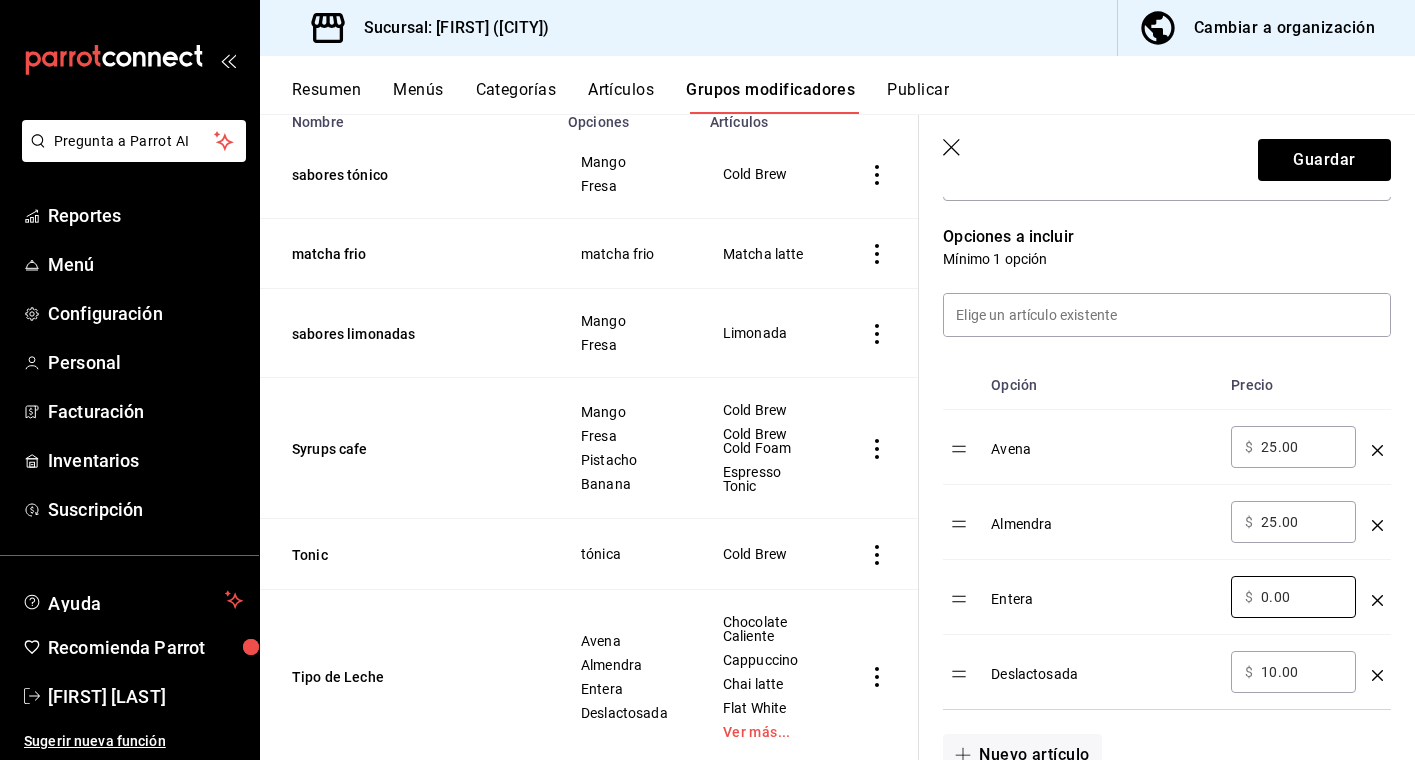 click on "10.00" at bounding box center (1301, 672) 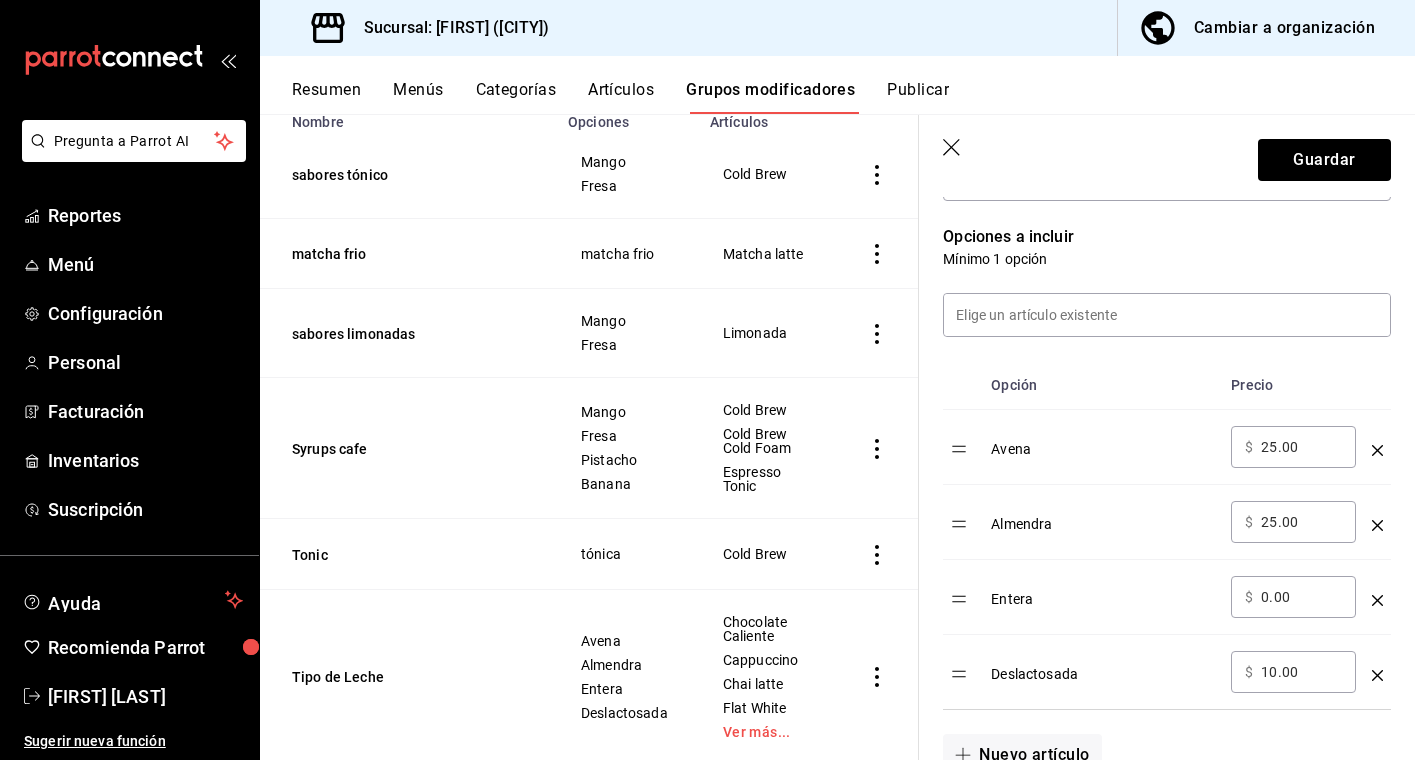 type on "1.00" 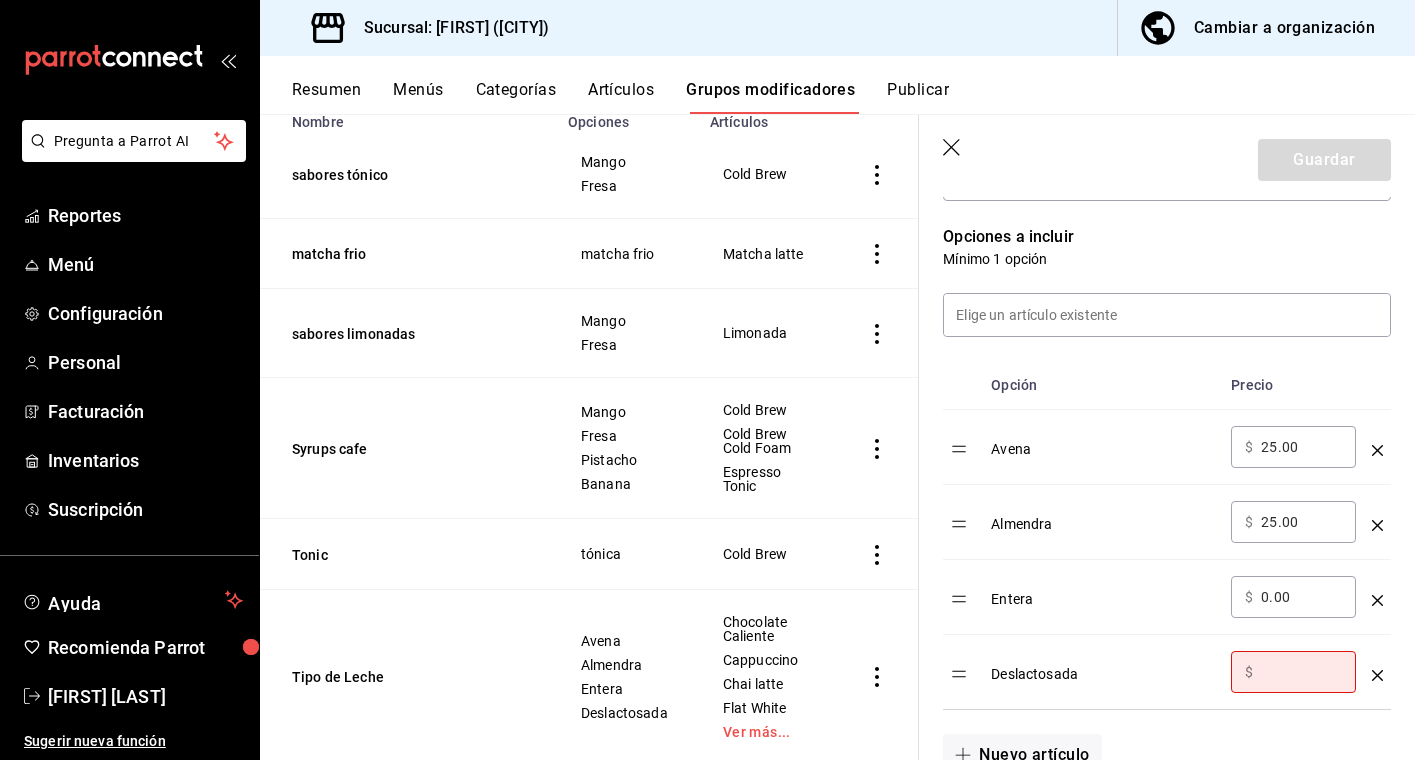 type on "0.00" 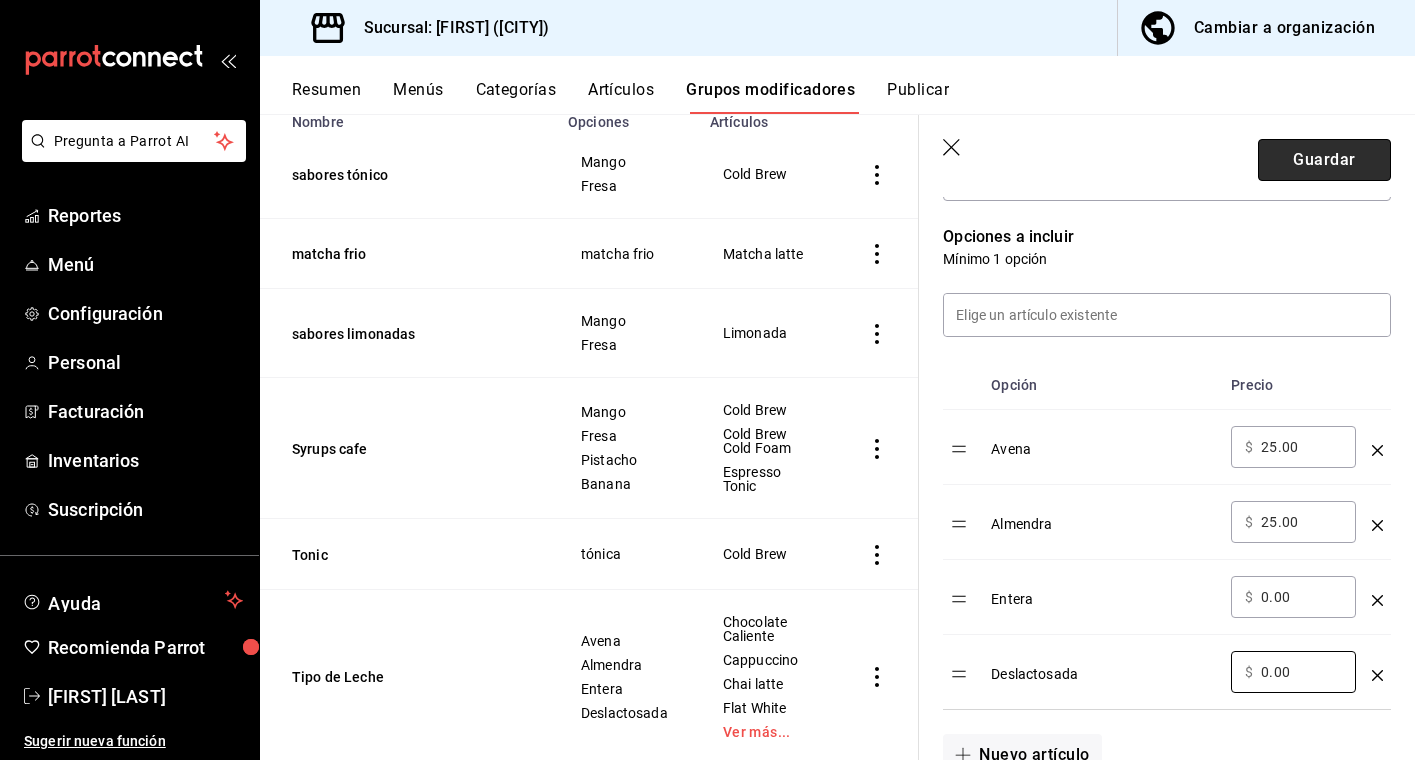 click on "Guardar" at bounding box center (1324, 160) 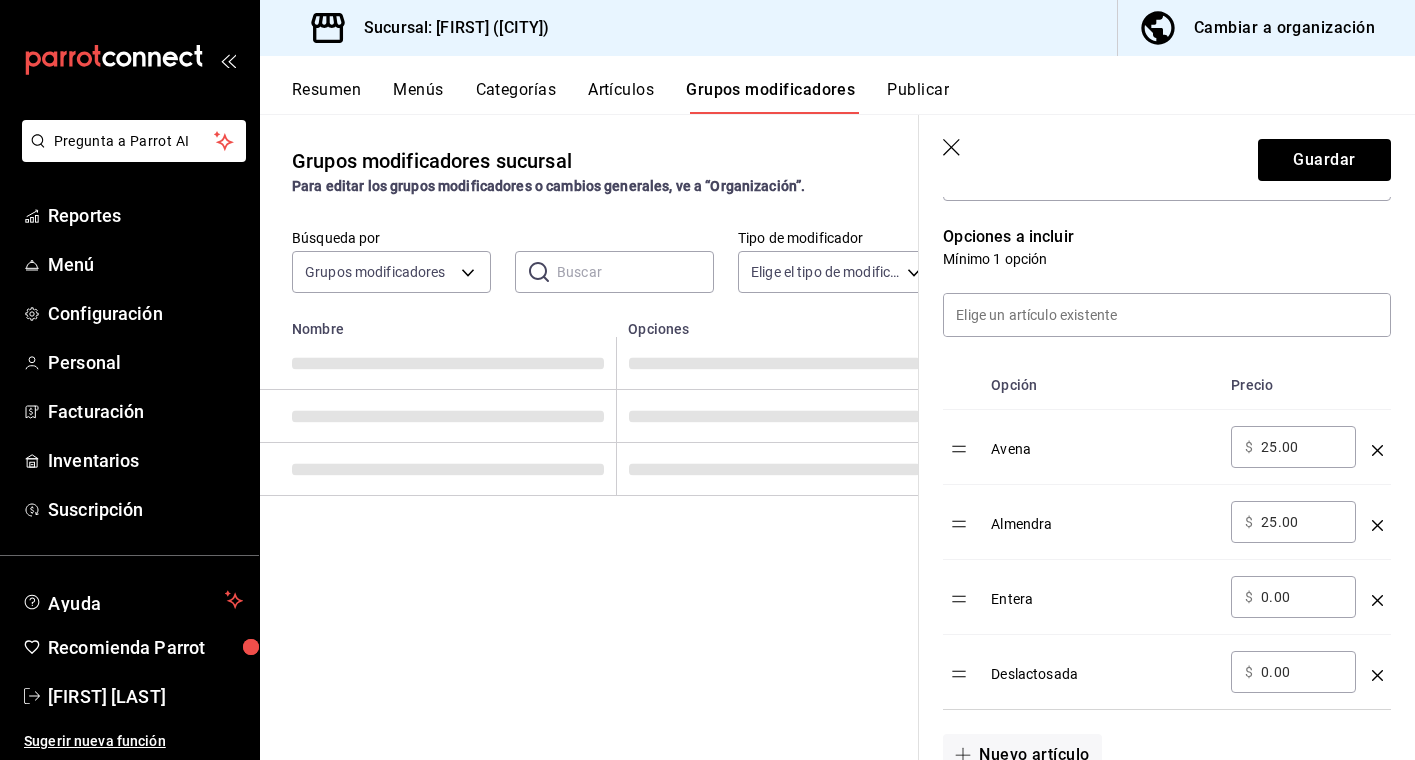 scroll, scrollTop: 0, scrollLeft: 0, axis: both 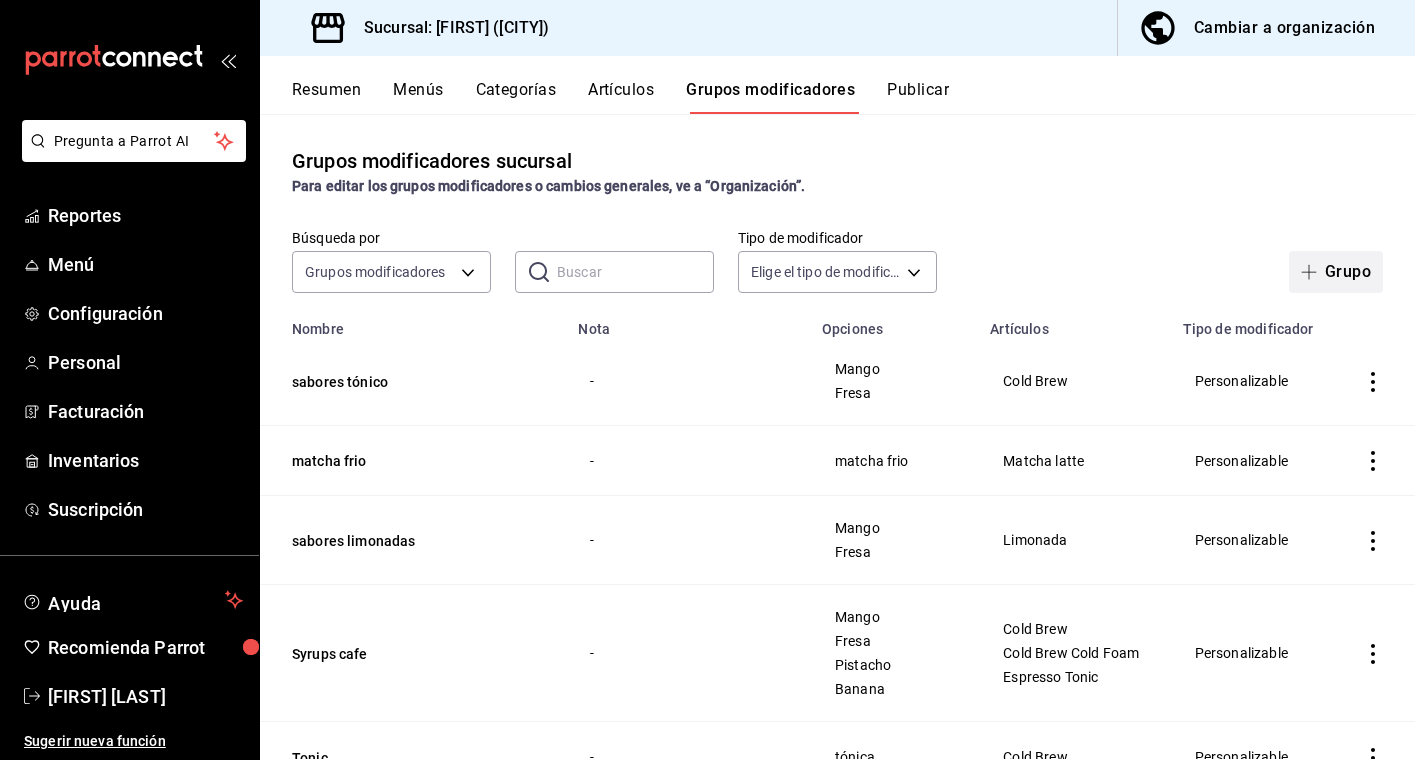click 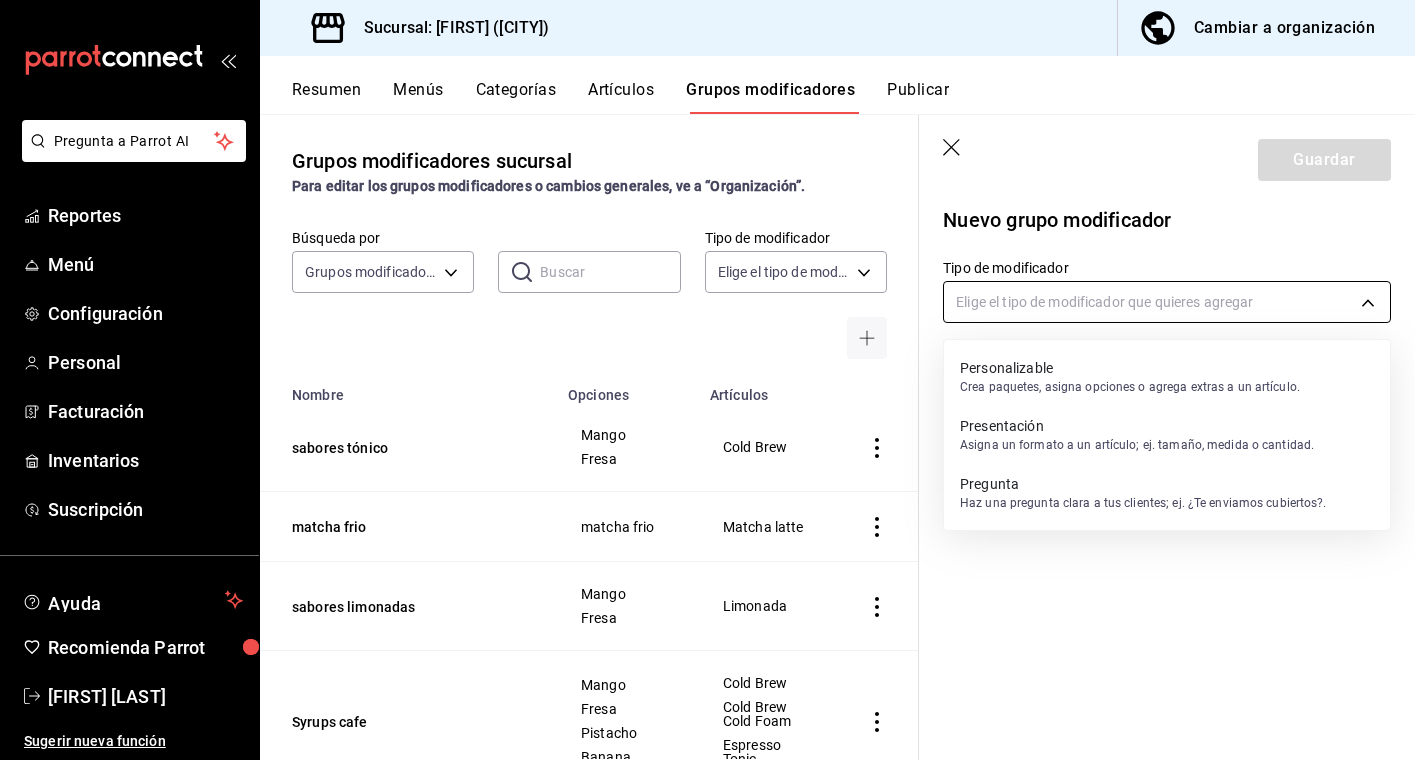 click on "Pregunta a Parrot AI Reportes Menú Configuración Personal Facturación Inventarios Suscripción Ayuda Recomienda Parrot [FIRST] [LAST] Sugerir nueva función Sucursal: [FIRST] ([CITY]) Cambiar a organización Resumen Menús Categorías Artículos Grupos modificadores Publicar Grupos modificadores sucursal Para editar los grupos modificadores o cambios generales, ve a “Organización”. Búsqueda por Grupos modificadores GROUP ​ ​ Tipo de modificador Elige el tipo de modificador Nombre Opciones Artículos sabores tónico Mango Fresa Cold Brew matcha frio matcha frio Matcha latte sabores limonadas Mango Fresa Limonada Syrups cafe Mango Fresa Pistacho Banana Cold Brew Cold Brew Cold Foam Espresso Tonic Tonic tónica Cold Brew Tipo de Leche Avena Almendra Entera Deslactosada Chocolate Caliente Cappuccino Chai latte Flat White Ver más... Mineral o Natural Mineral Natural Limonada Foam Mango Fresa Pistacho Banana Ver más... Matcha latte Latte De Sabor Cold Brew Frio Caliente" at bounding box center (707, 380) 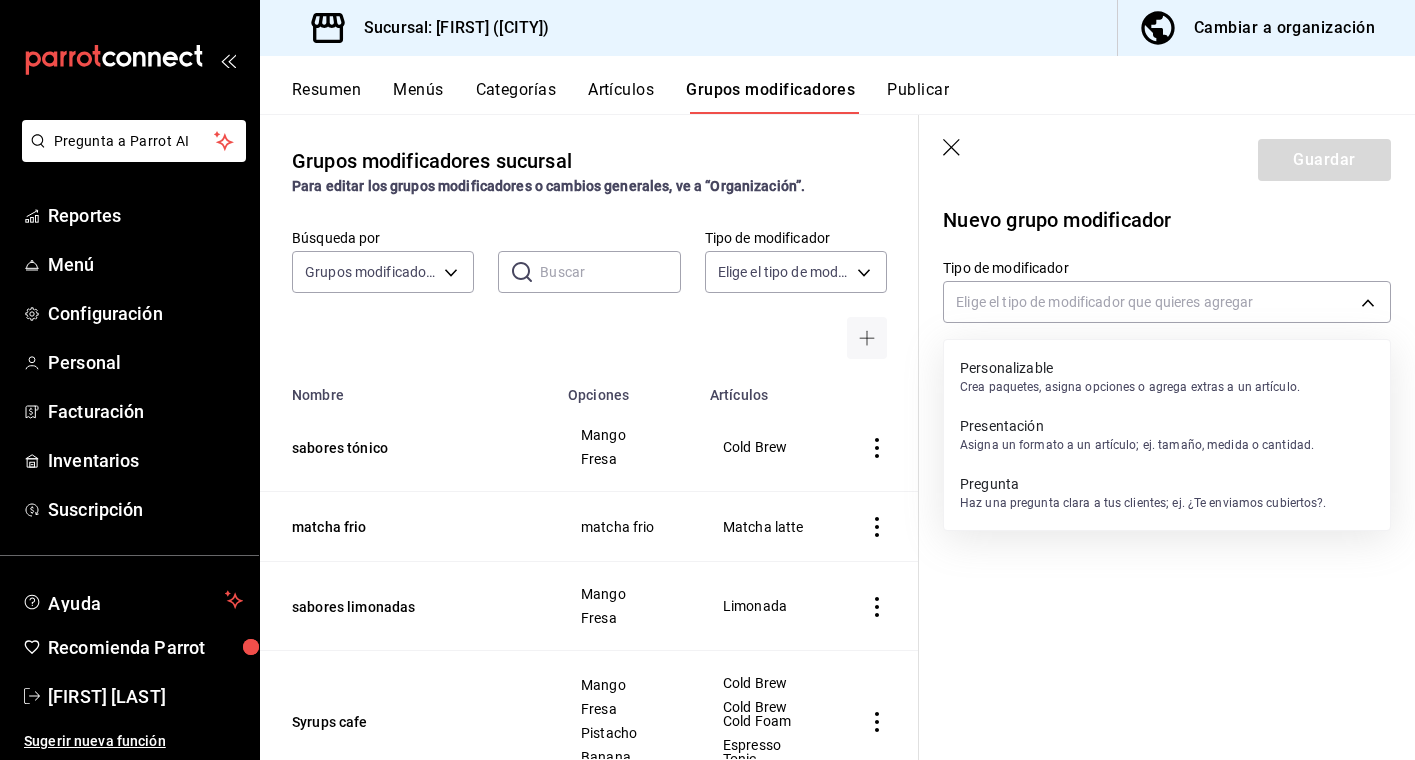 click on "Personalizable" at bounding box center (1130, 368) 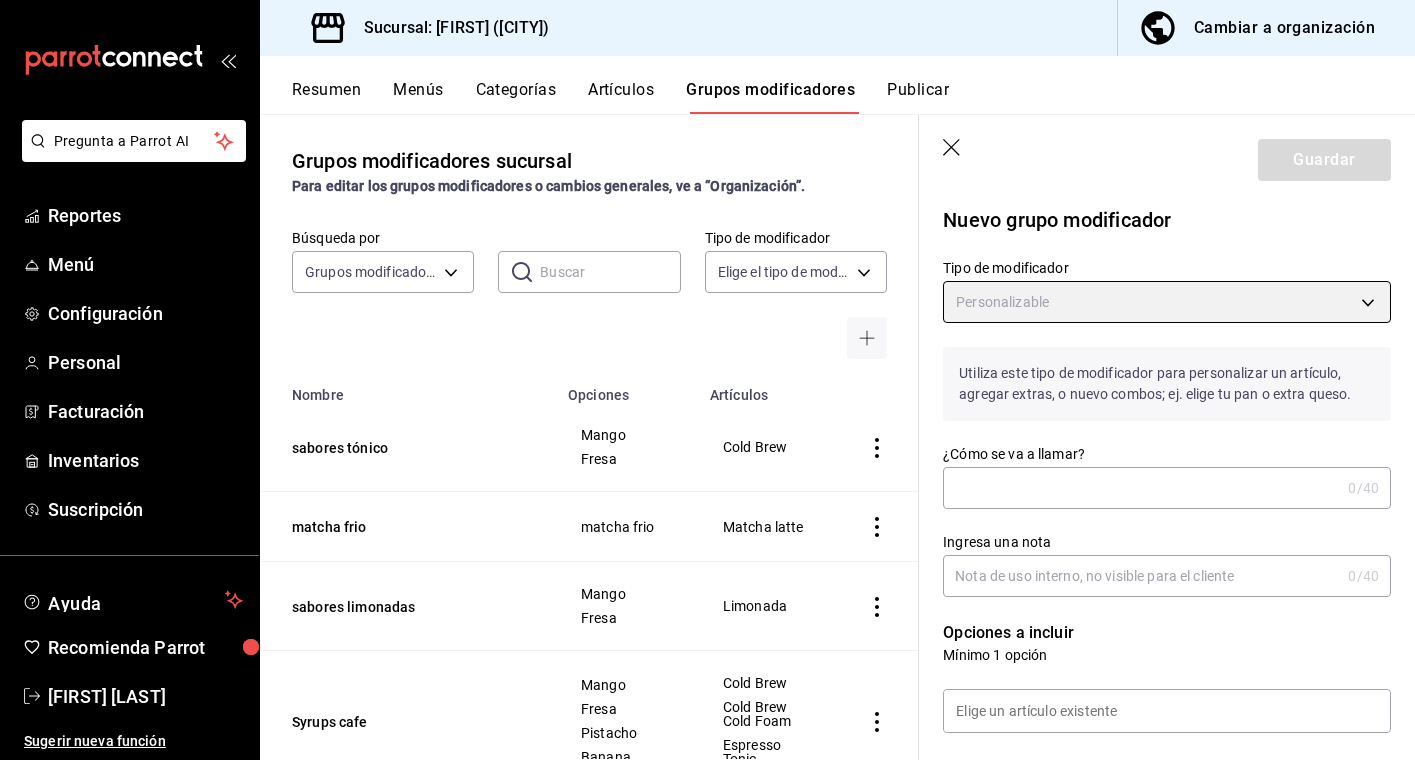 type on "CUSTOMIZABLE" 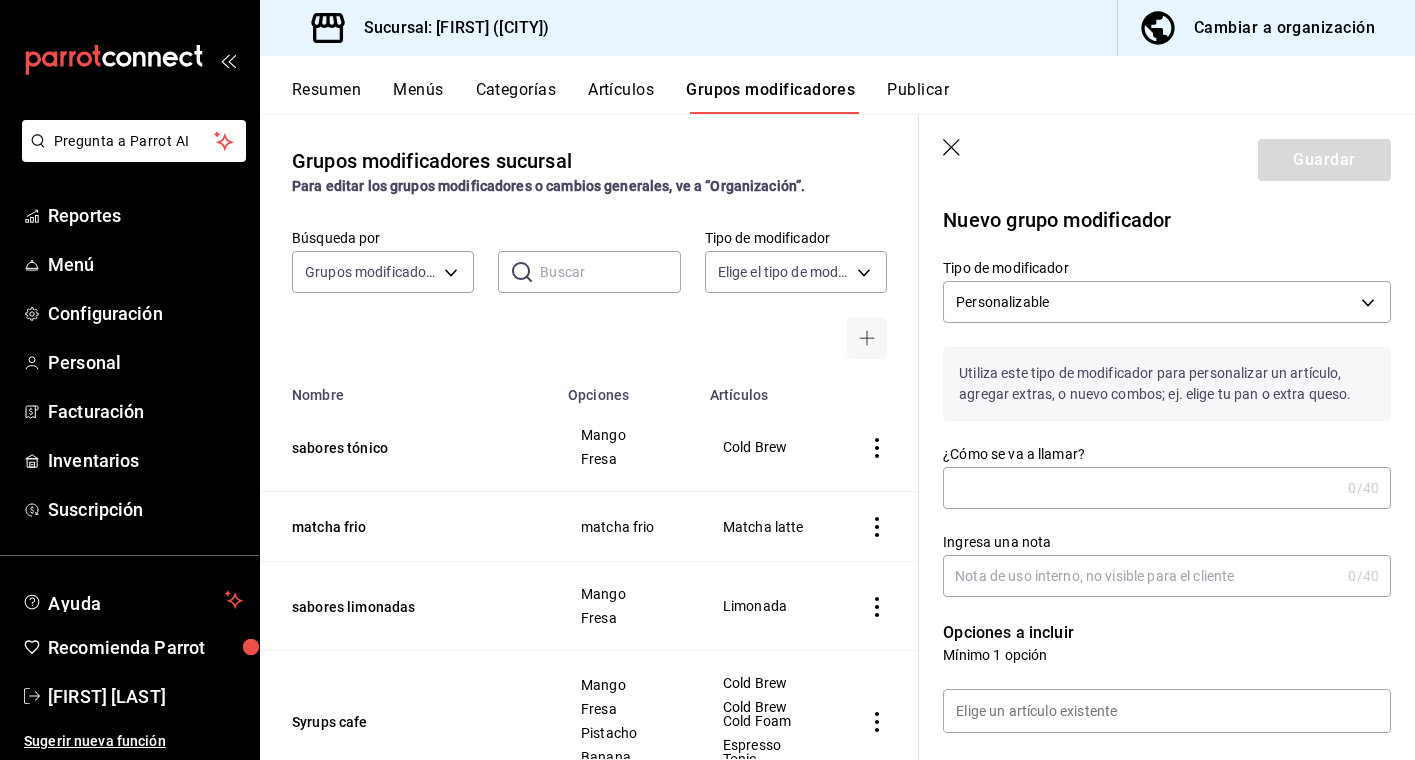 click on "¿Cómo se va a llamar?" at bounding box center [1141, 488] 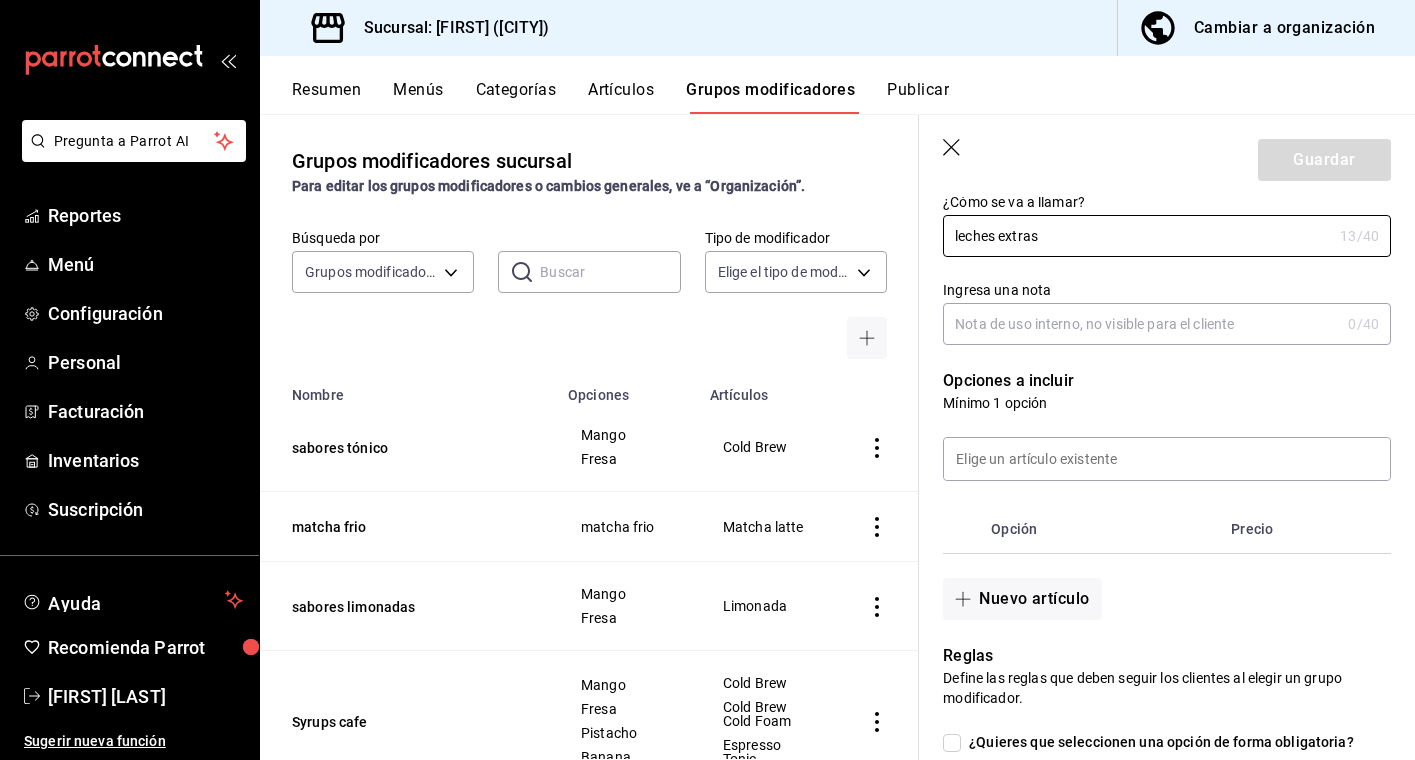 scroll, scrollTop: 254, scrollLeft: 0, axis: vertical 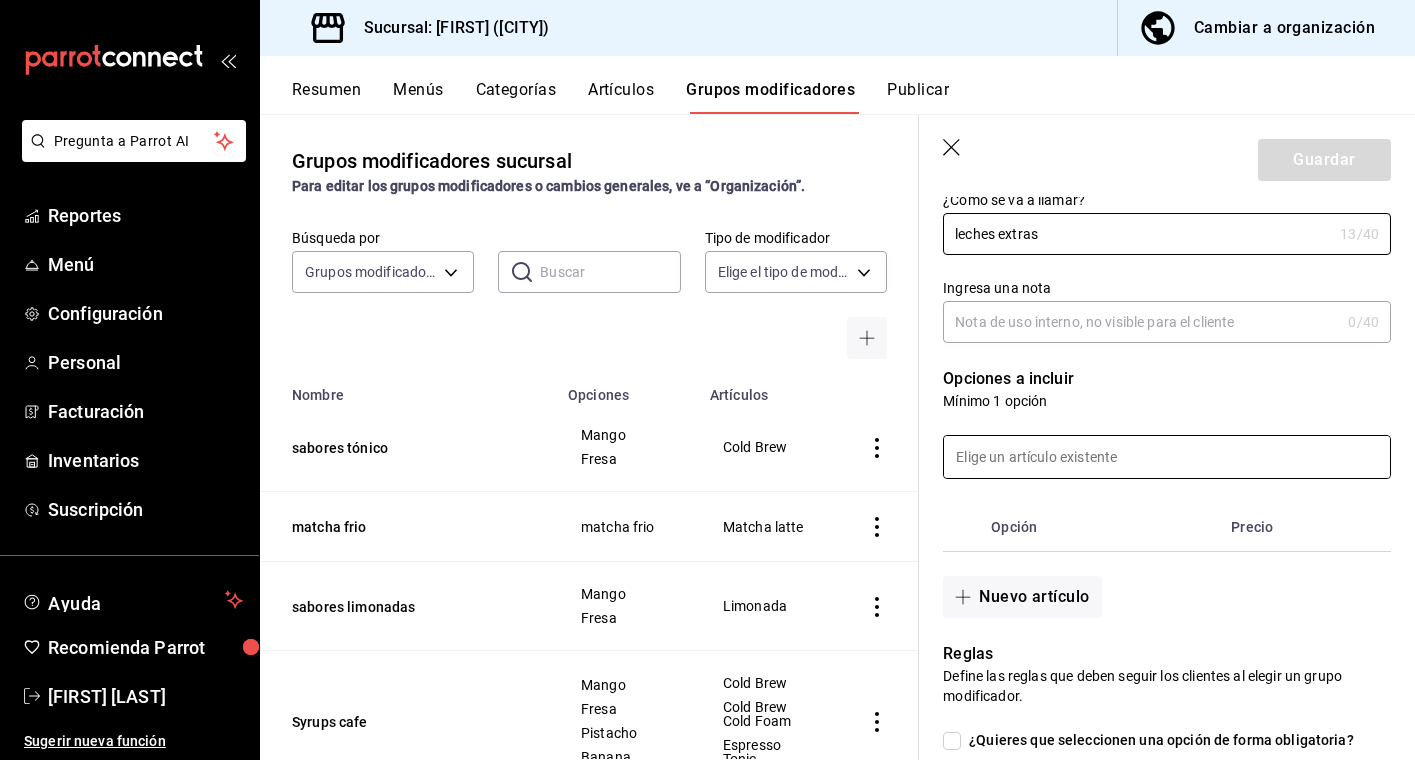 type on "leches extras" 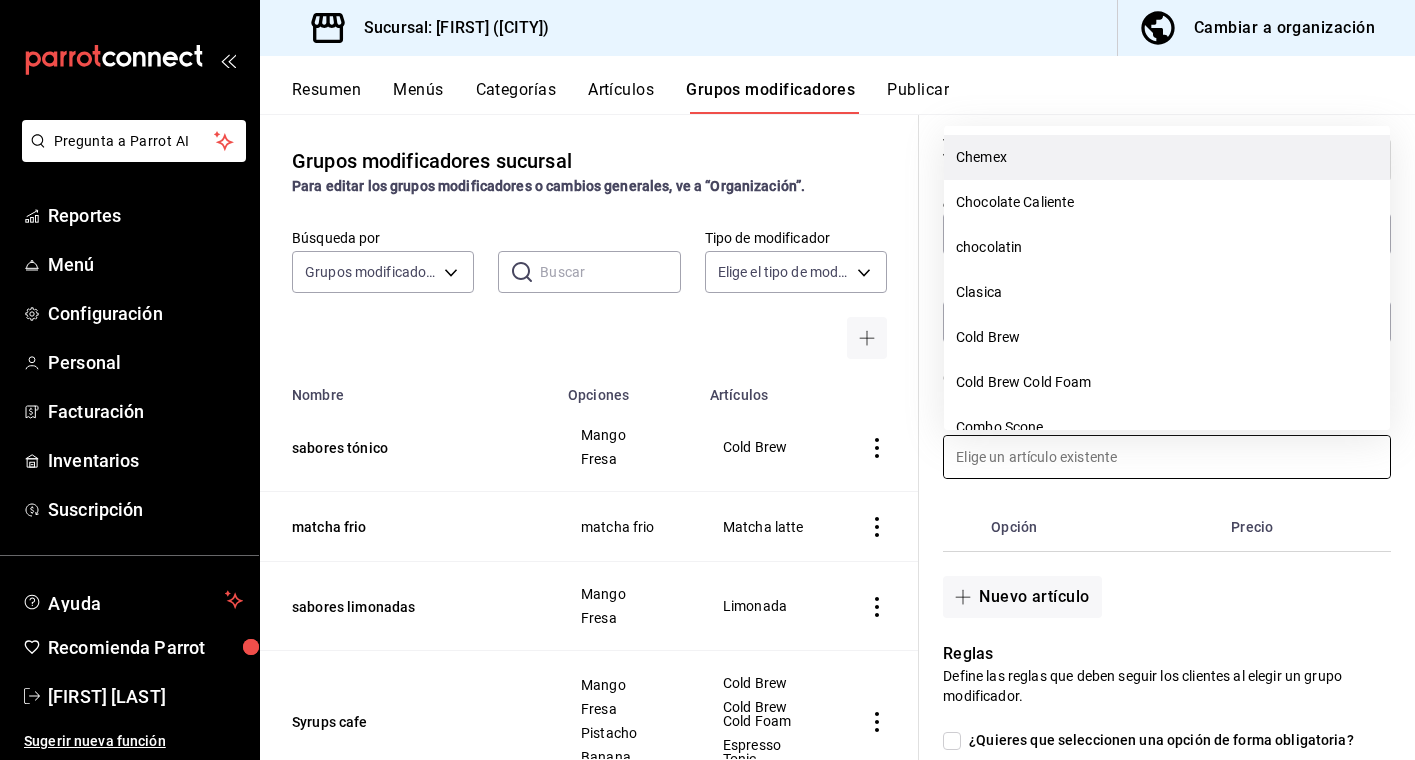 scroll, scrollTop: 1179, scrollLeft: 0, axis: vertical 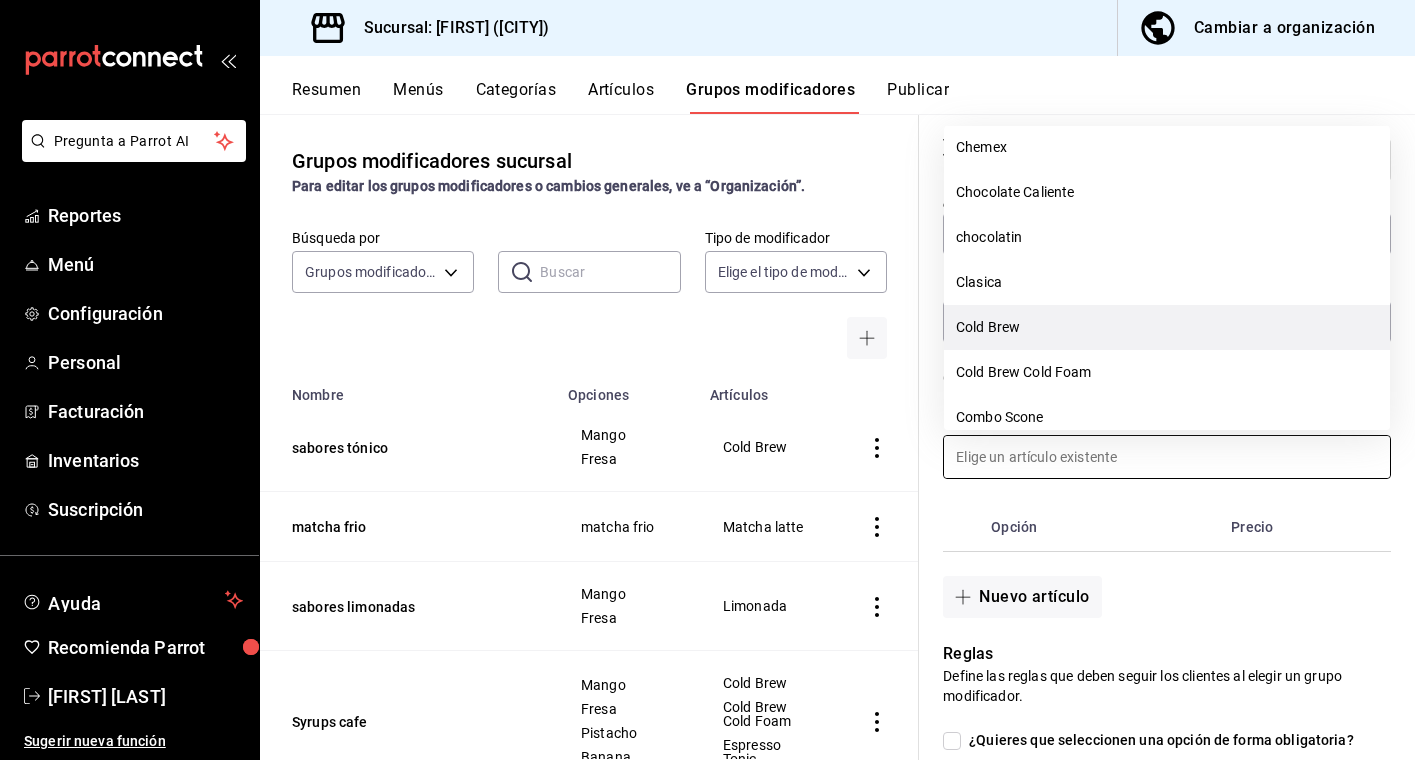 click on "Cold Brew" at bounding box center (1167, 327) 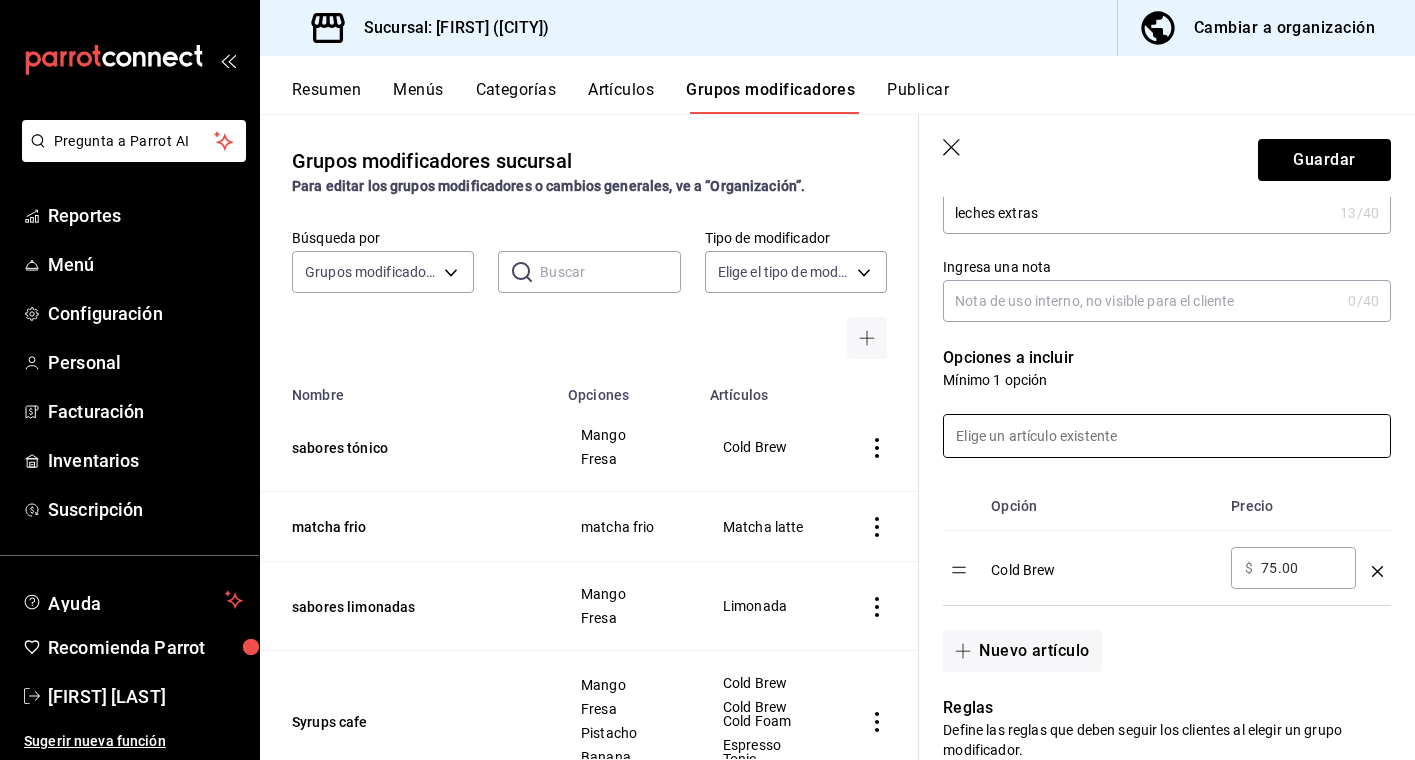 scroll, scrollTop: 277, scrollLeft: 0, axis: vertical 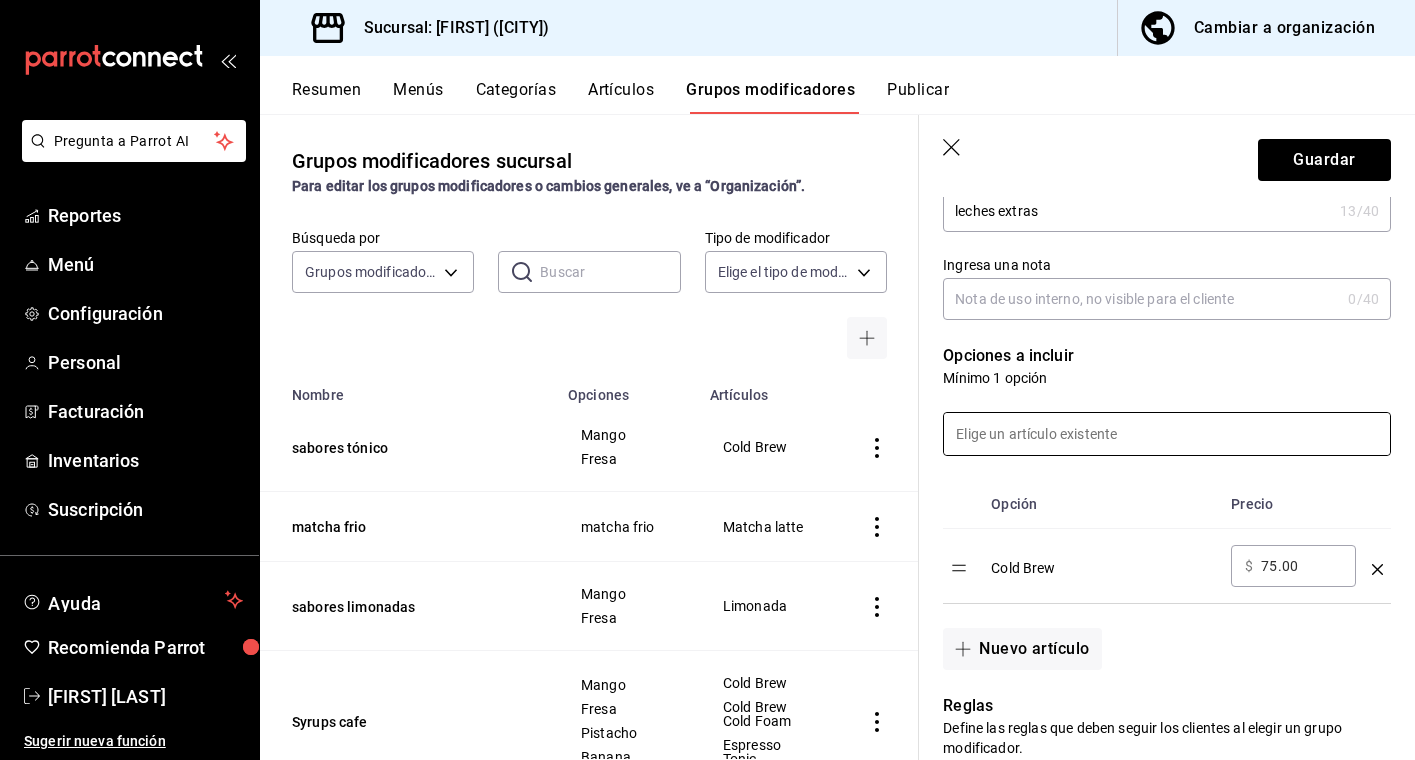 click 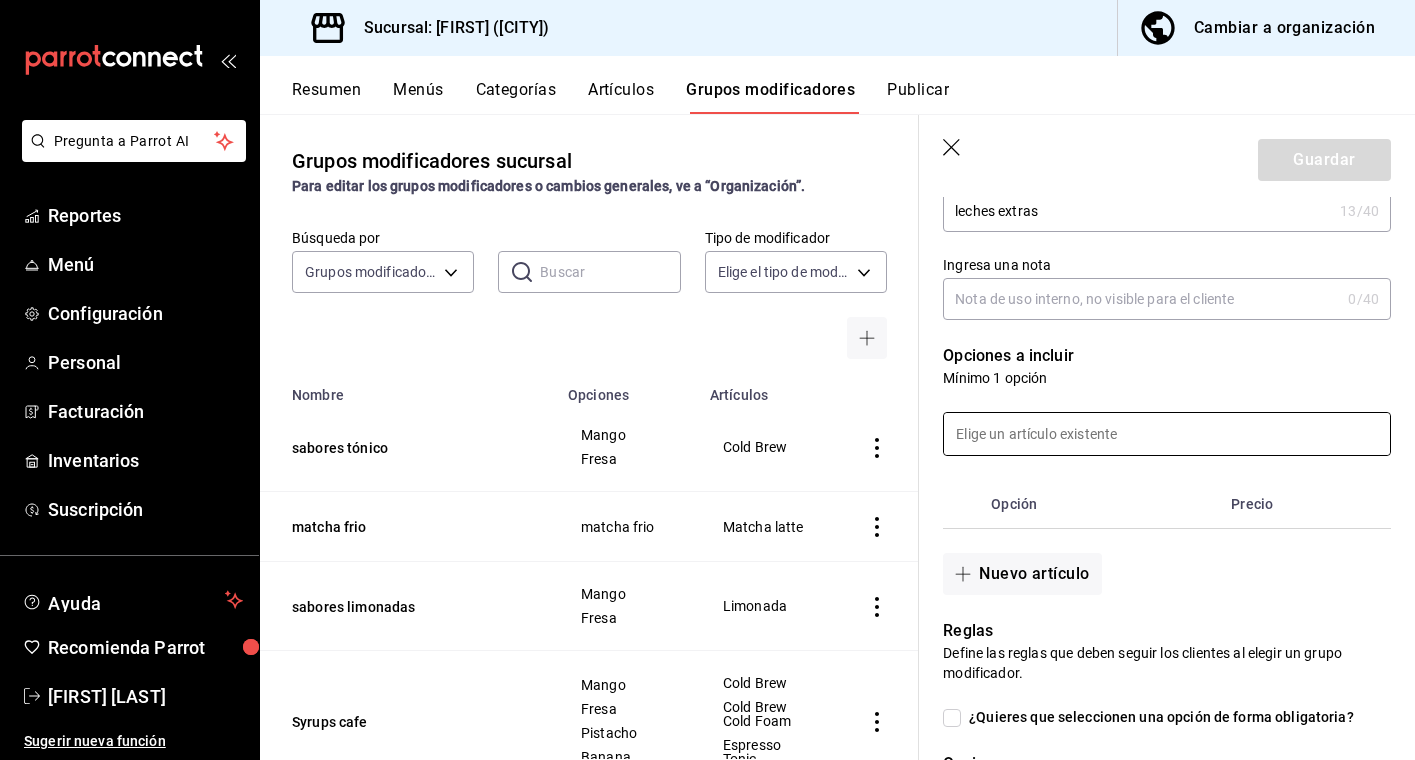 click at bounding box center (1167, 434) 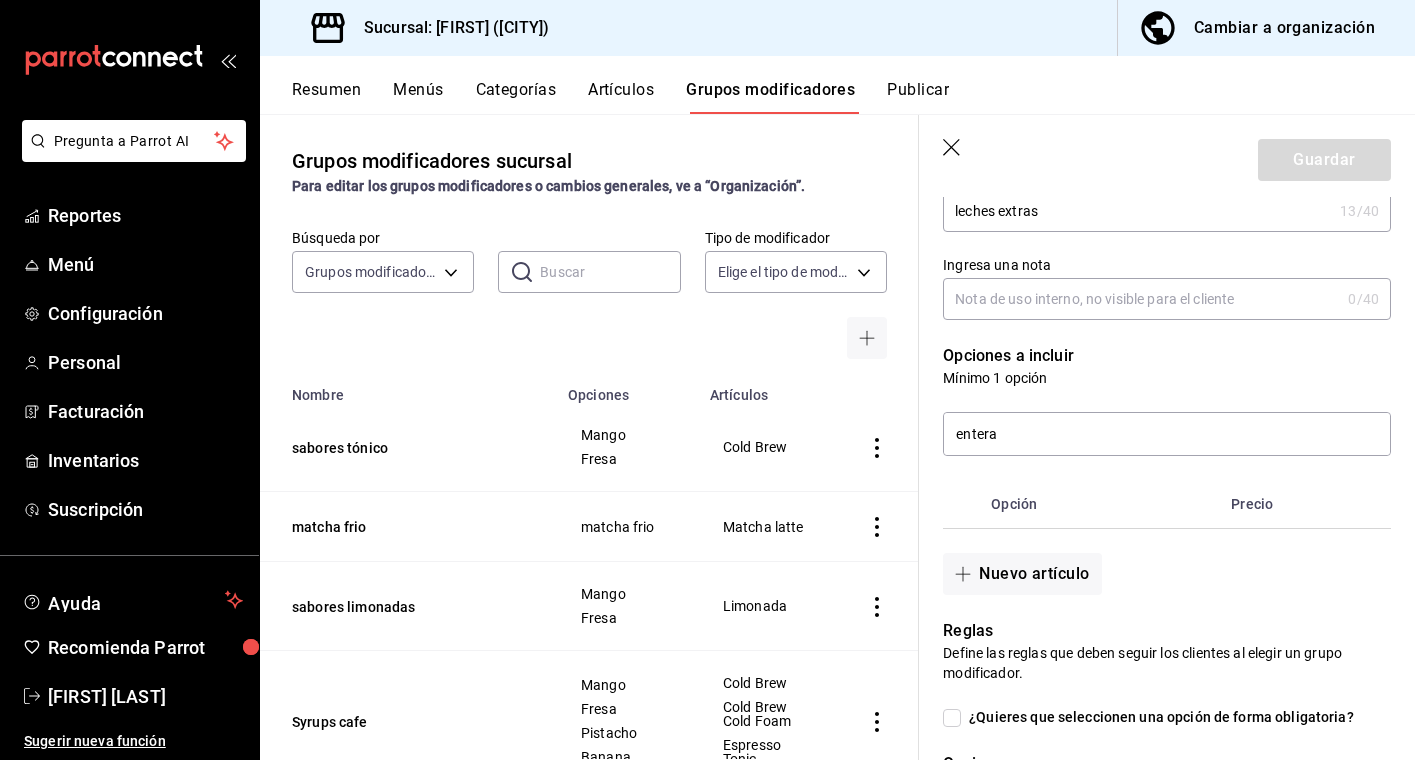 click on "entera" at bounding box center (1155, 422) 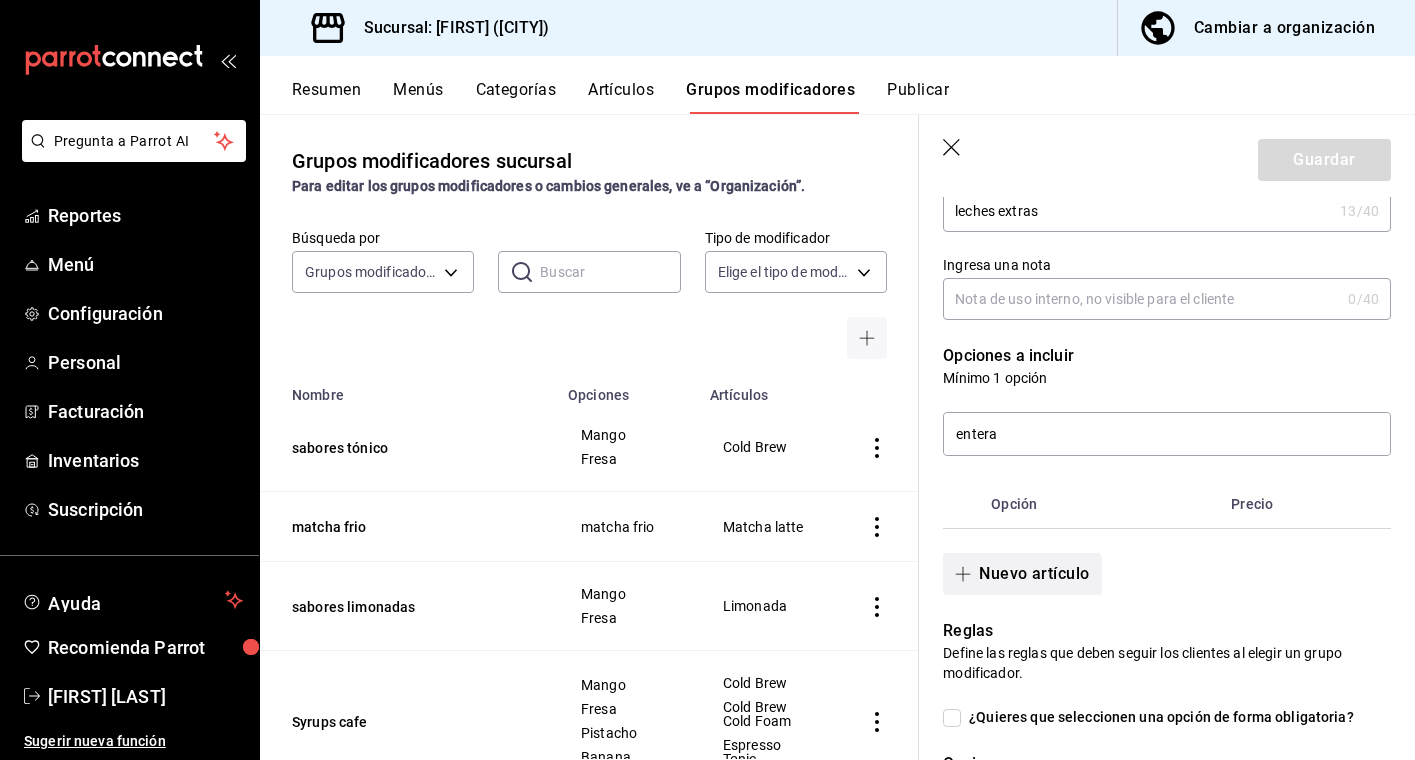 click on "Nuevo artículo" at bounding box center [1022, 574] 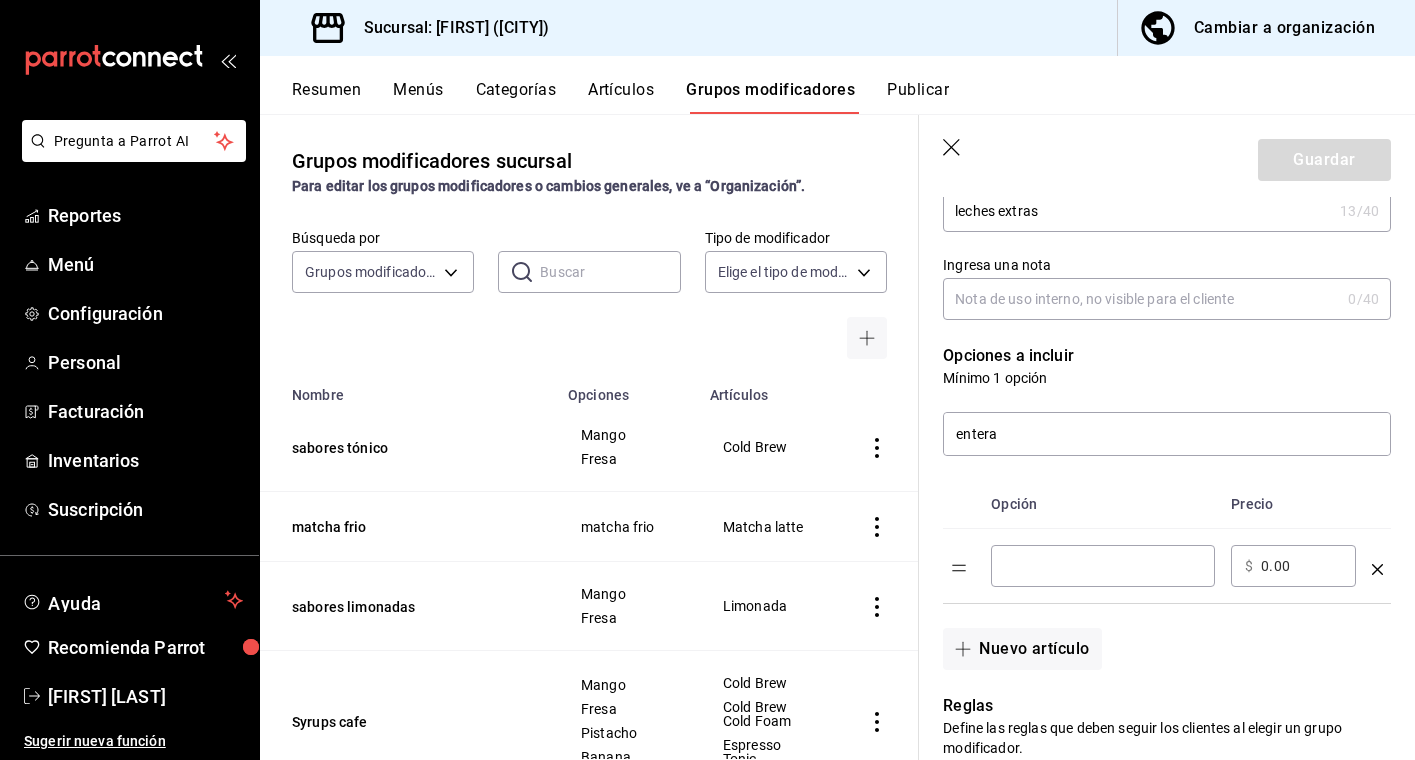 click at bounding box center (1103, 566) 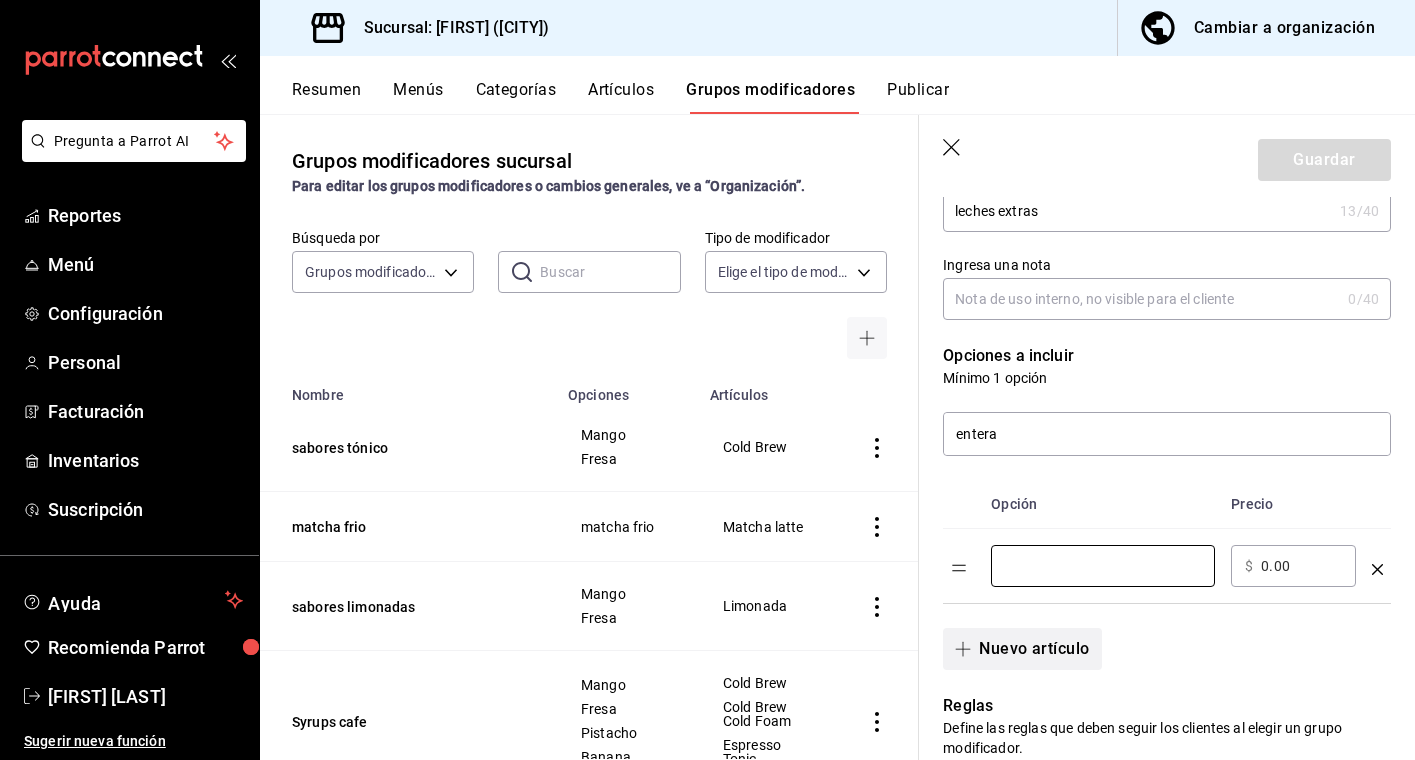click on "Nuevo artículo" at bounding box center (1022, 649) 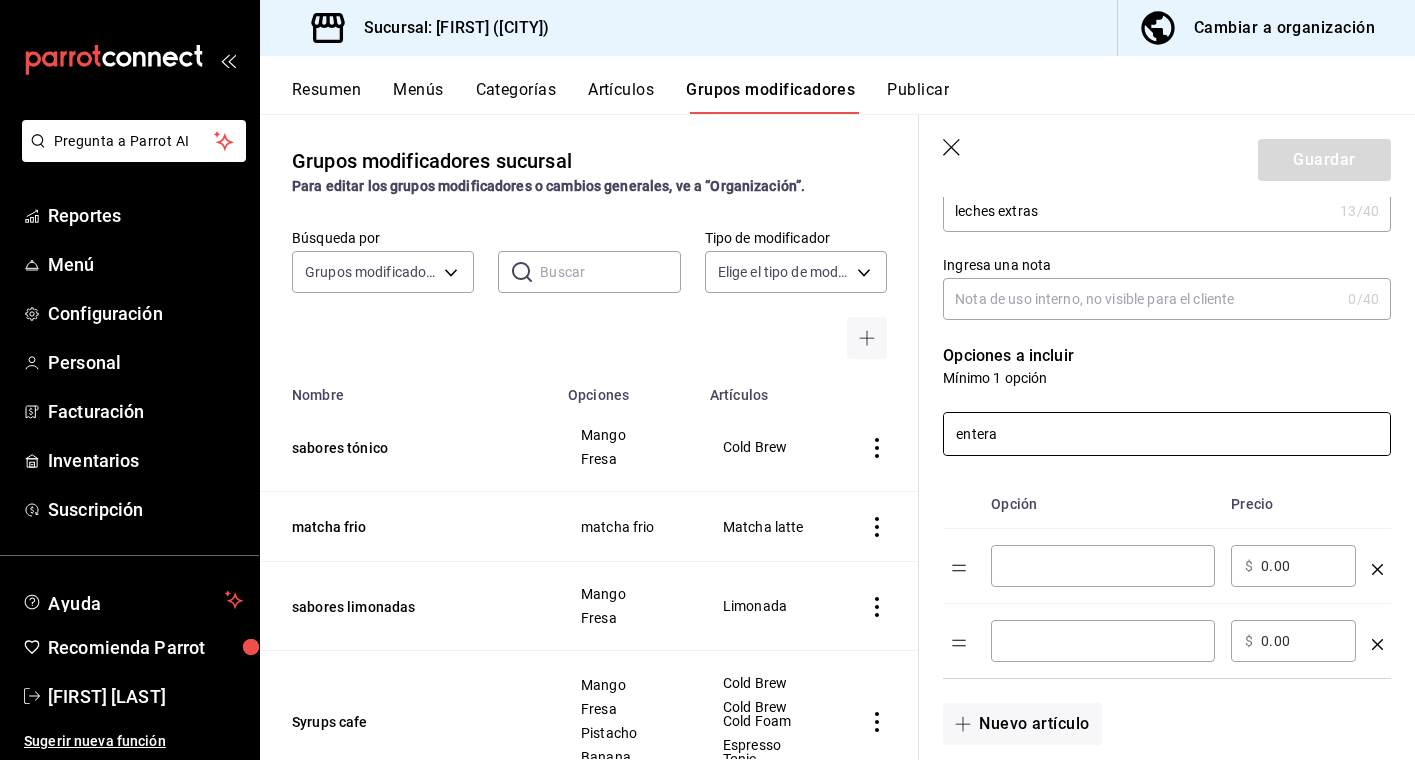 click on "entera" at bounding box center (1167, 434) 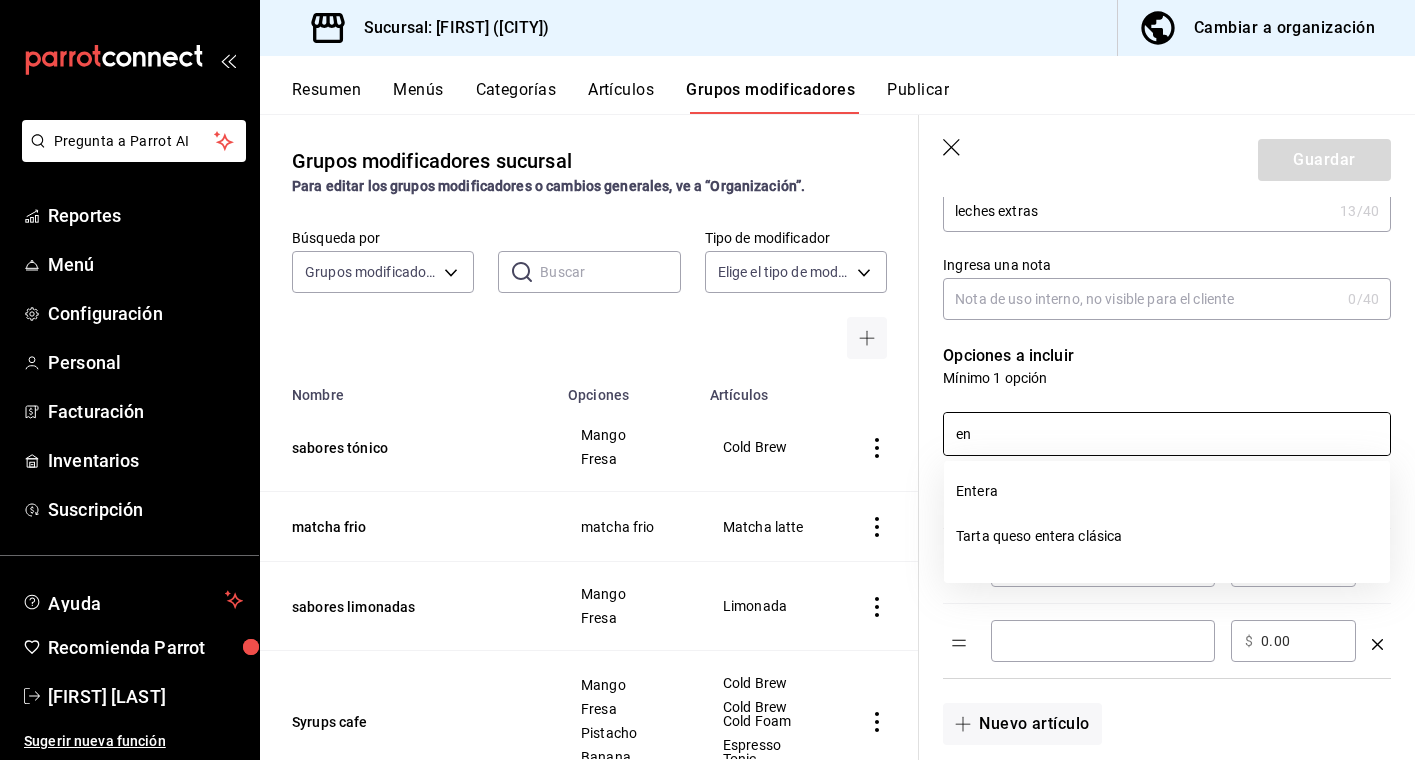 type on "e" 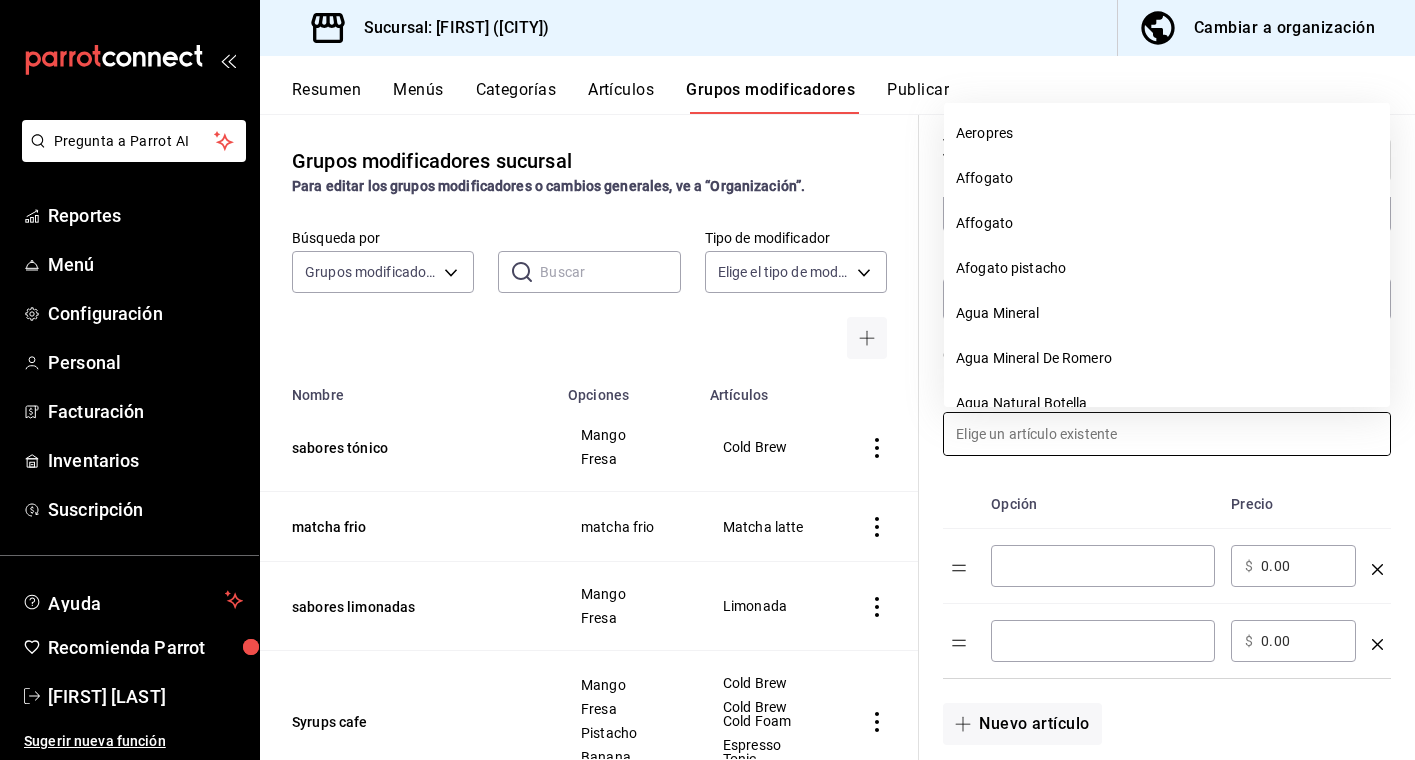 type 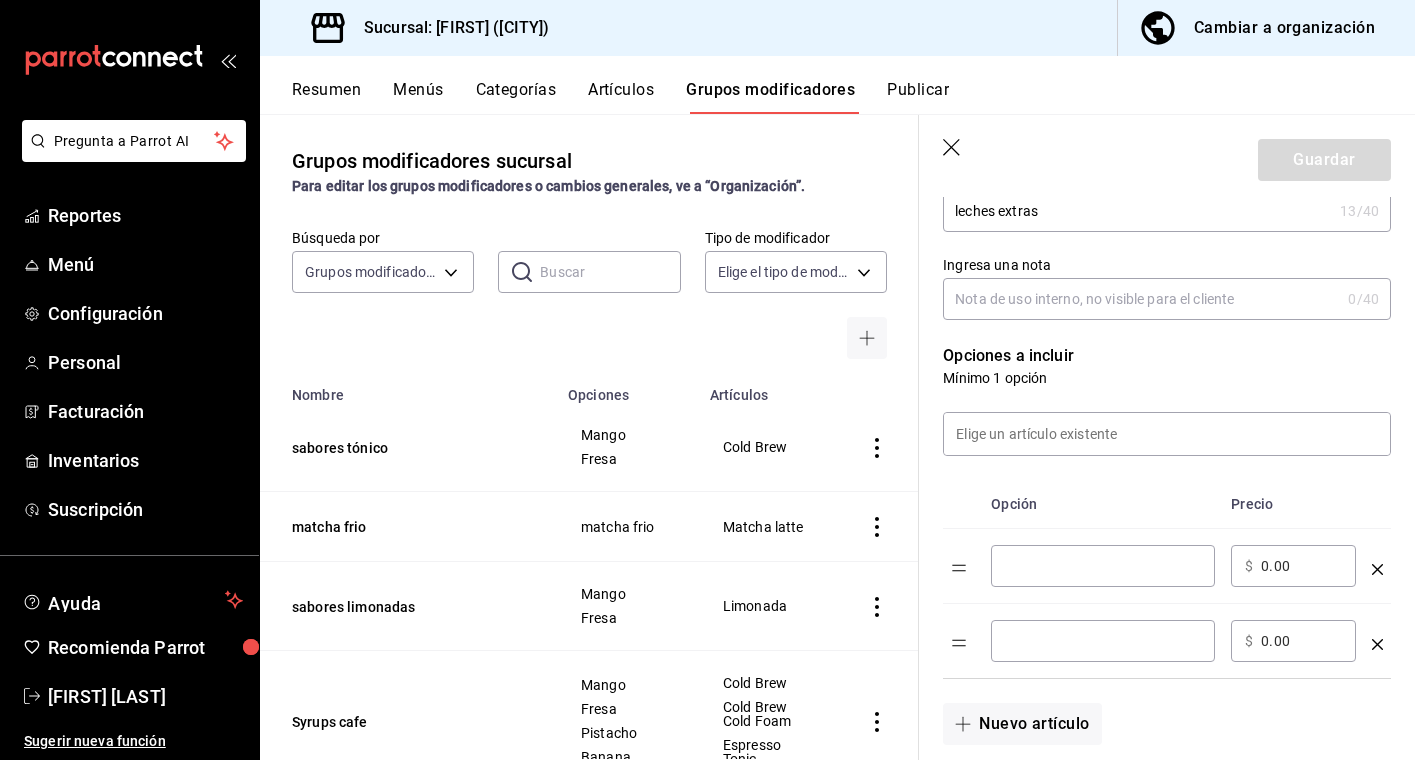 click at bounding box center (1103, 566) 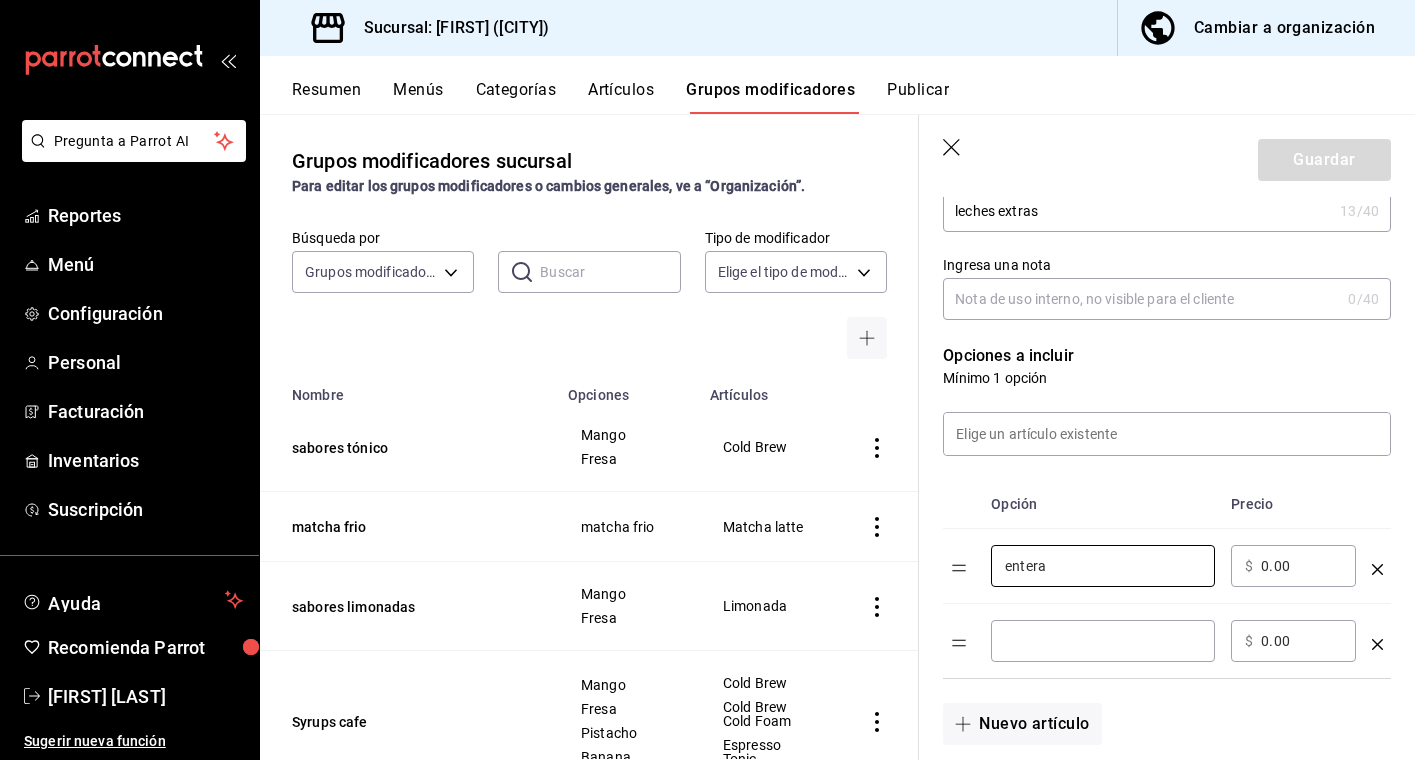 type on "entera" 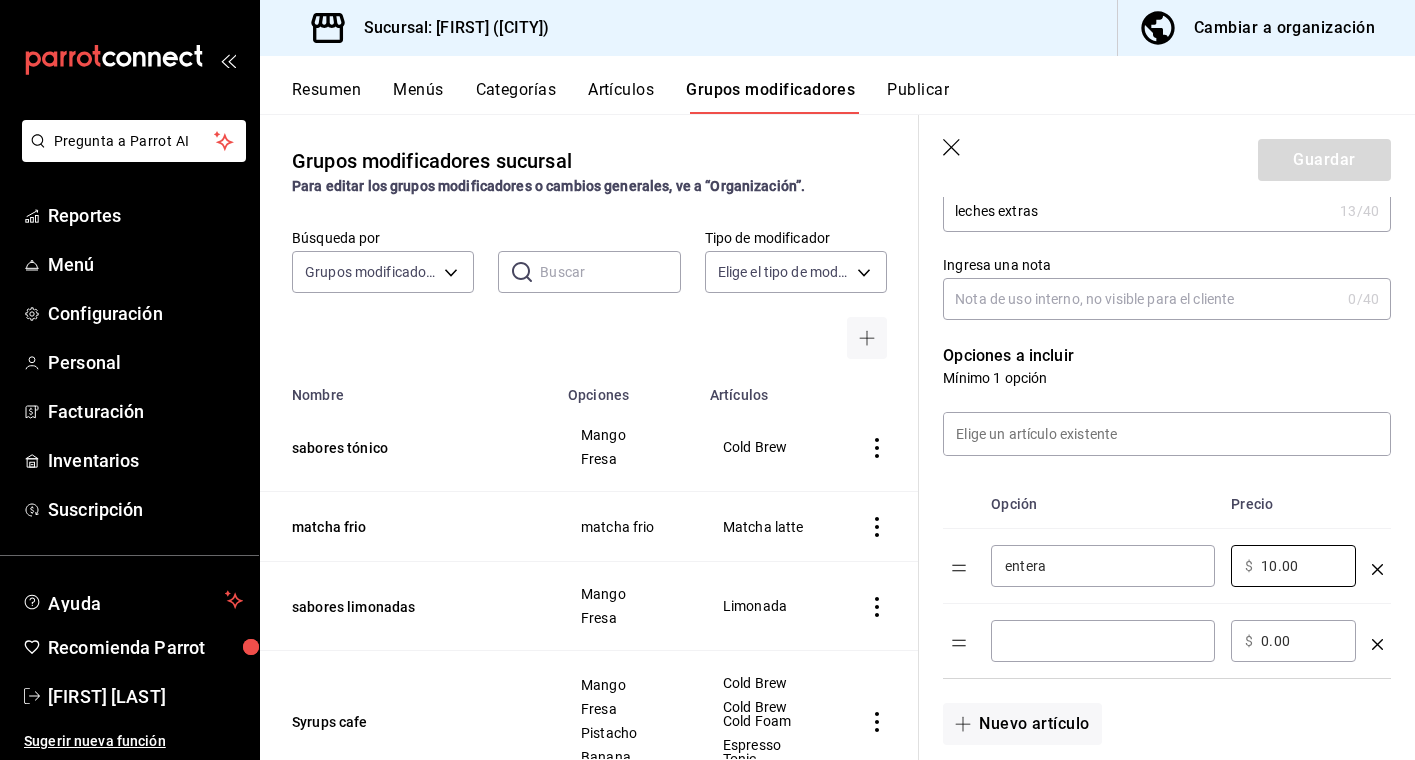 type on "10.00" 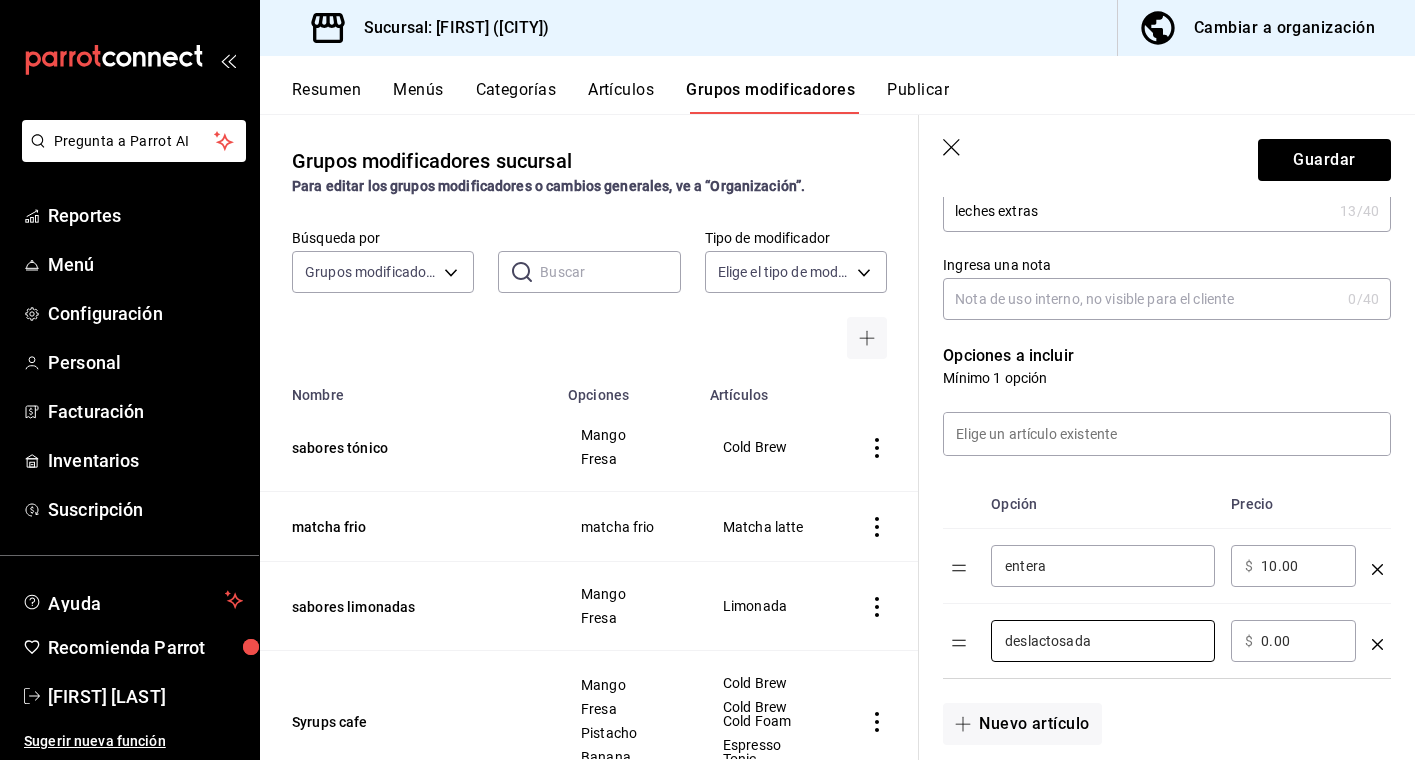 type on "deslactosada" 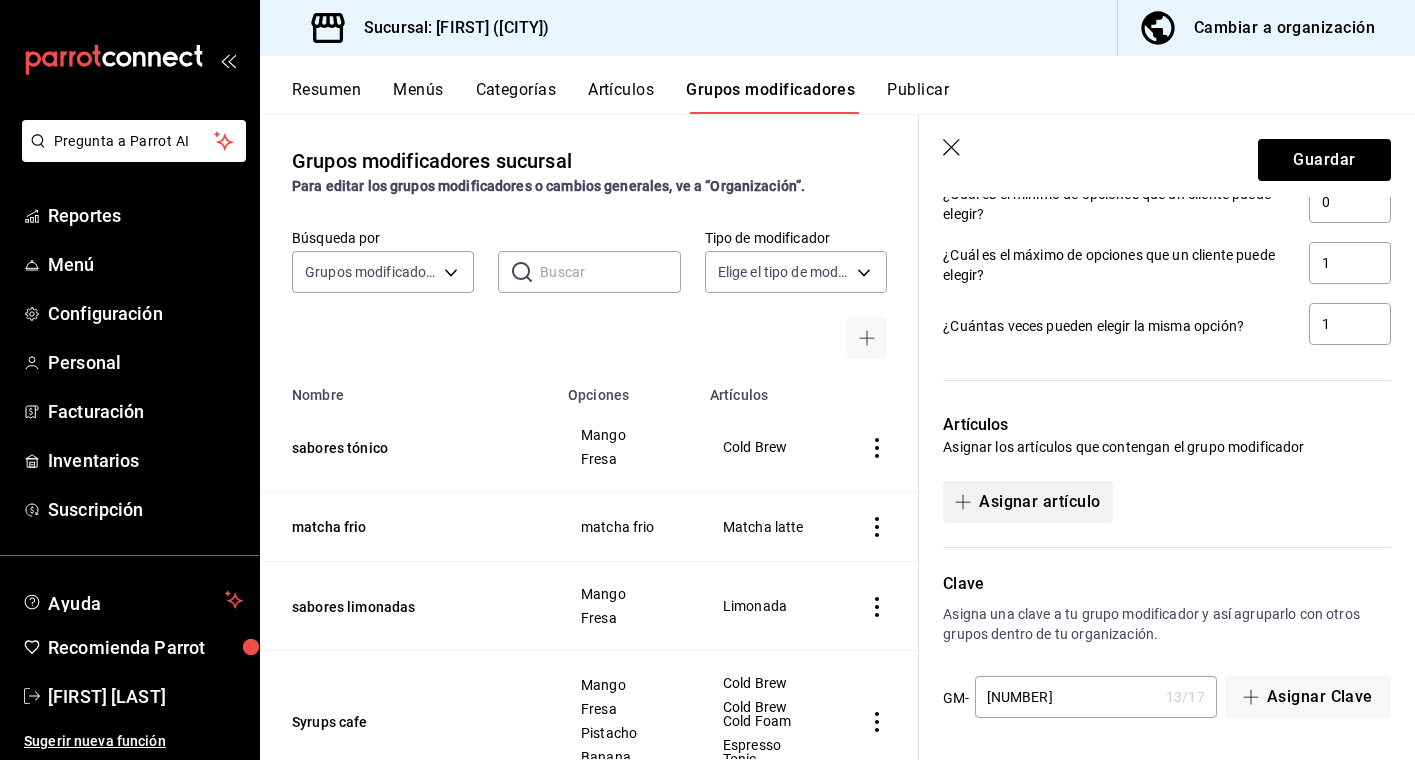 scroll, scrollTop: 1030, scrollLeft: 0, axis: vertical 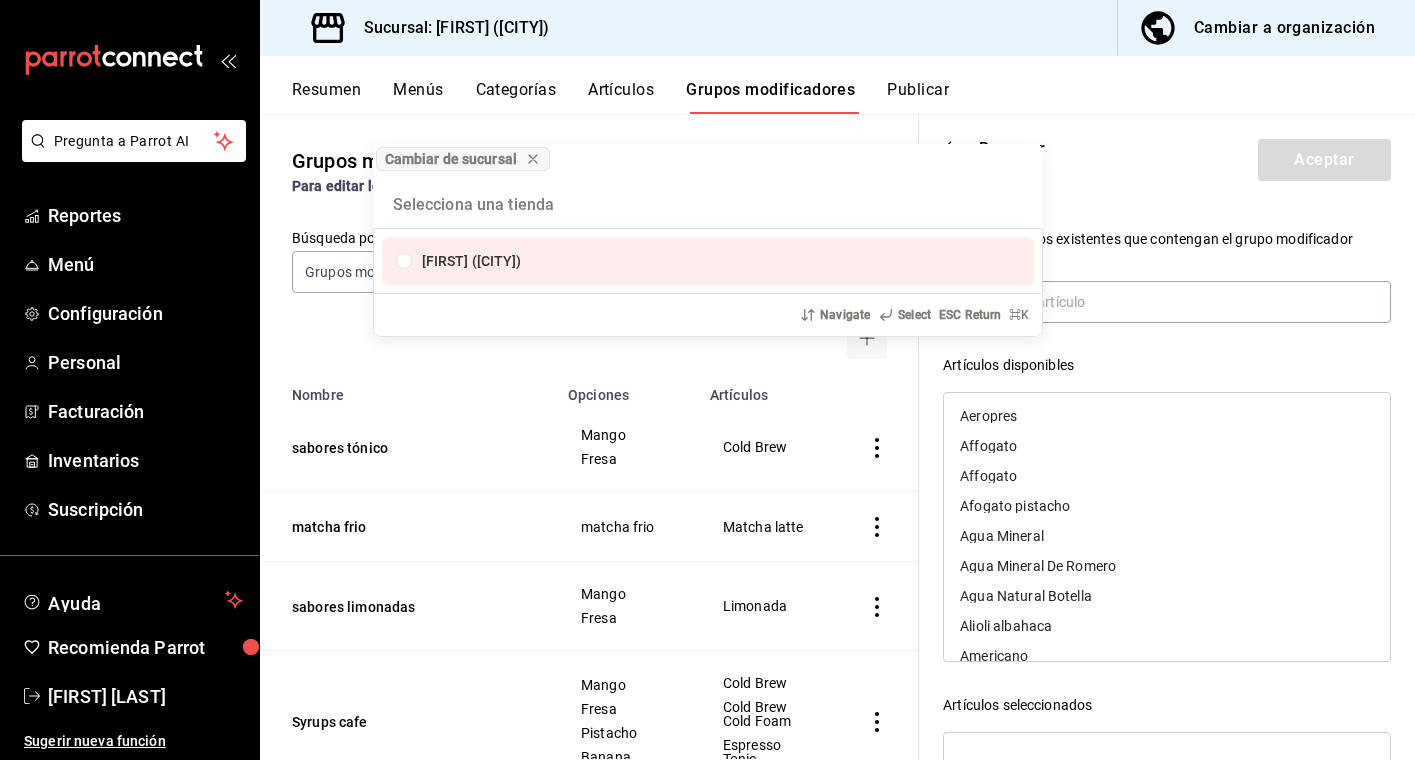 click on "Cambiar de sucursal [FIRST] ([CITY]) Navigate Select ESC Return ⌘ K" at bounding box center (707, 380) 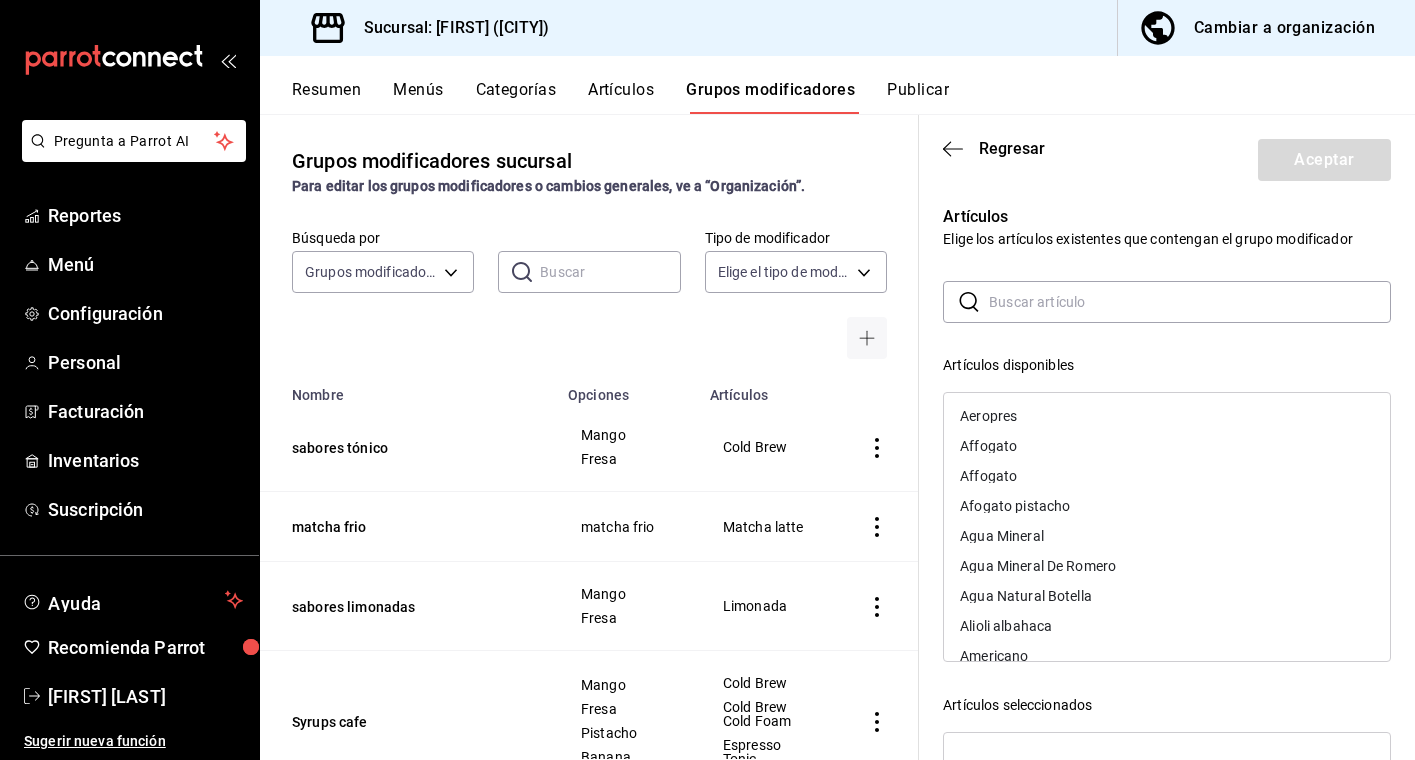 click on "Americano" at bounding box center [994, 656] 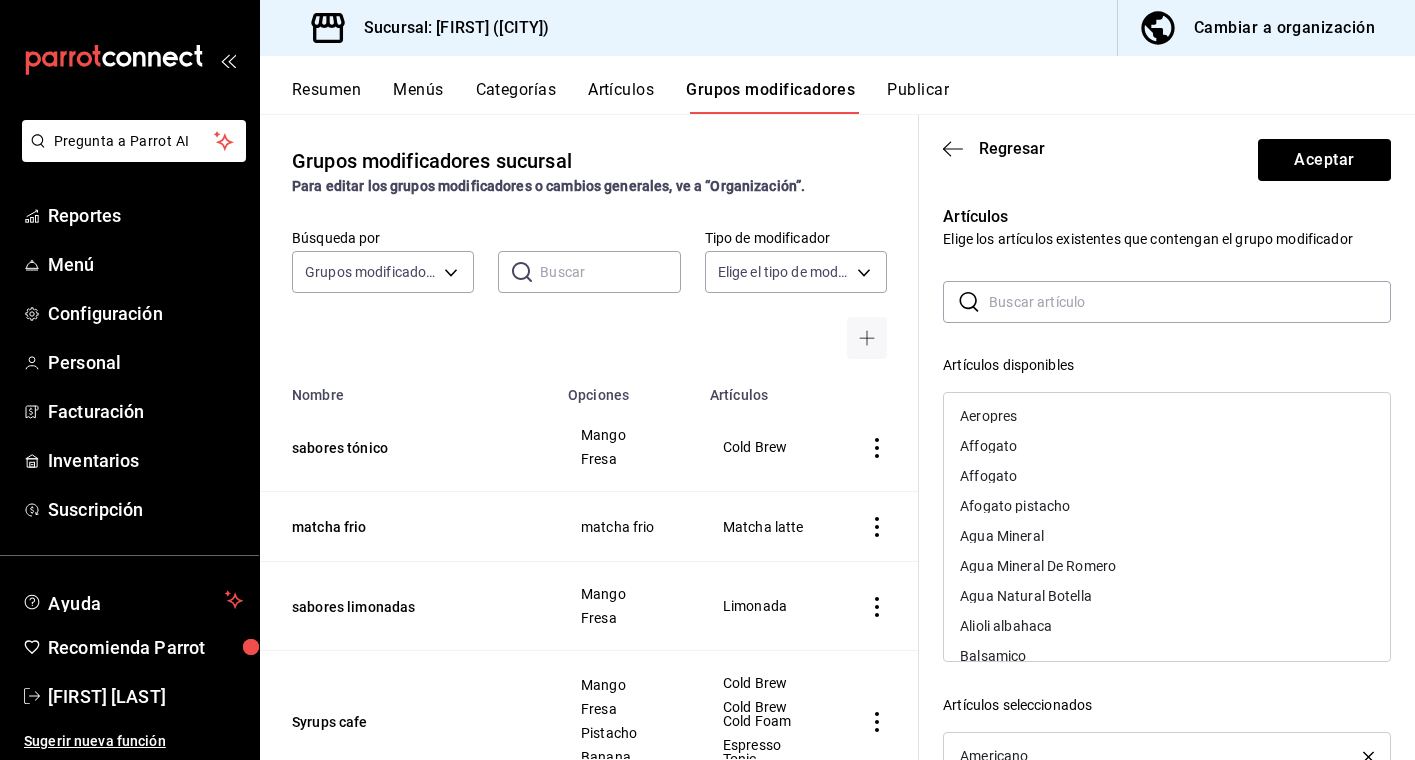 click at bounding box center [1190, 302] 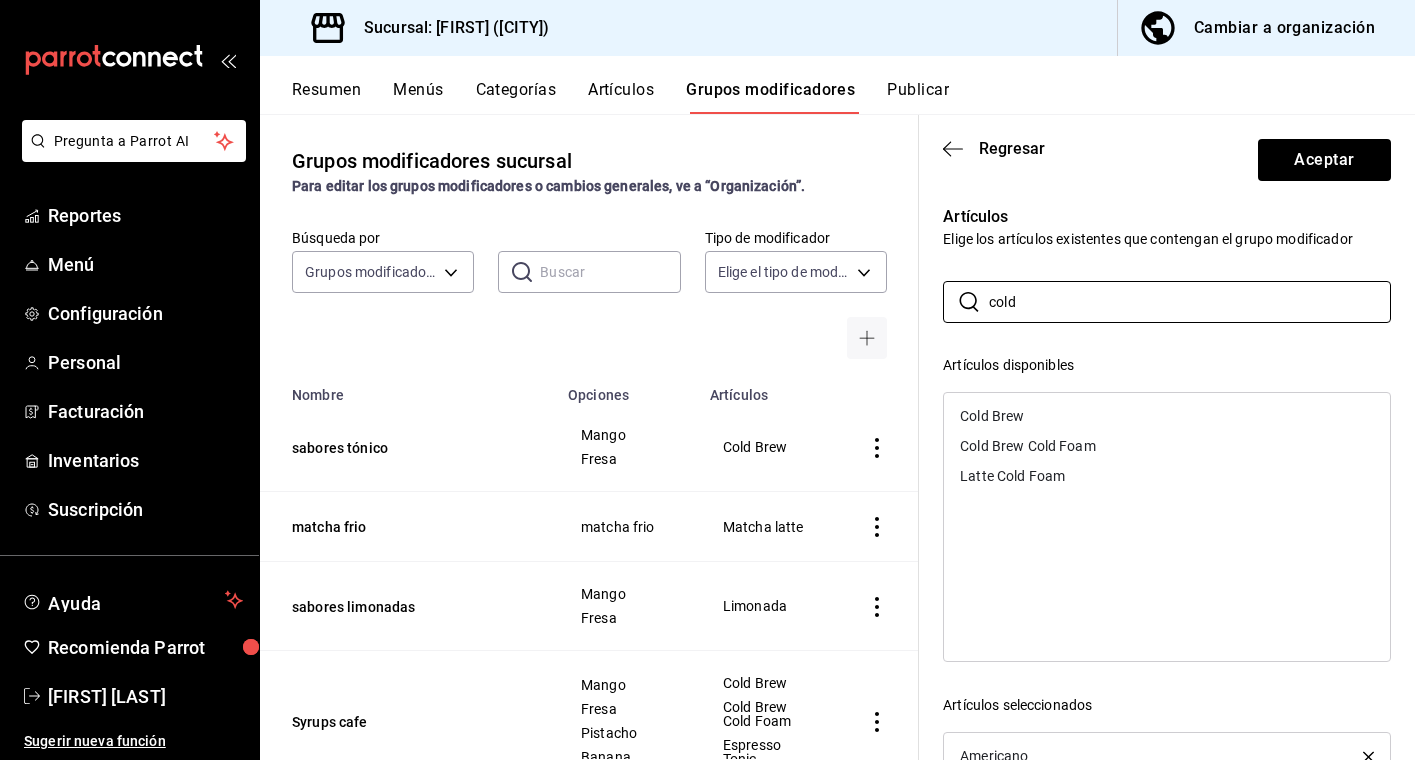 type on "Cold" 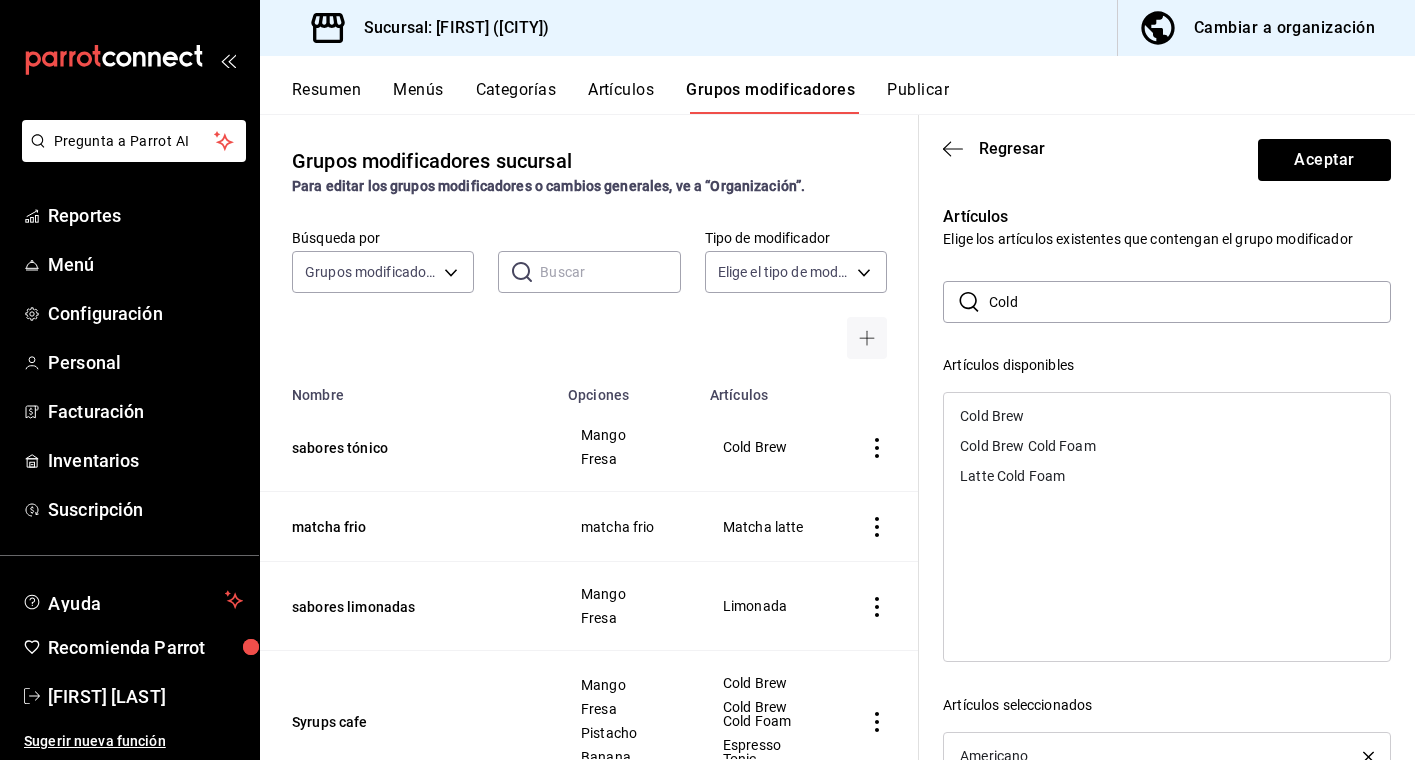 drag, startPoint x: 1047, startPoint y: 335, endPoint x: 1005, endPoint y: 412, distance: 87.70975 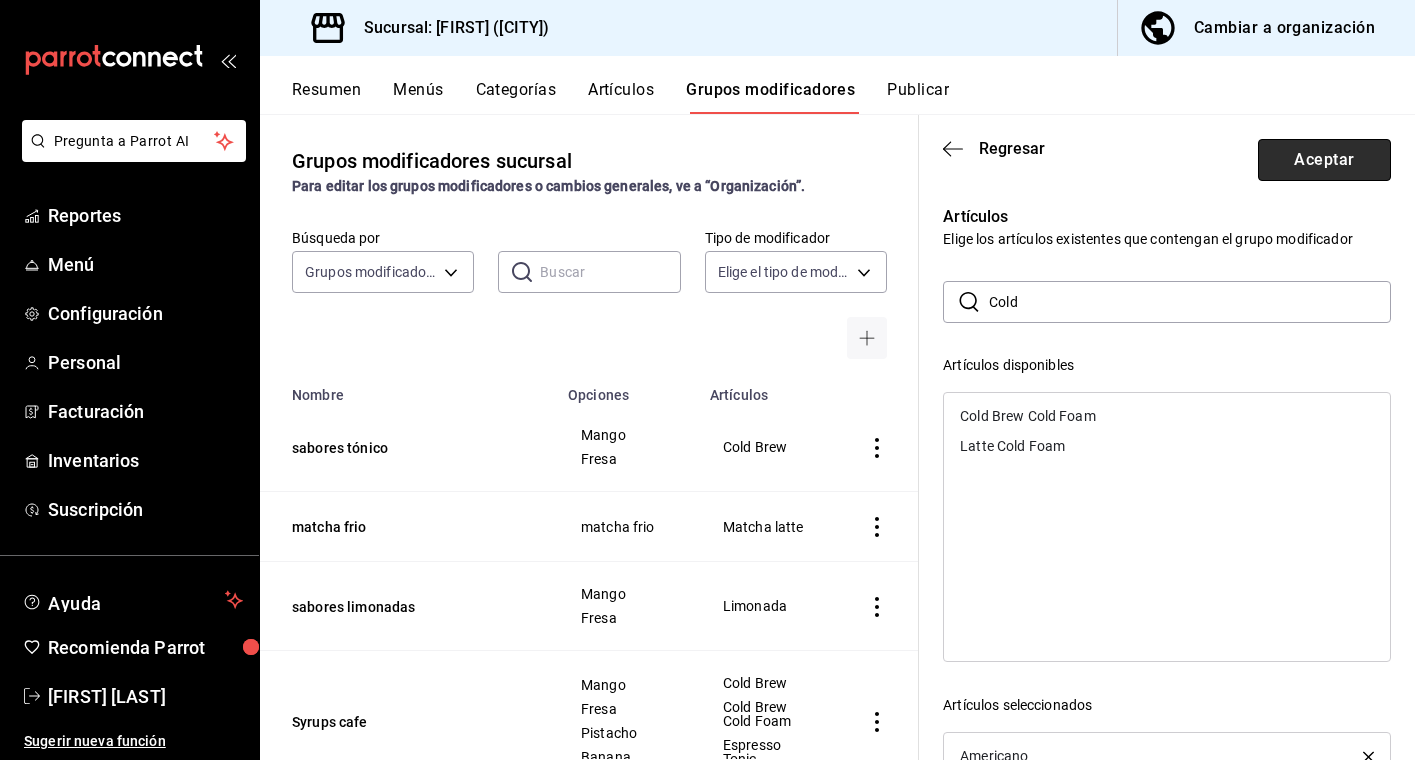 click on "Aceptar" at bounding box center (1324, 160) 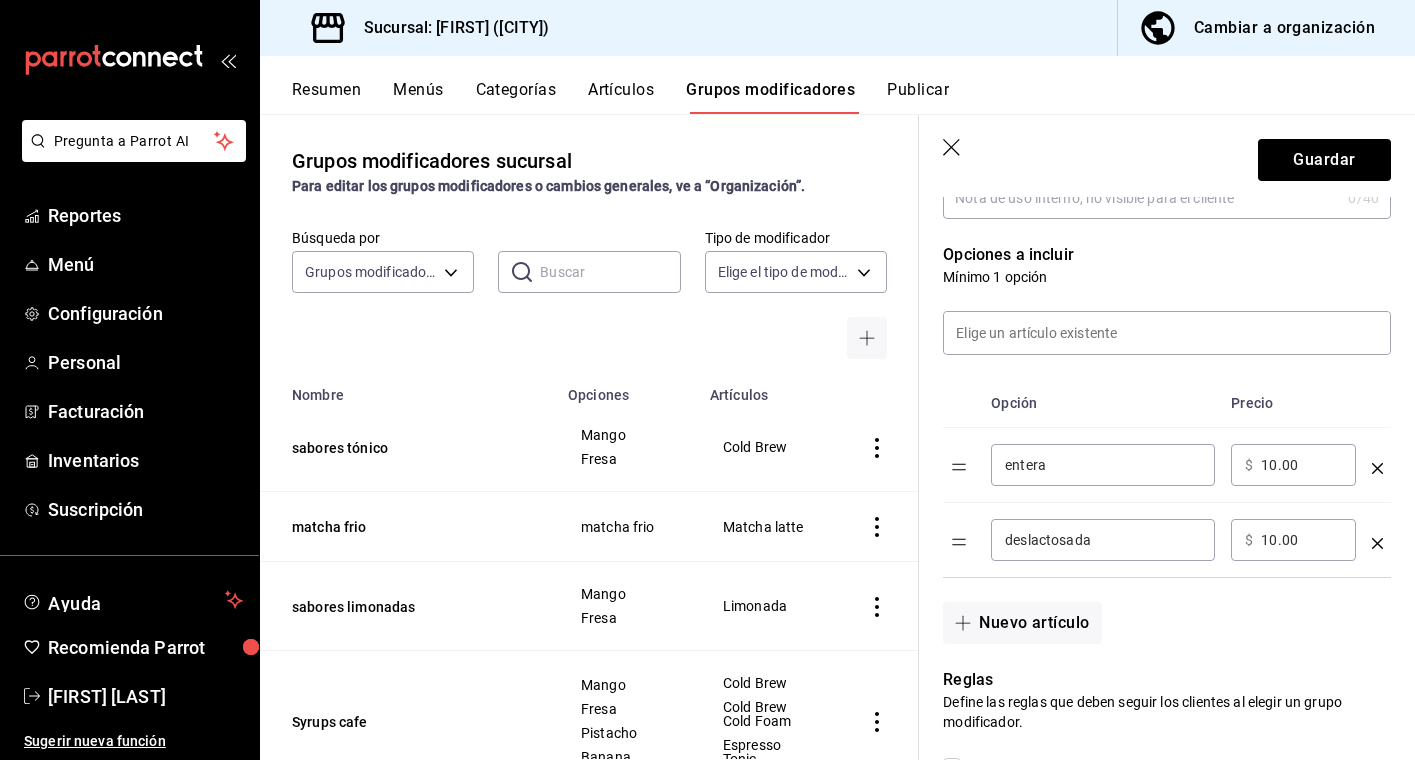 scroll, scrollTop: 394, scrollLeft: 0, axis: vertical 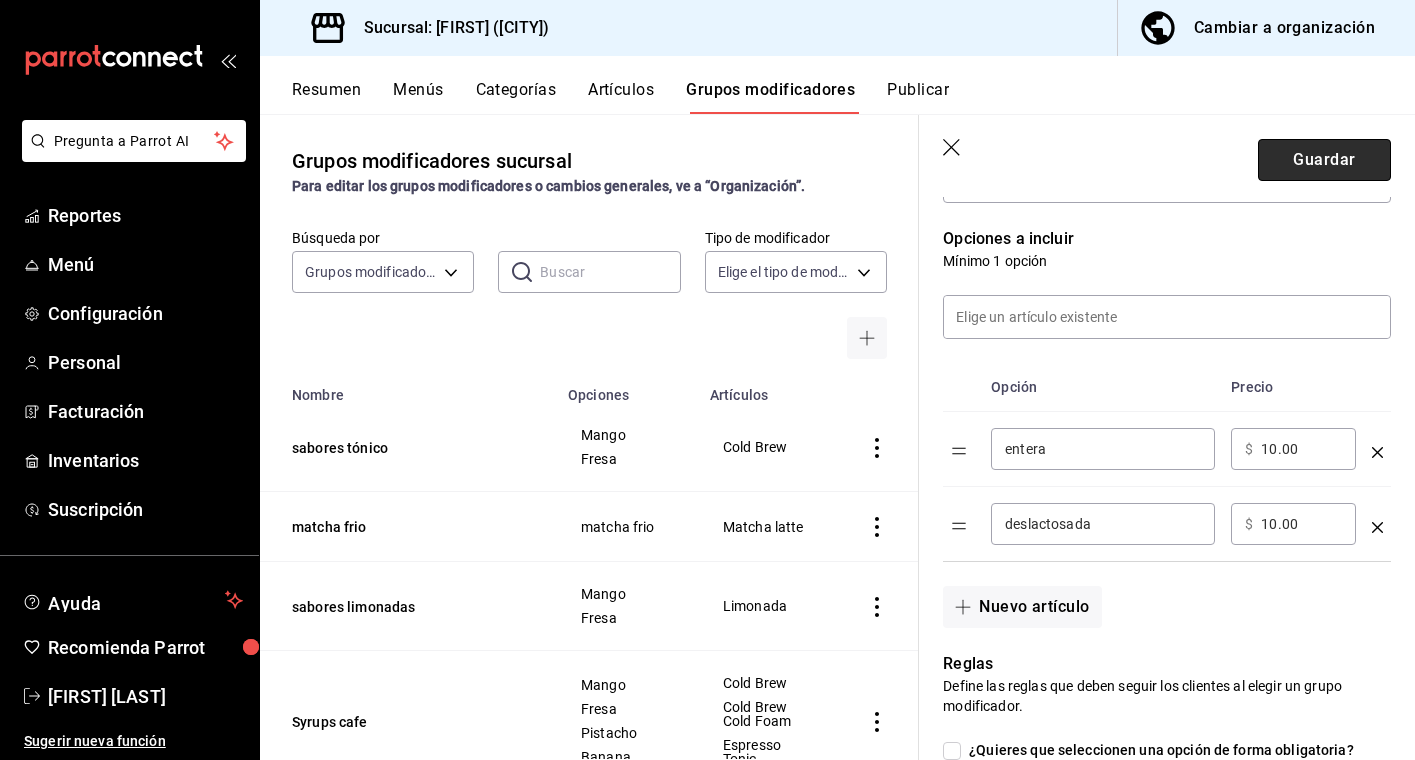 click on "Guardar" at bounding box center [1324, 160] 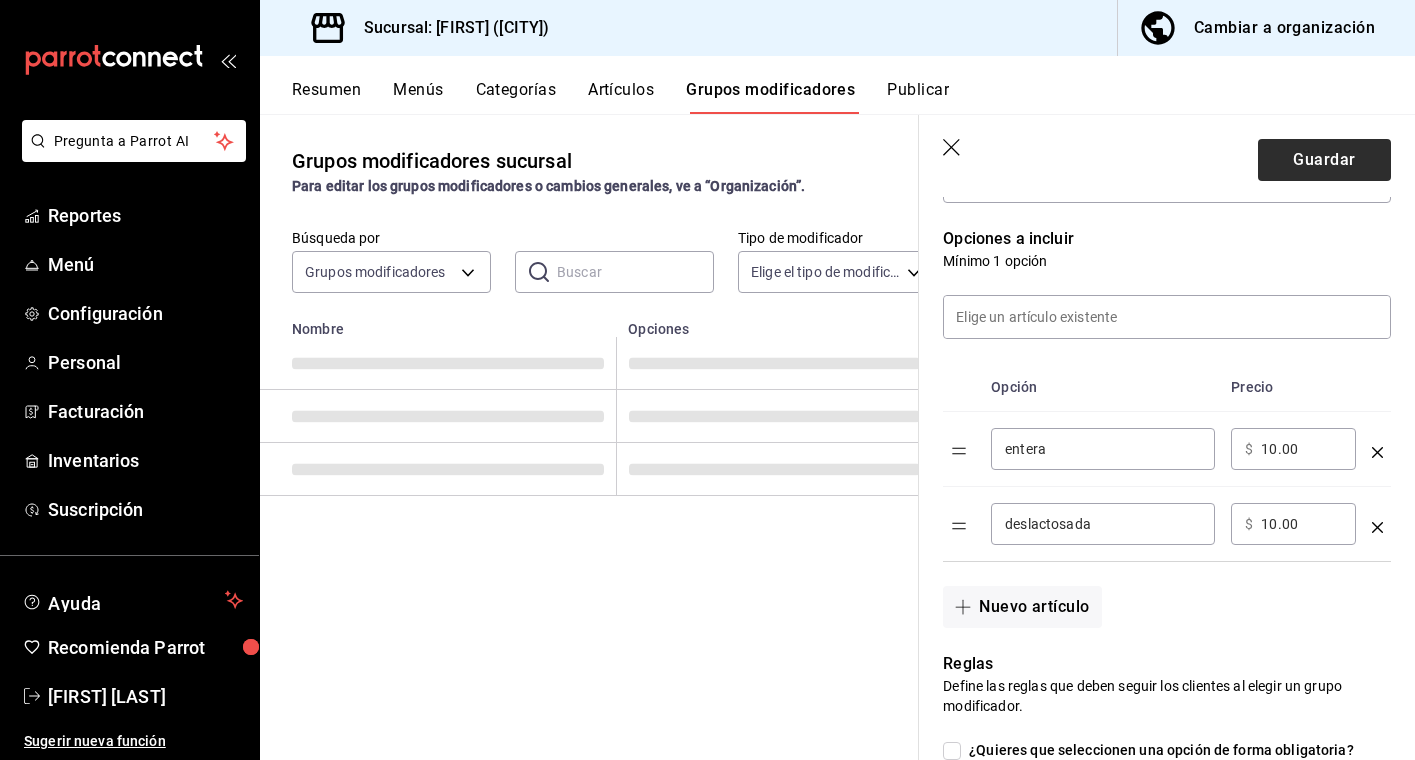 scroll, scrollTop: 0, scrollLeft: 0, axis: both 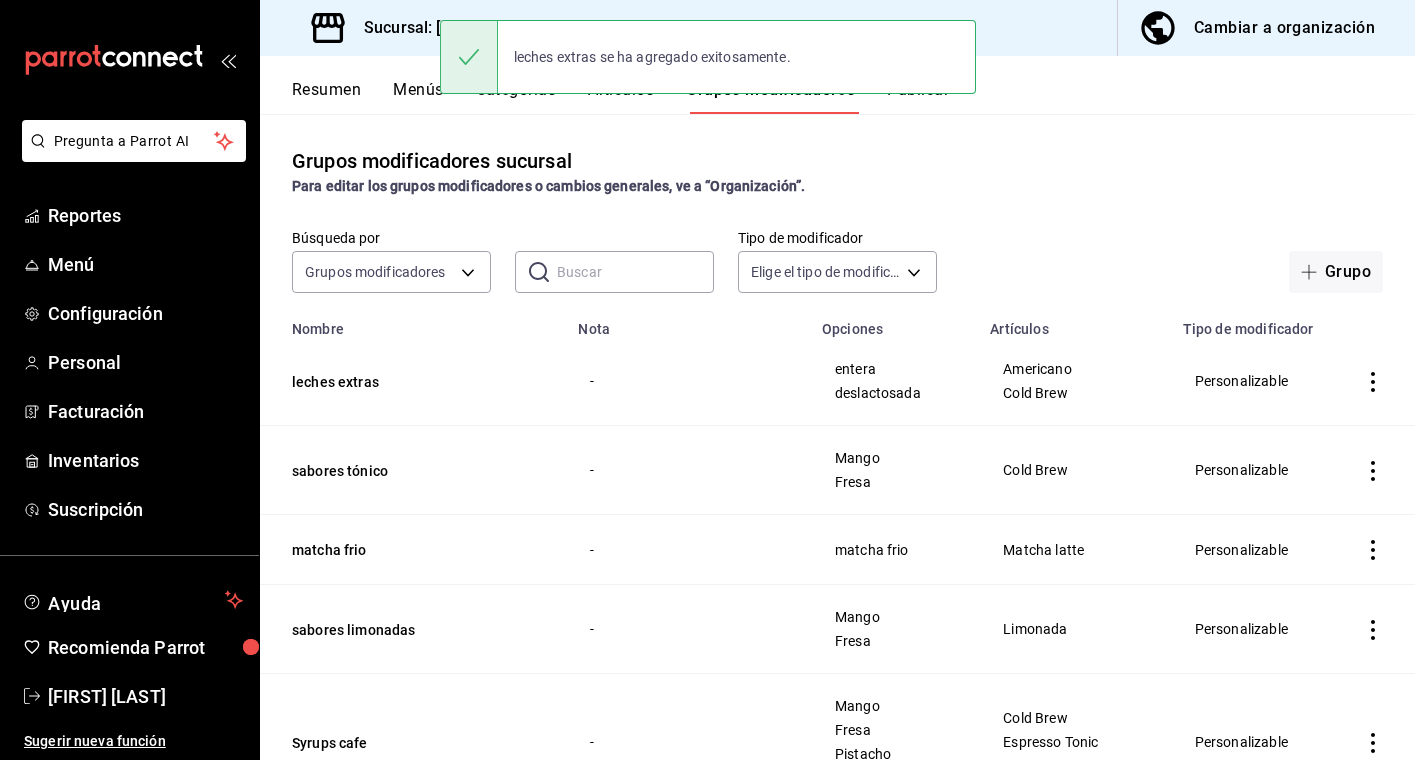 click on "Publicar" at bounding box center (918, 97) 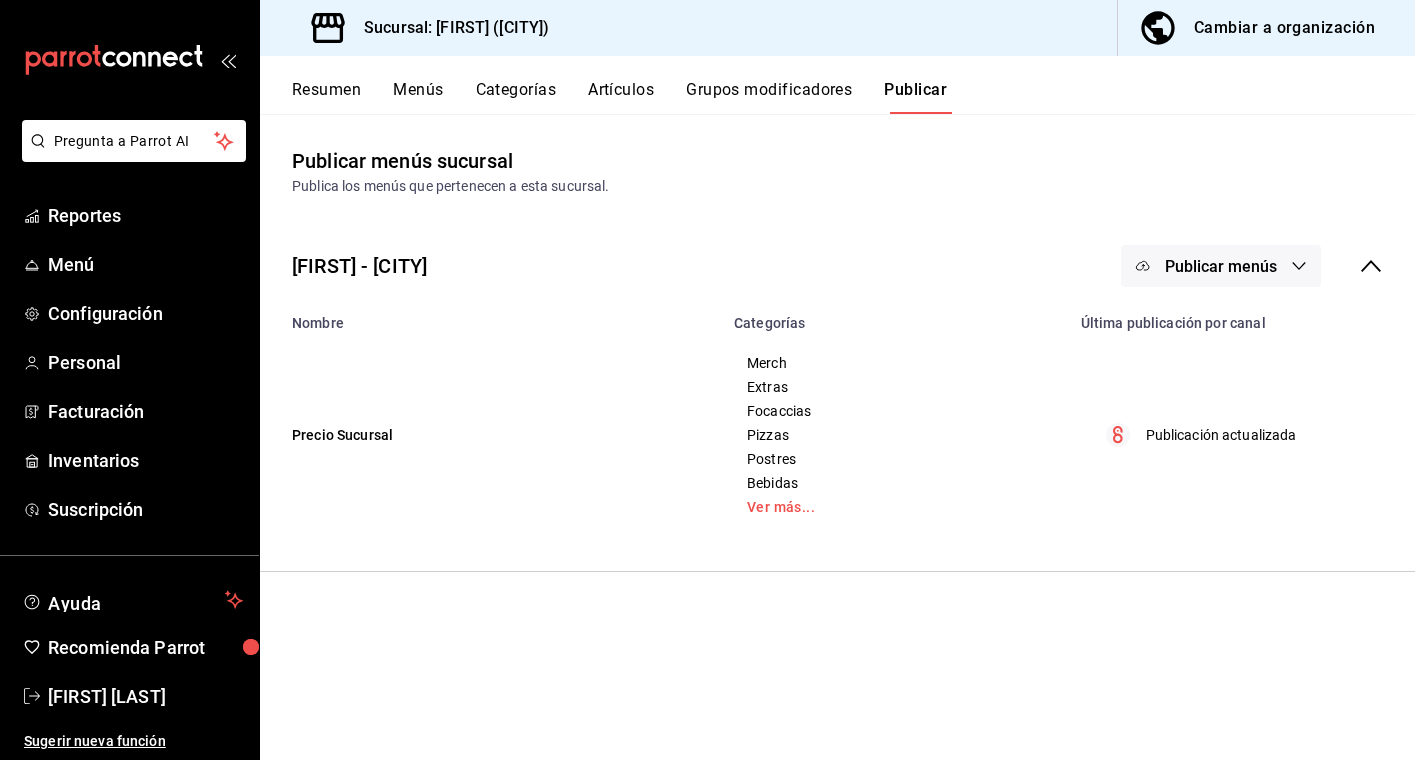 click on "Publicar menús" at bounding box center (1221, 266) 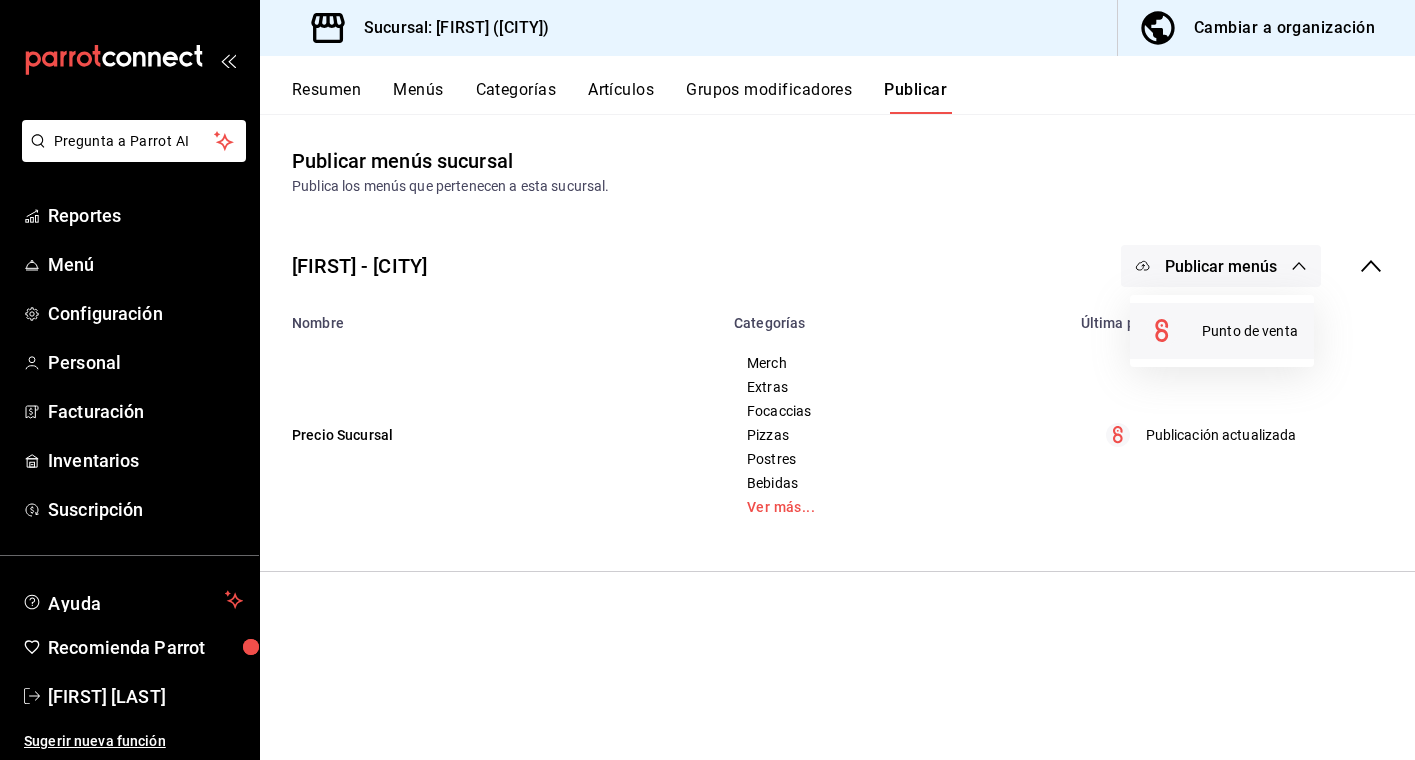 click at bounding box center [1174, 331] 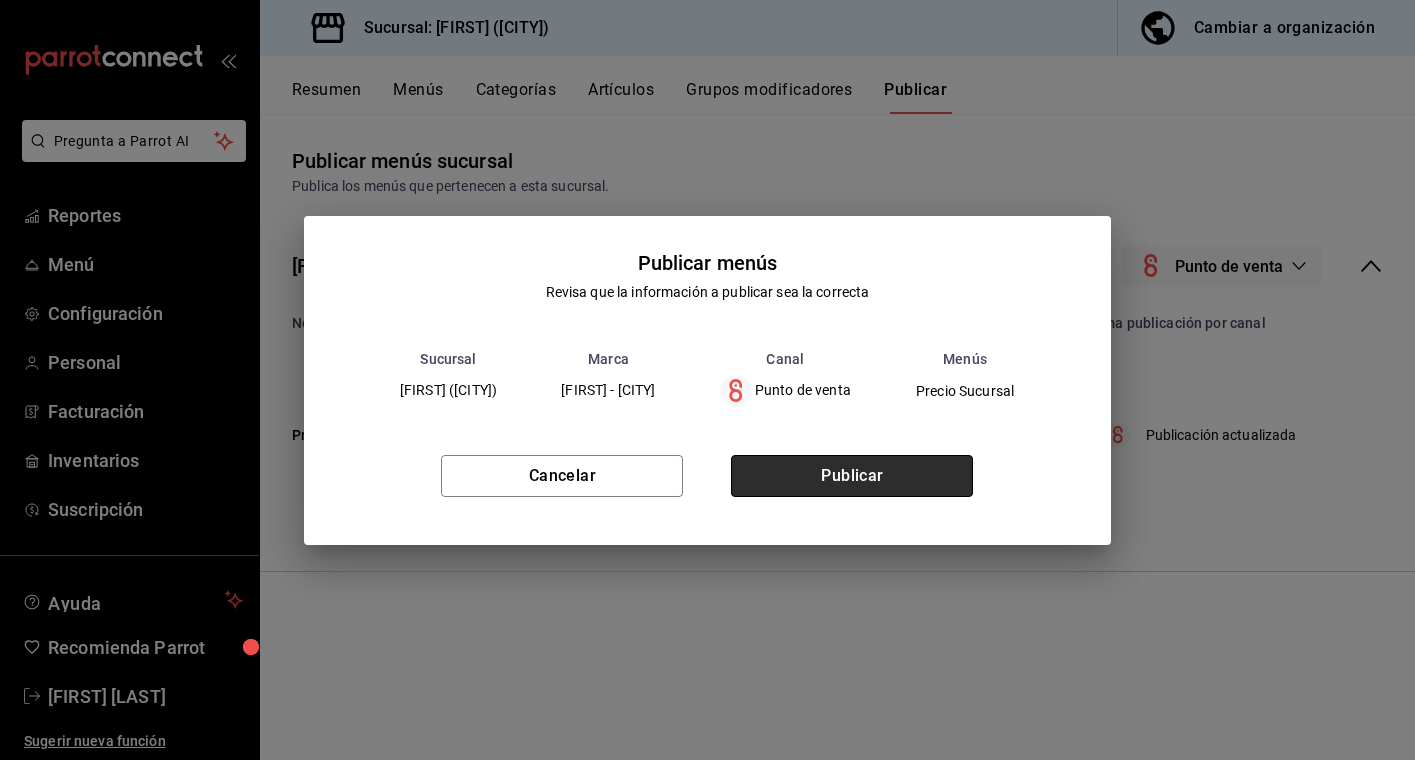 click on "Publicar" at bounding box center (852, 476) 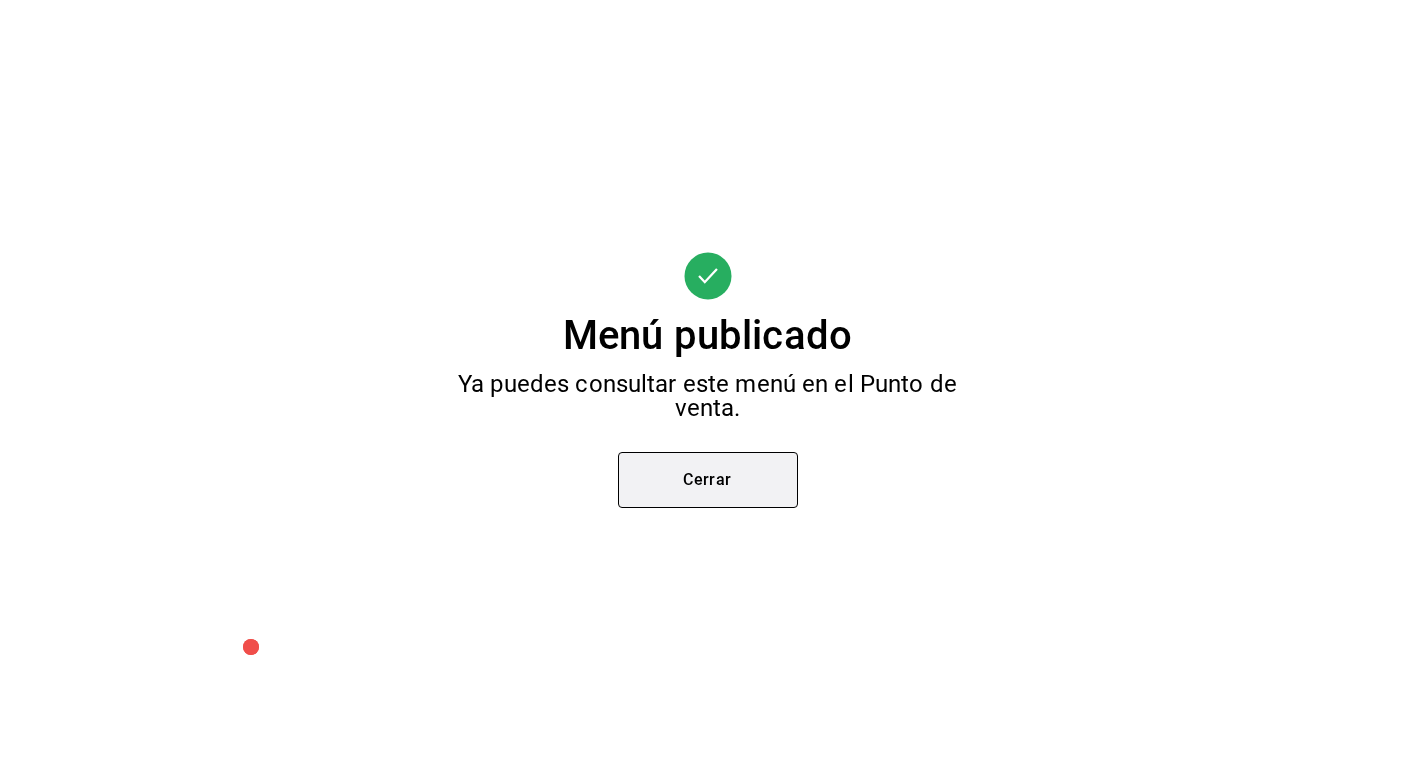 click on "Cerrar" at bounding box center [708, 480] 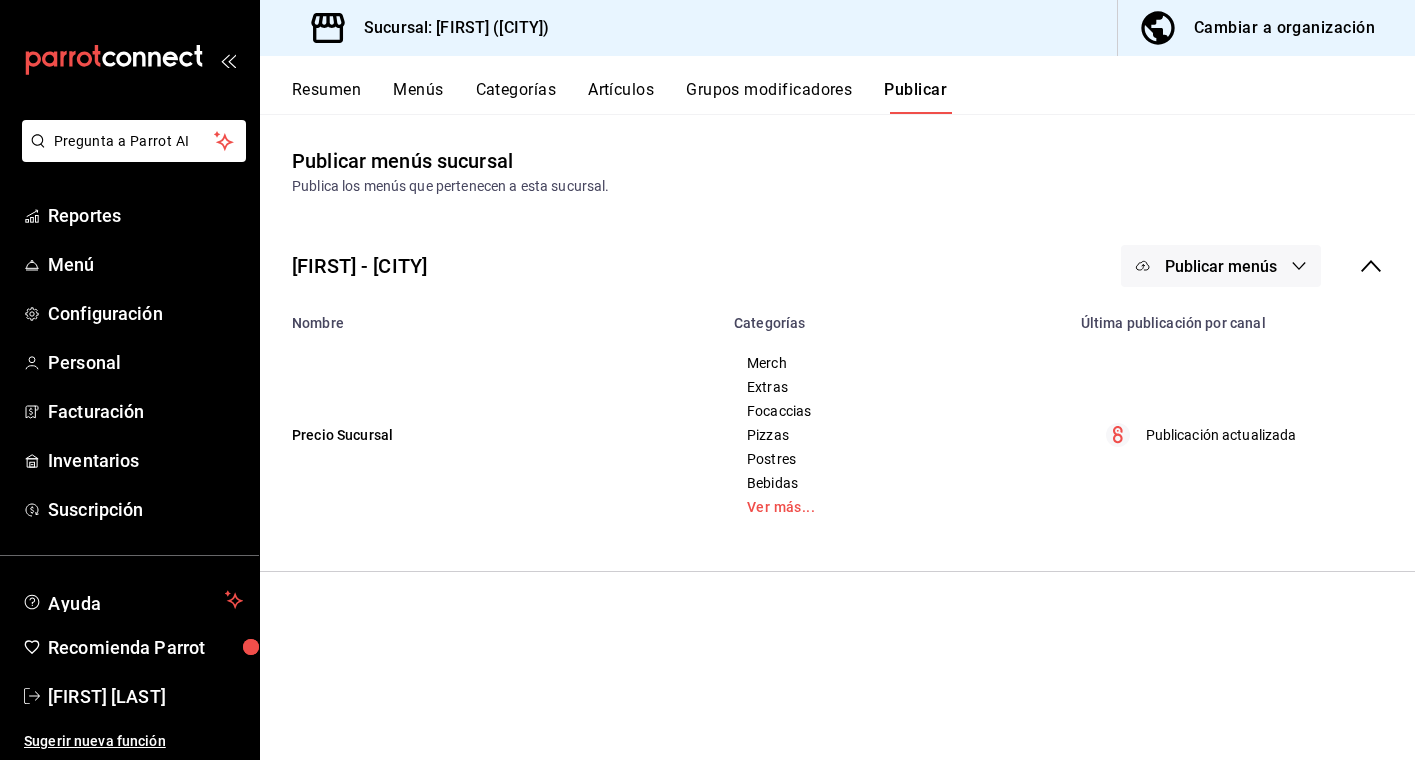 click on "Grupos modificadores" at bounding box center [769, 97] 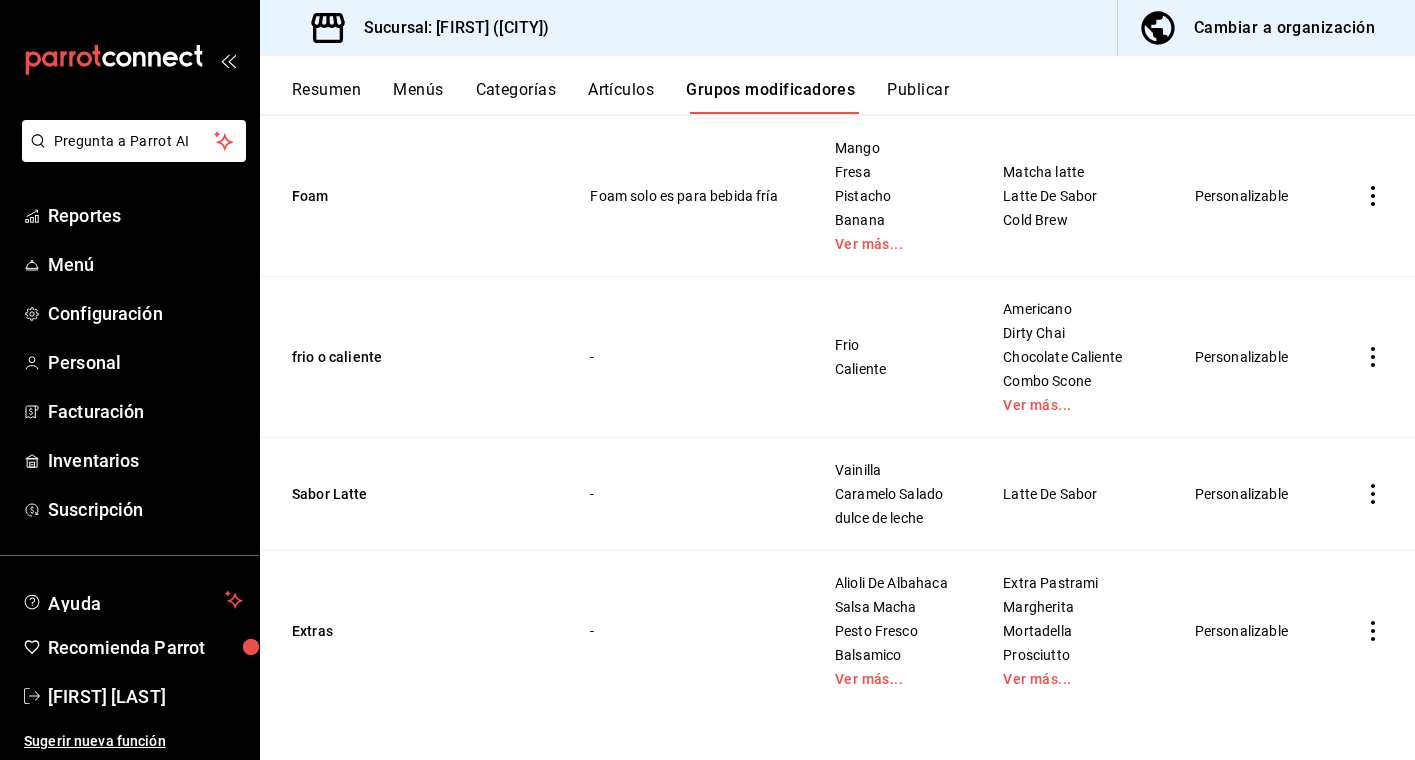 scroll, scrollTop: 1016, scrollLeft: 0, axis: vertical 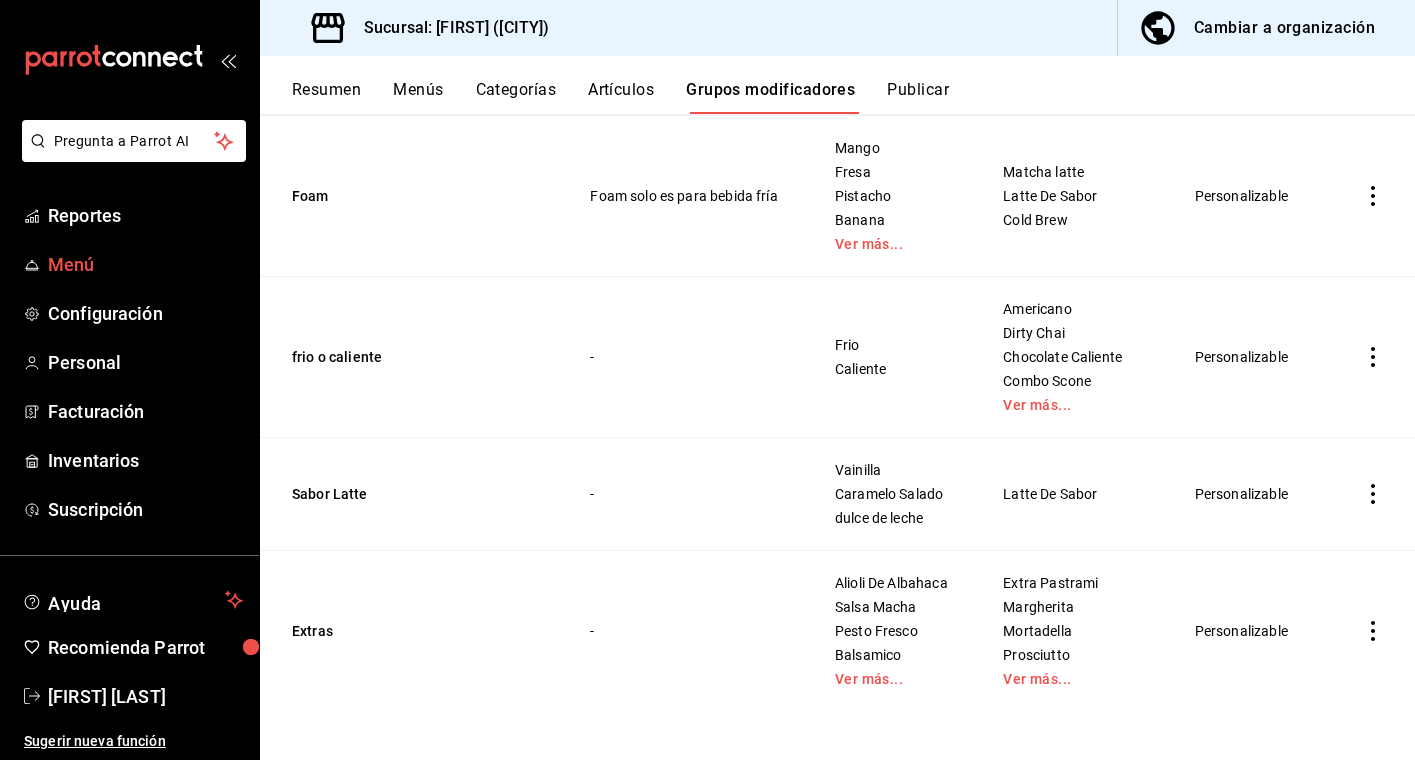 click on "Menú" at bounding box center (145, 264) 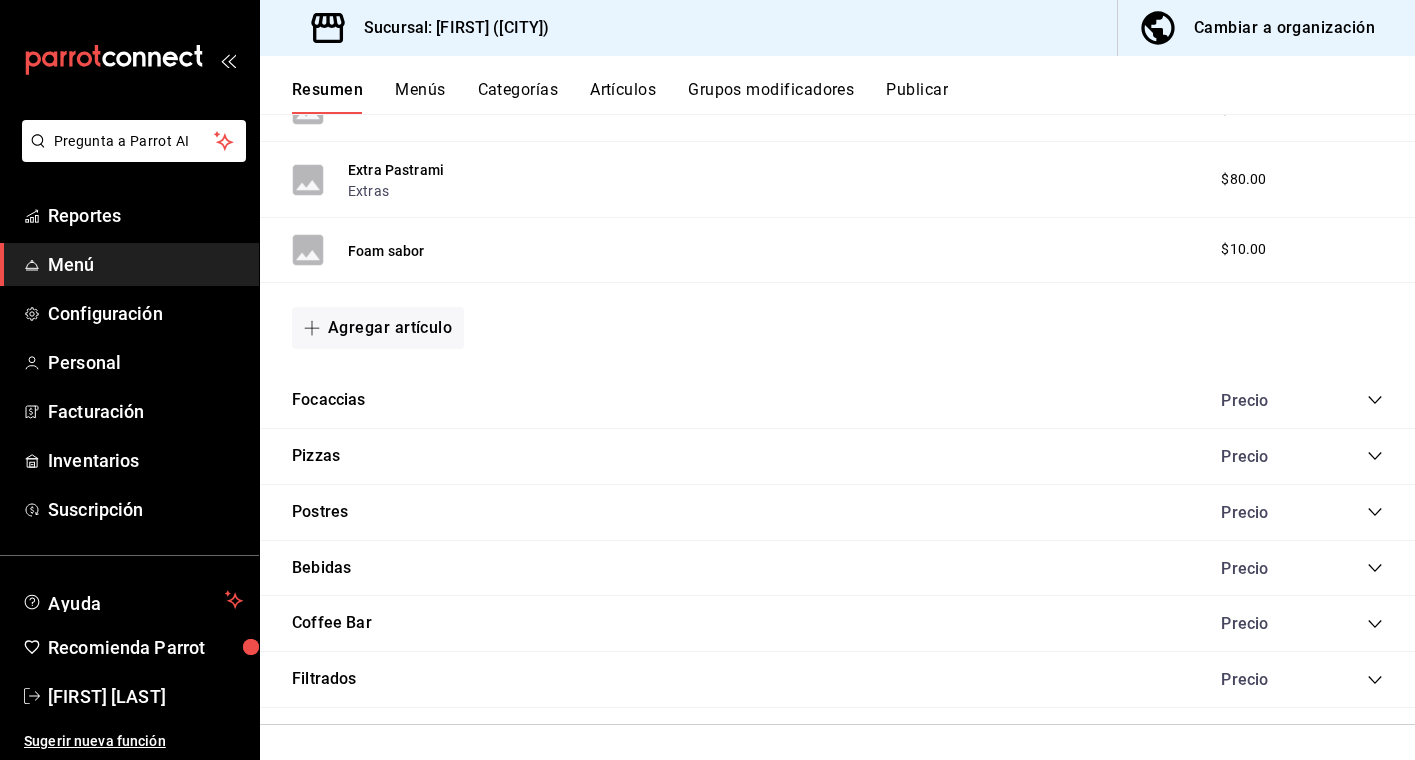 scroll, scrollTop: 1877, scrollLeft: 0, axis: vertical 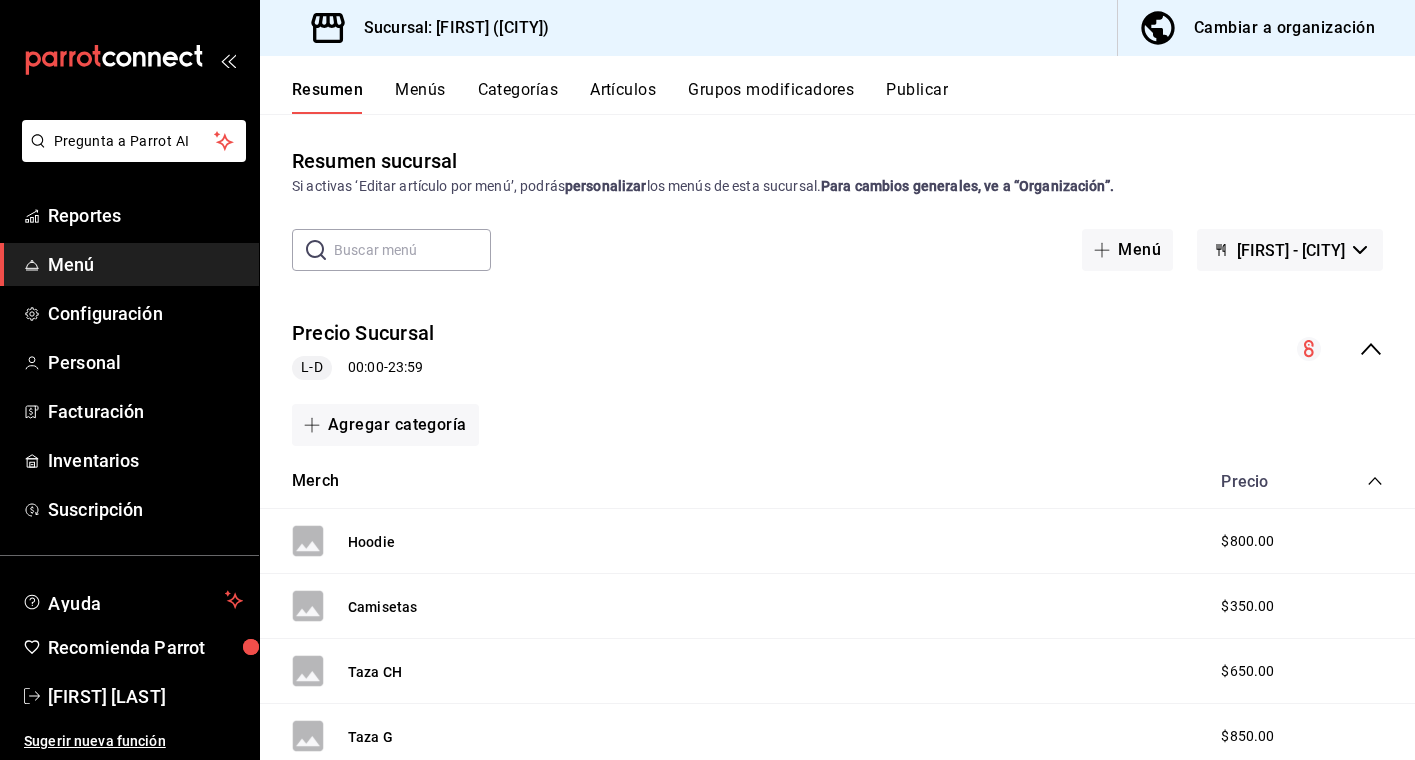 click on "Categorías" at bounding box center (518, 97) 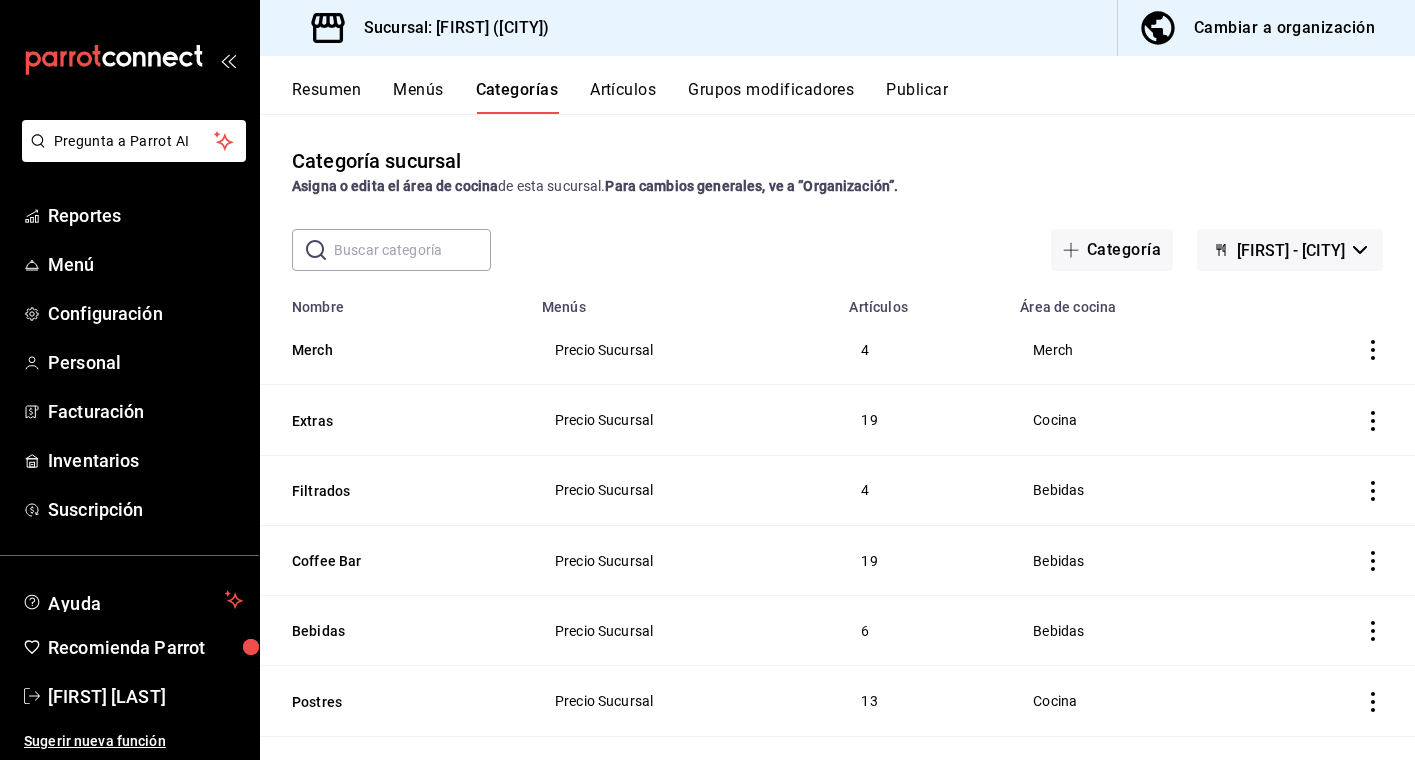 scroll, scrollTop: 26, scrollLeft: 0, axis: vertical 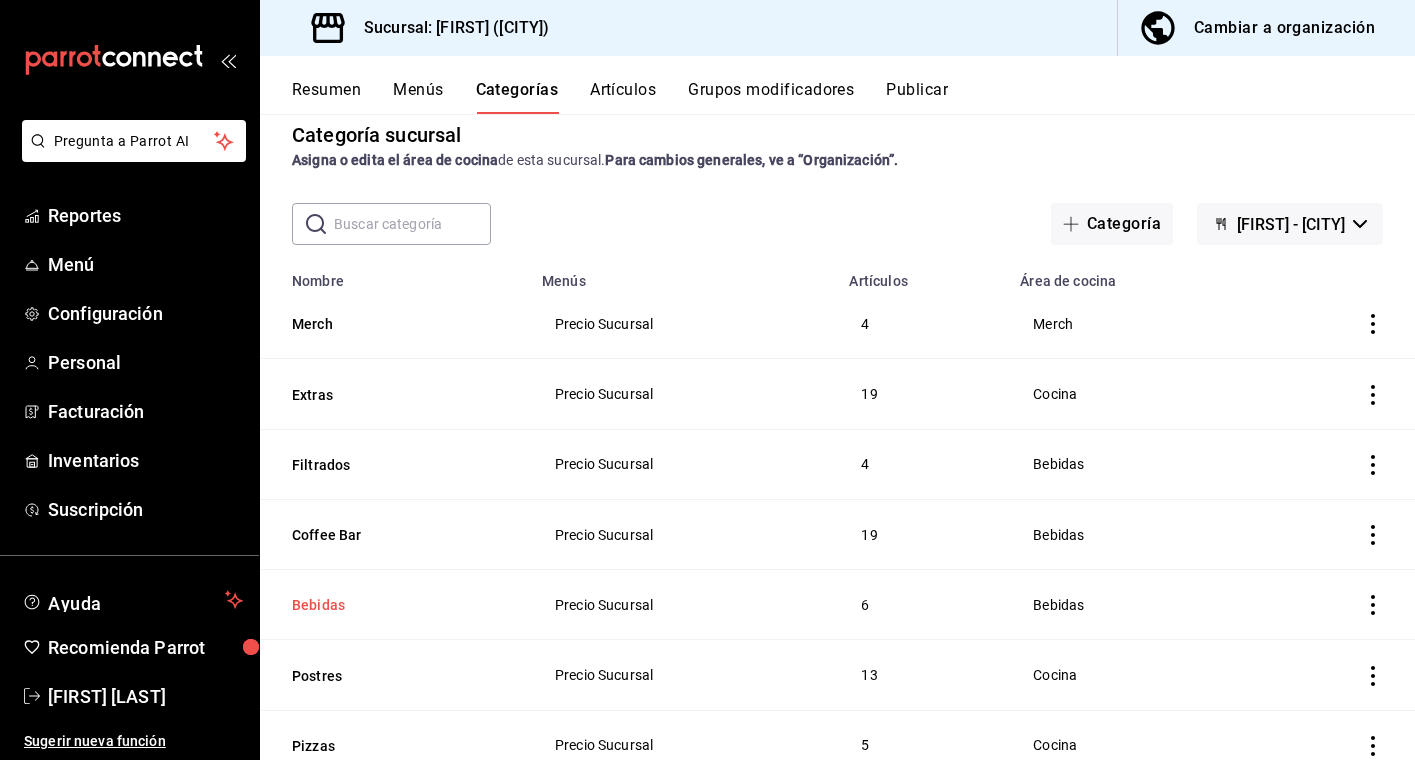 click on "Bebidas" at bounding box center [392, 605] 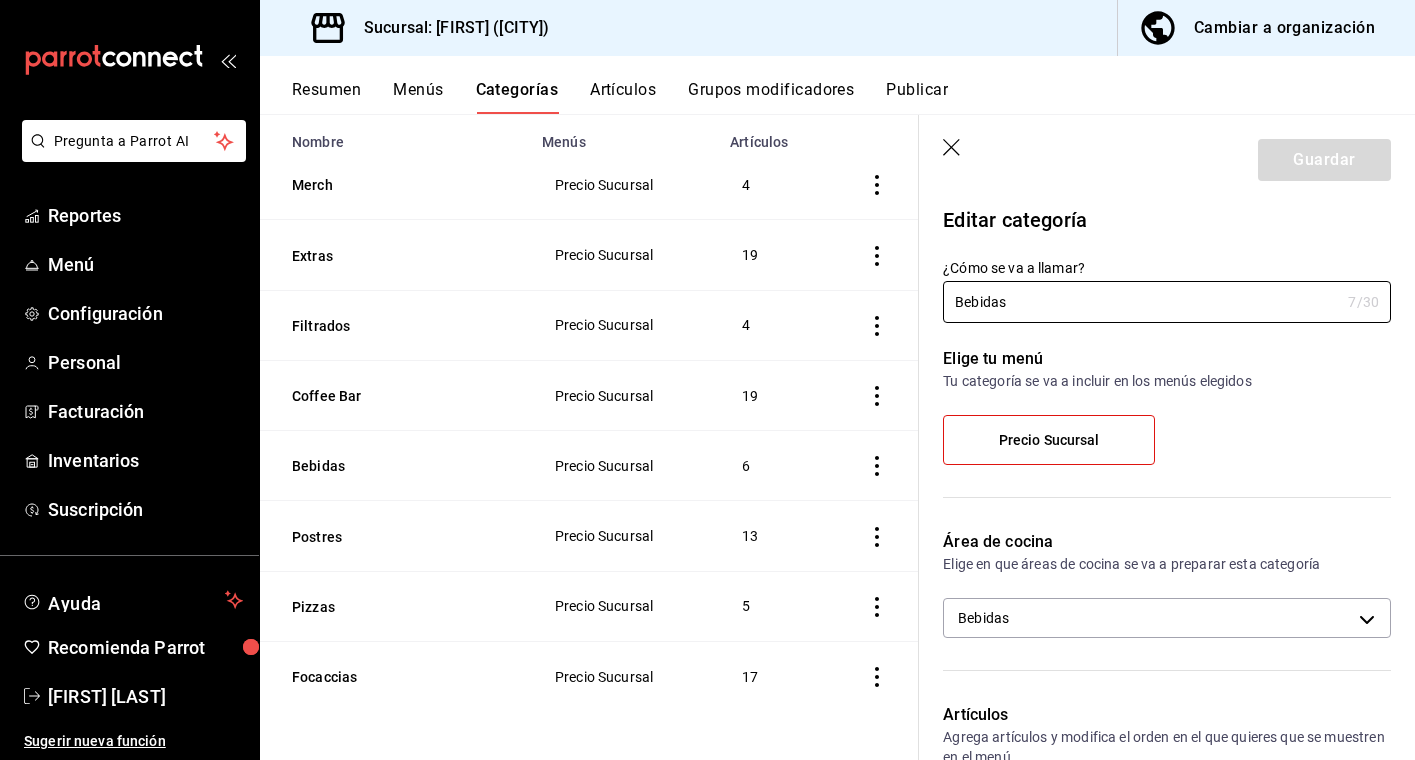 scroll, scrollTop: 187, scrollLeft: 0, axis: vertical 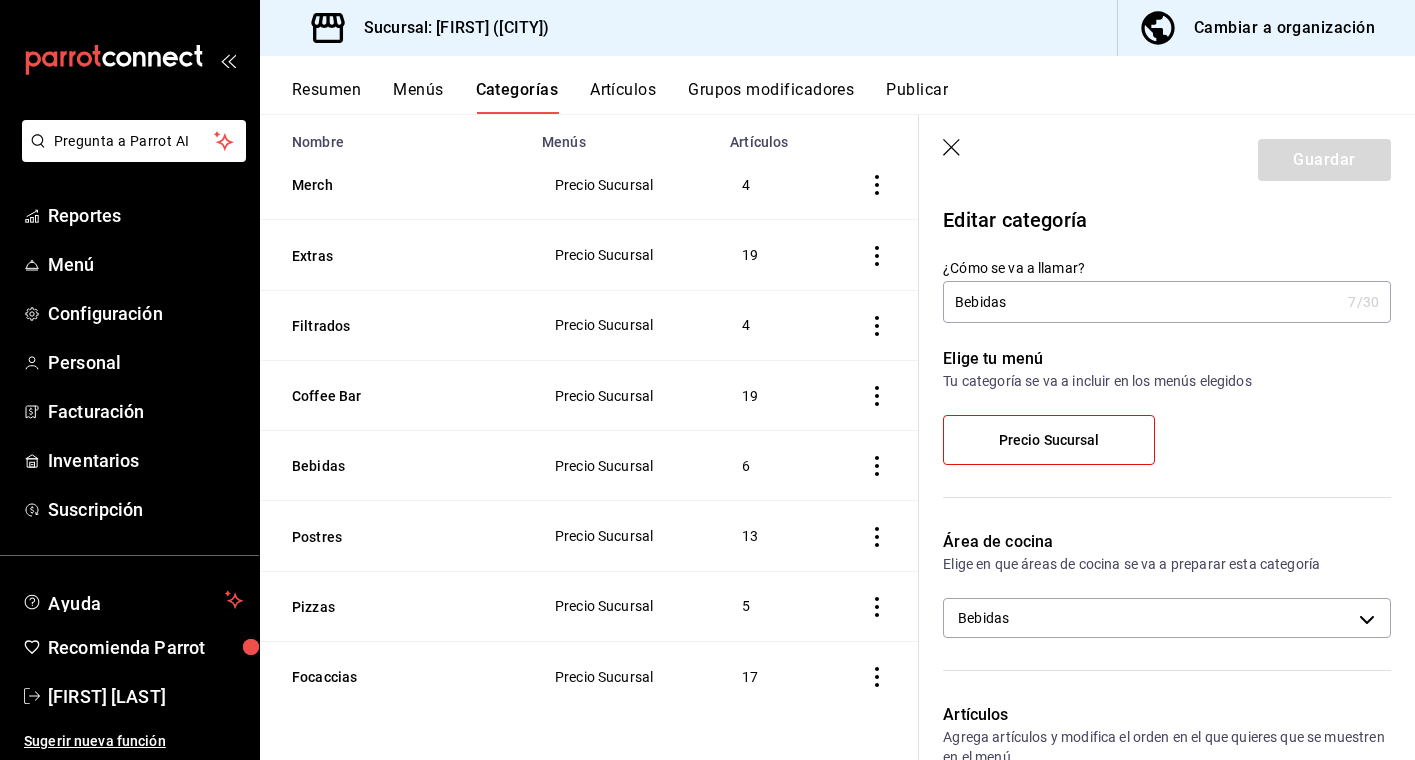 click on "Menús" at bounding box center (418, 97) 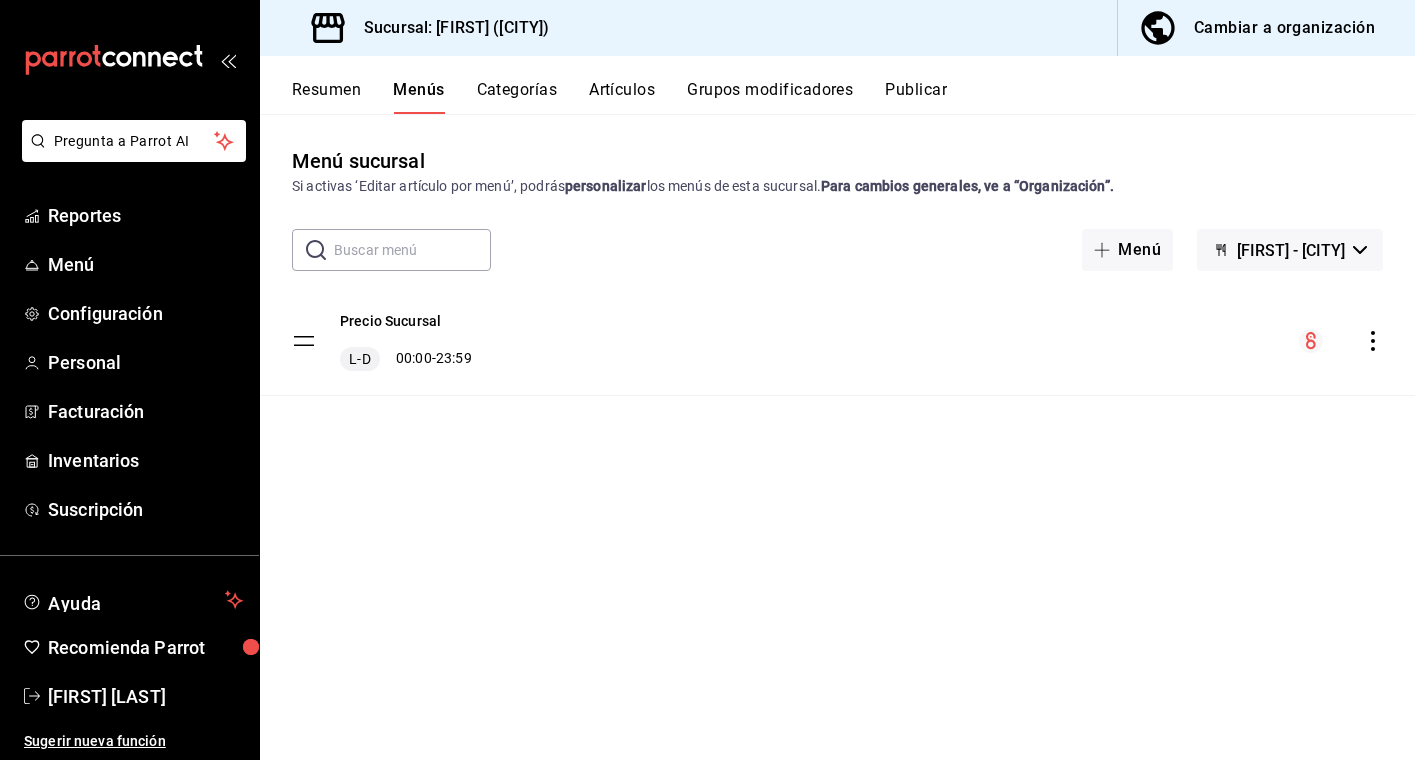 click on "Resumen" at bounding box center [326, 97] 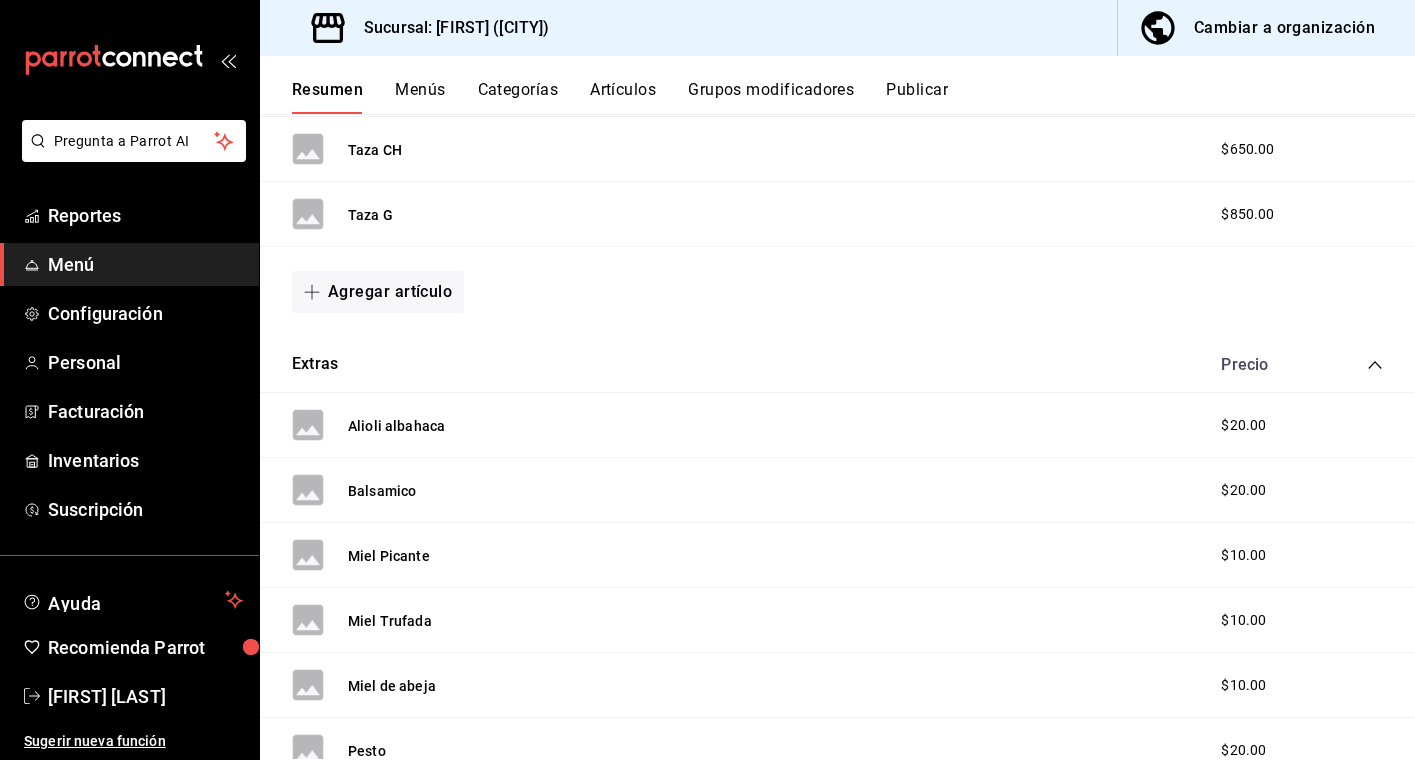 scroll, scrollTop: 528, scrollLeft: 0, axis: vertical 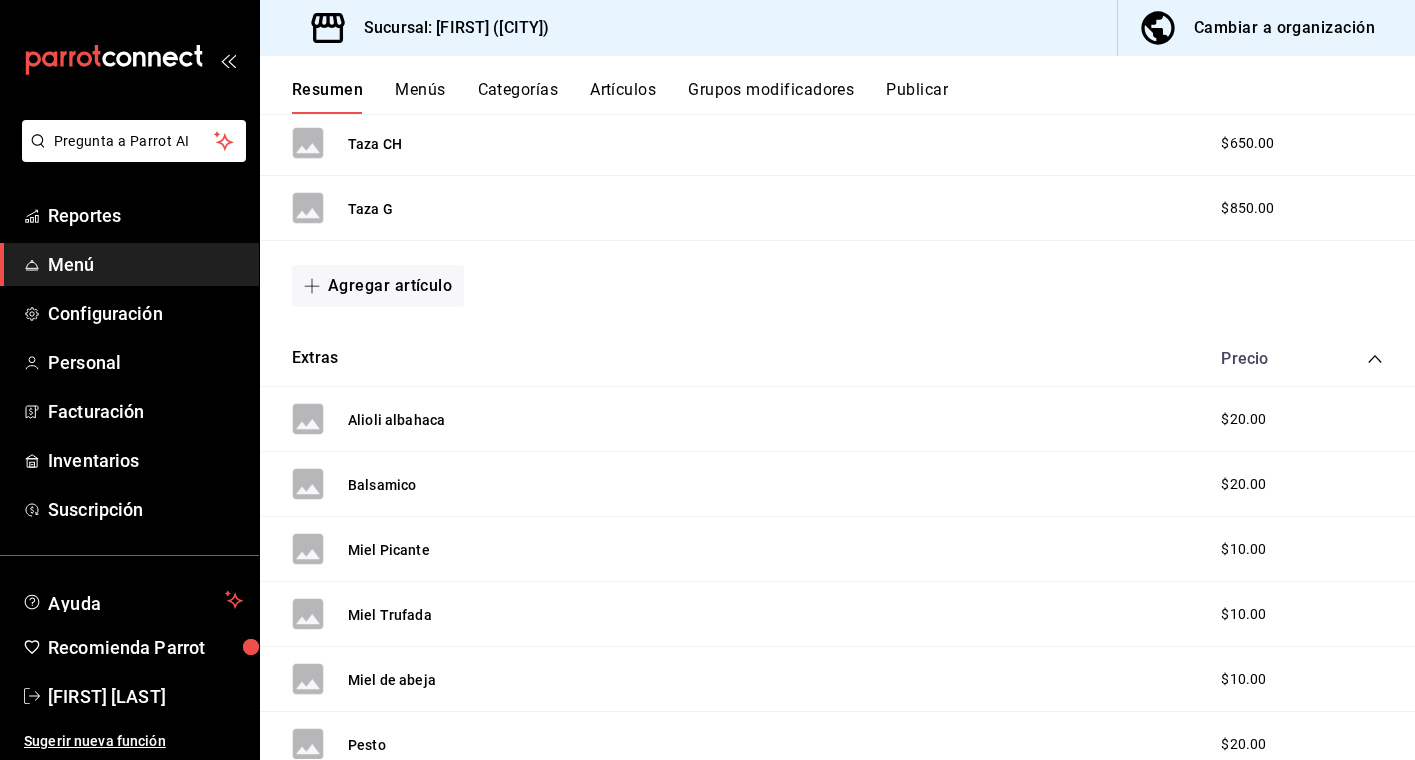 click 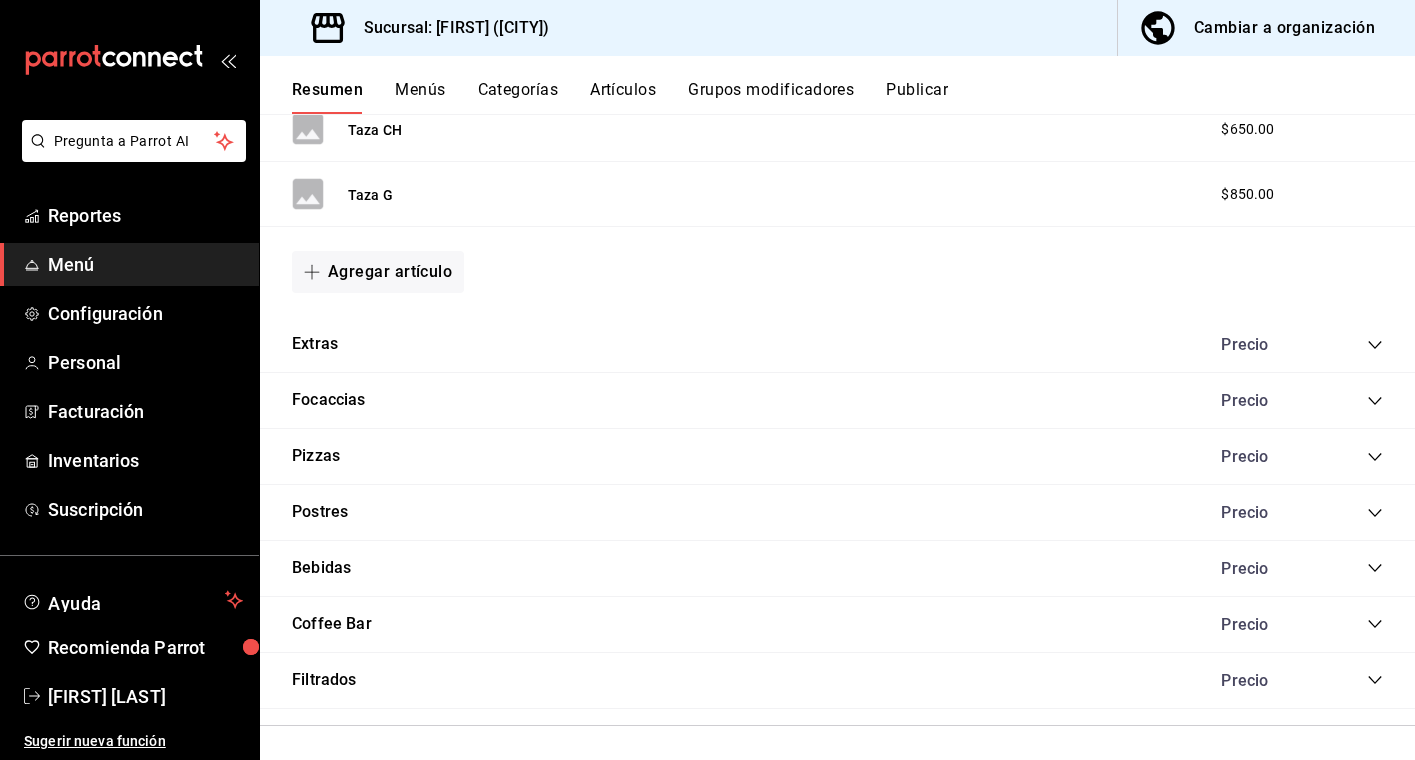 scroll, scrollTop: 541, scrollLeft: 0, axis: vertical 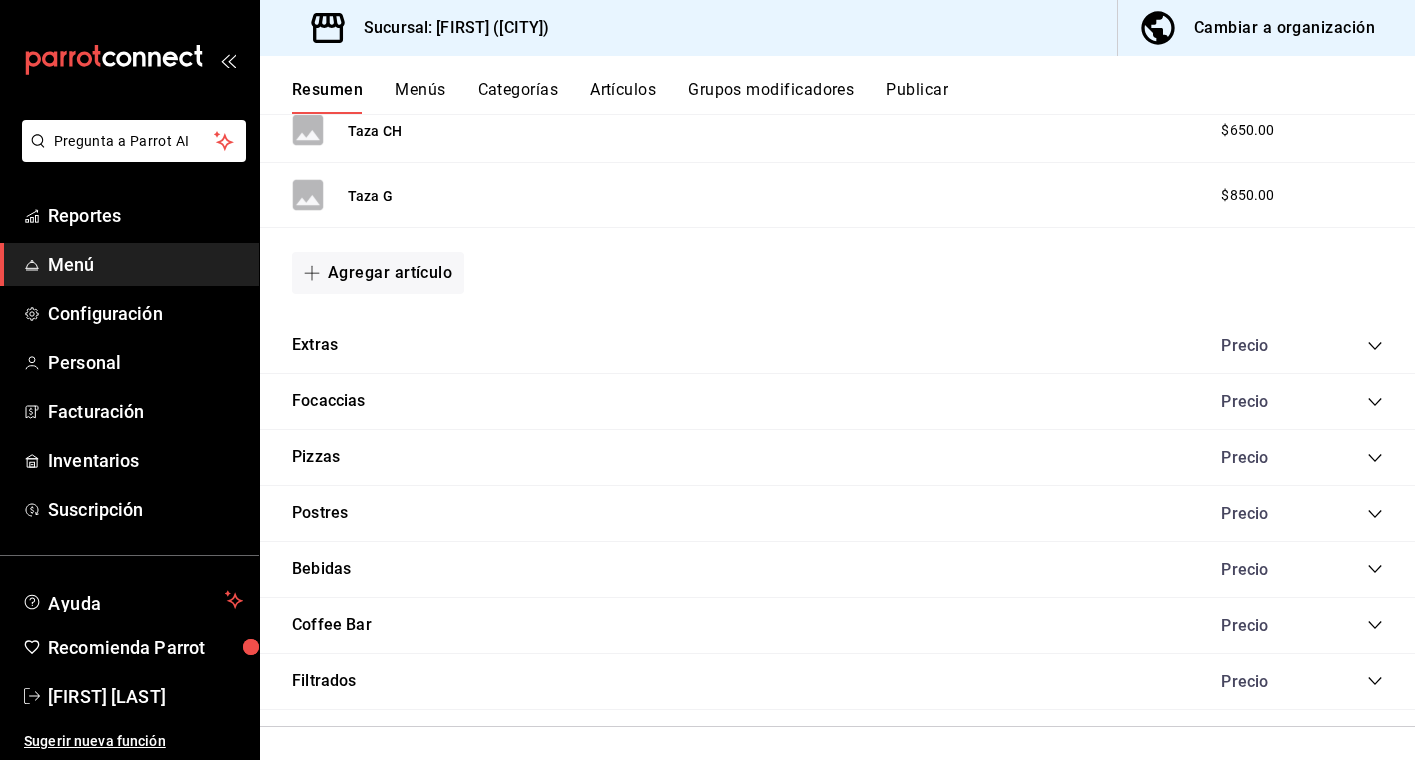 click 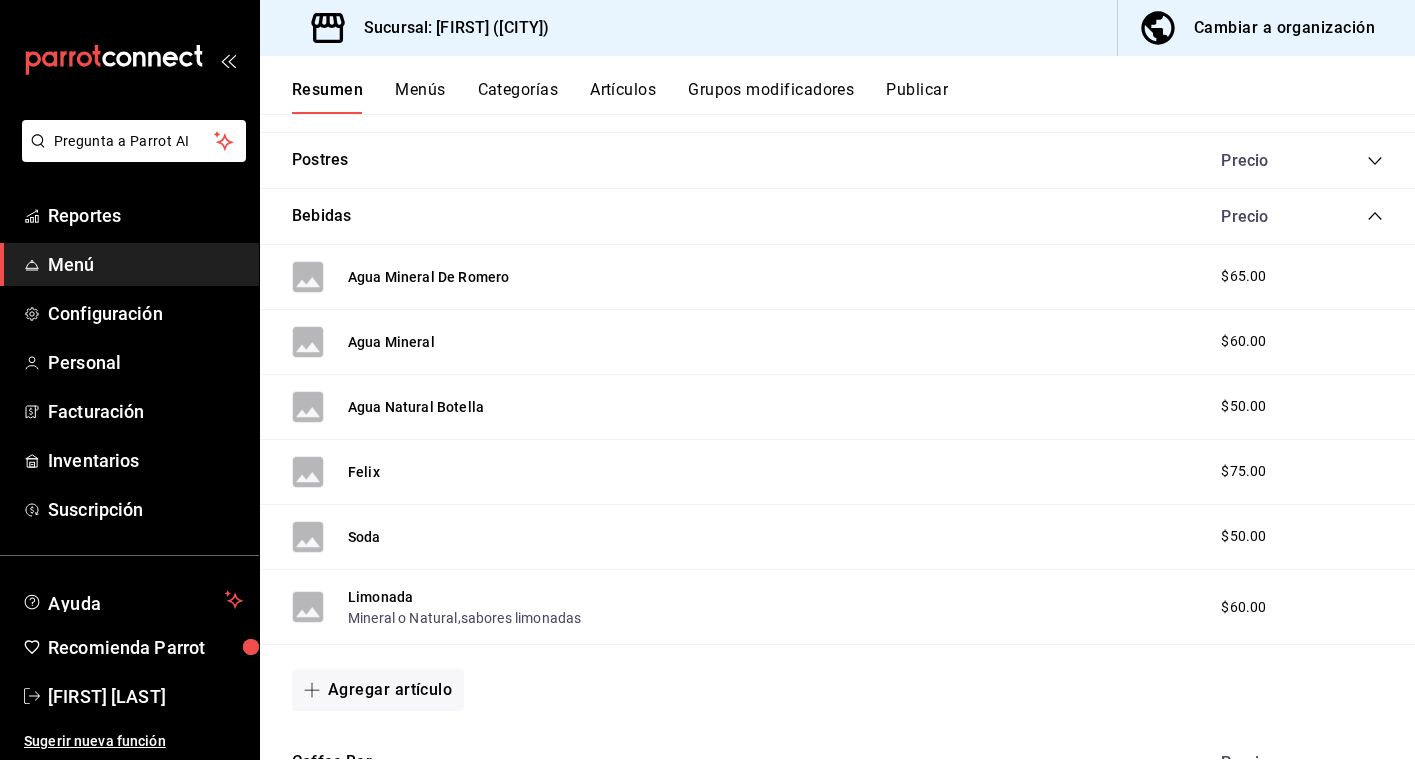 scroll, scrollTop: 902, scrollLeft: 0, axis: vertical 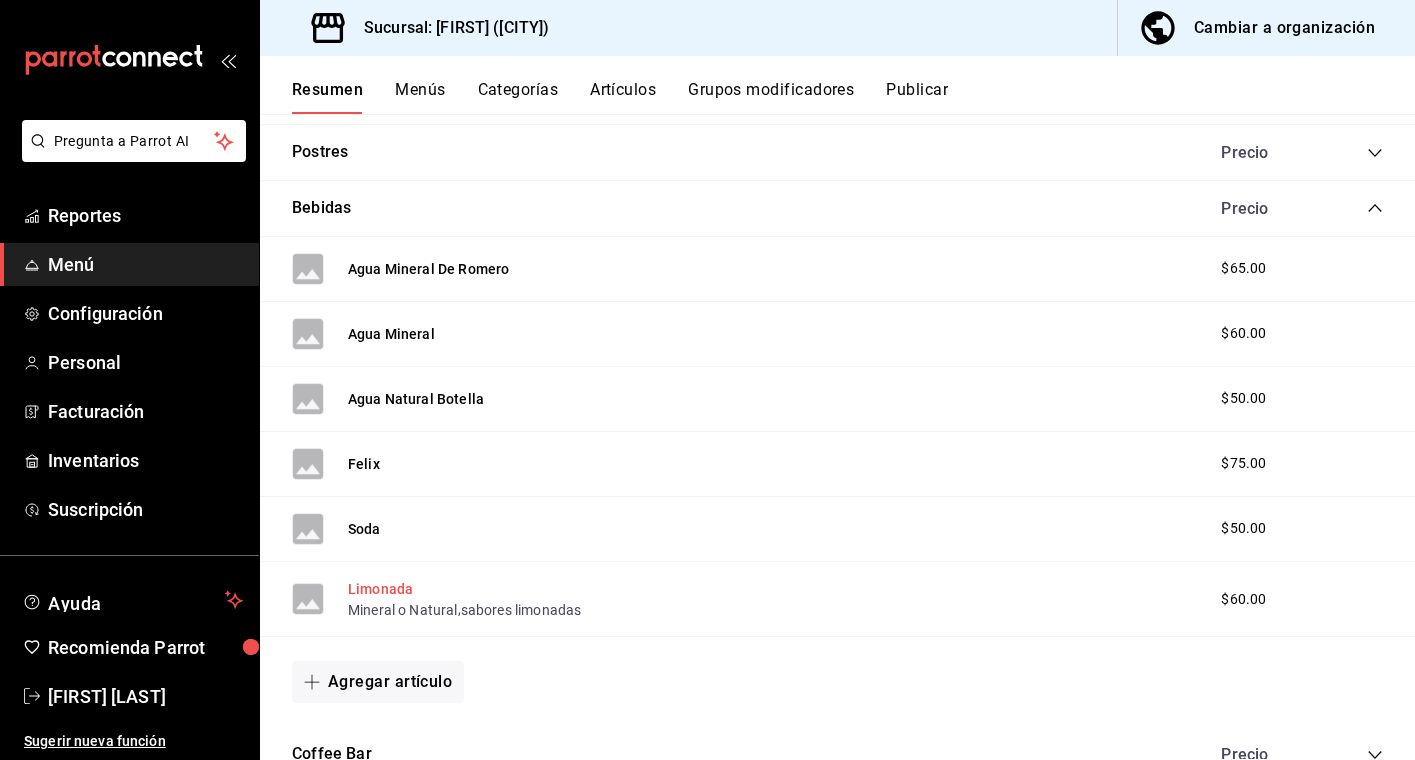 click on "Limonada" at bounding box center (380, 589) 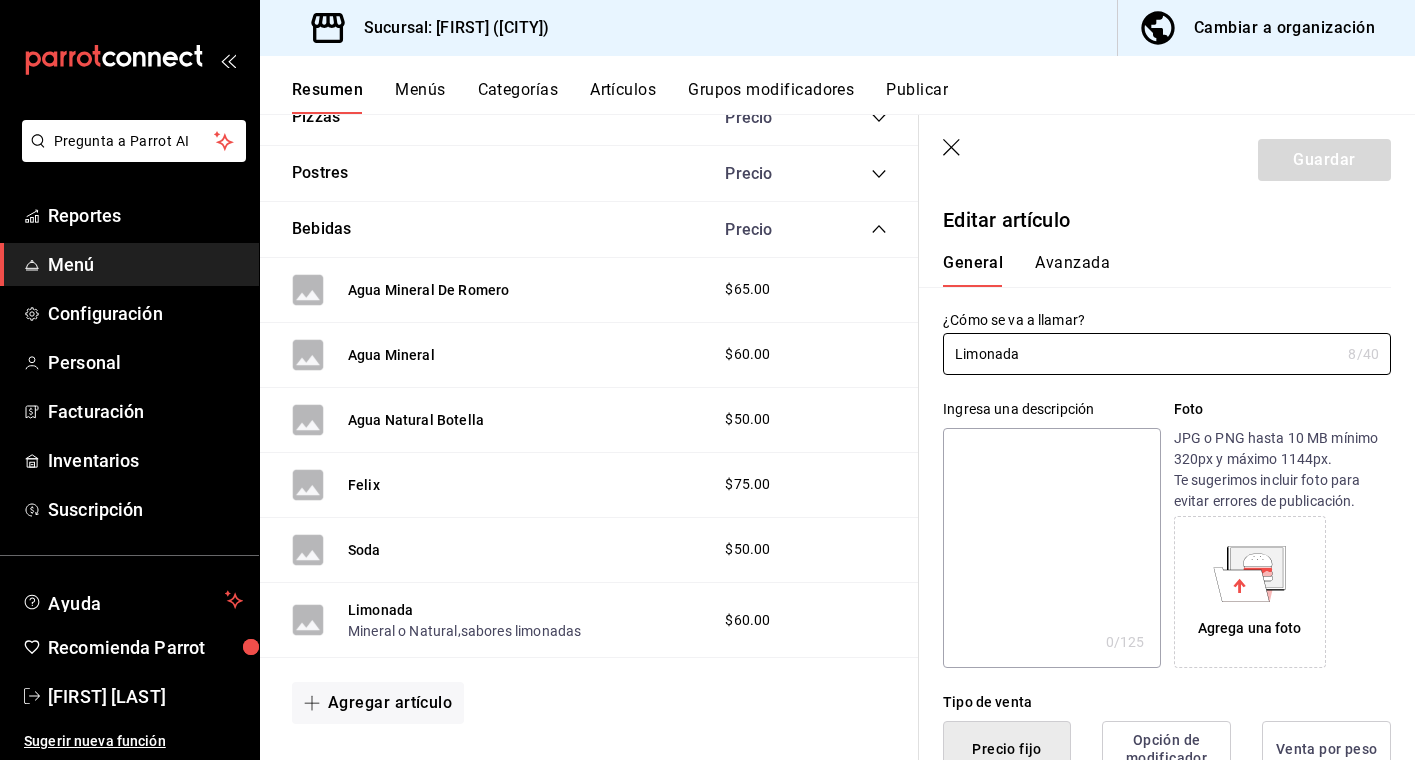 click 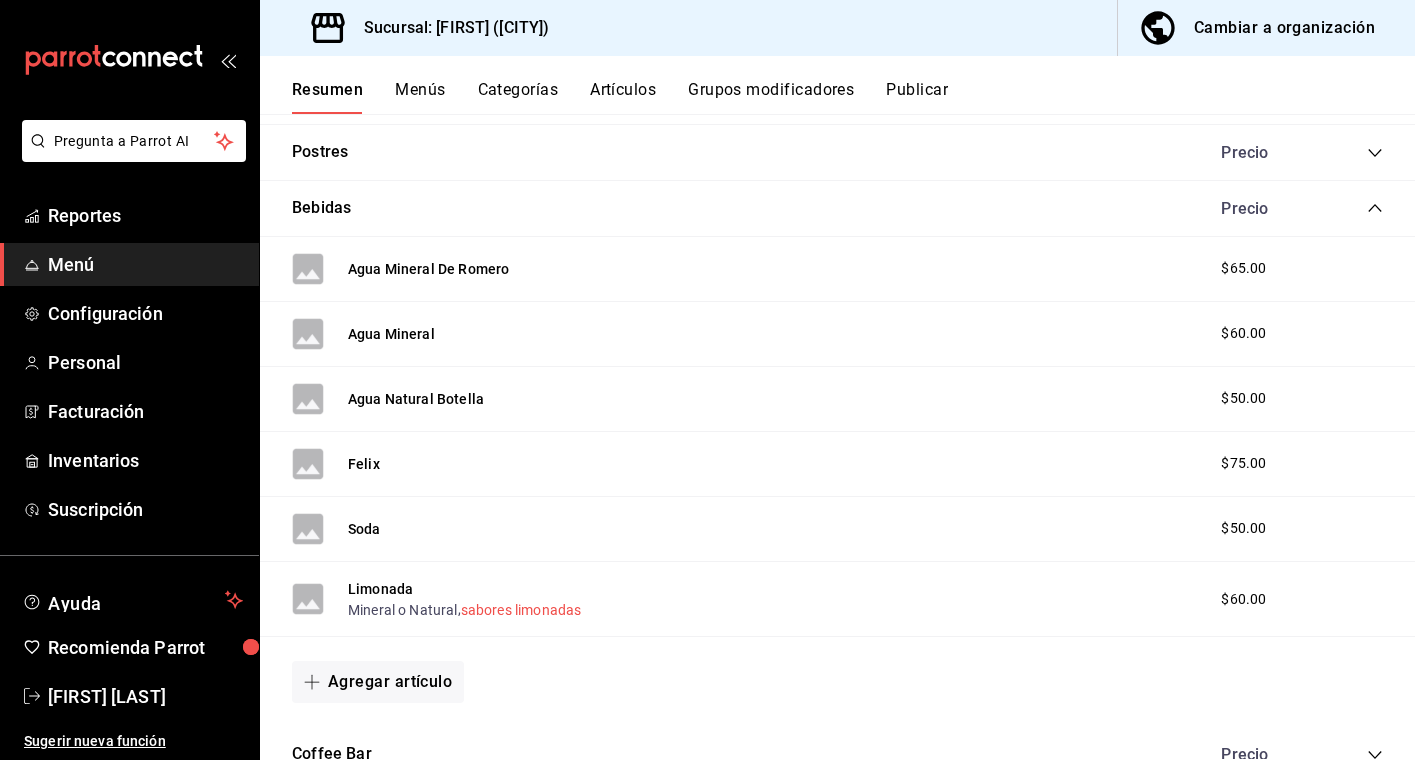 click on "sabores limonadas" at bounding box center (521, 610) 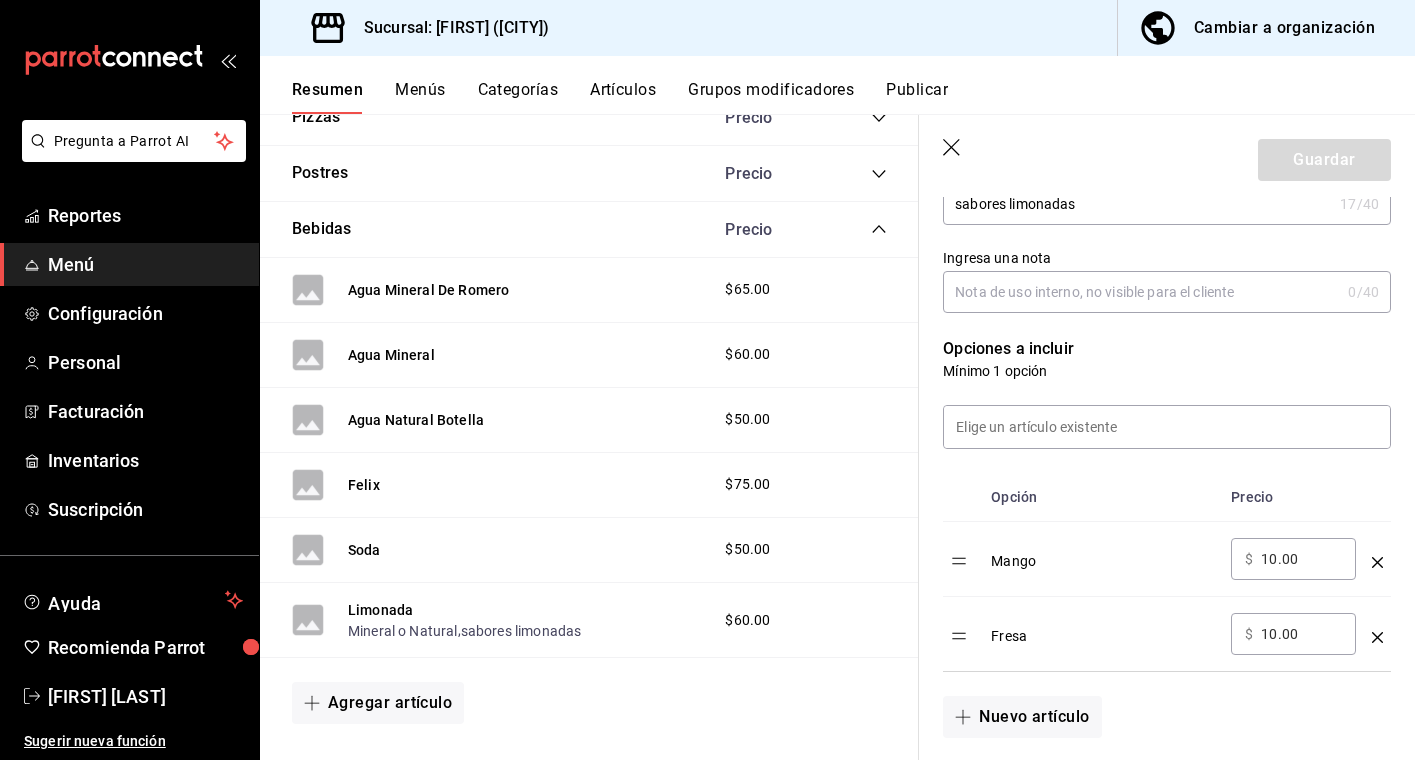 scroll, scrollTop: 383, scrollLeft: 0, axis: vertical 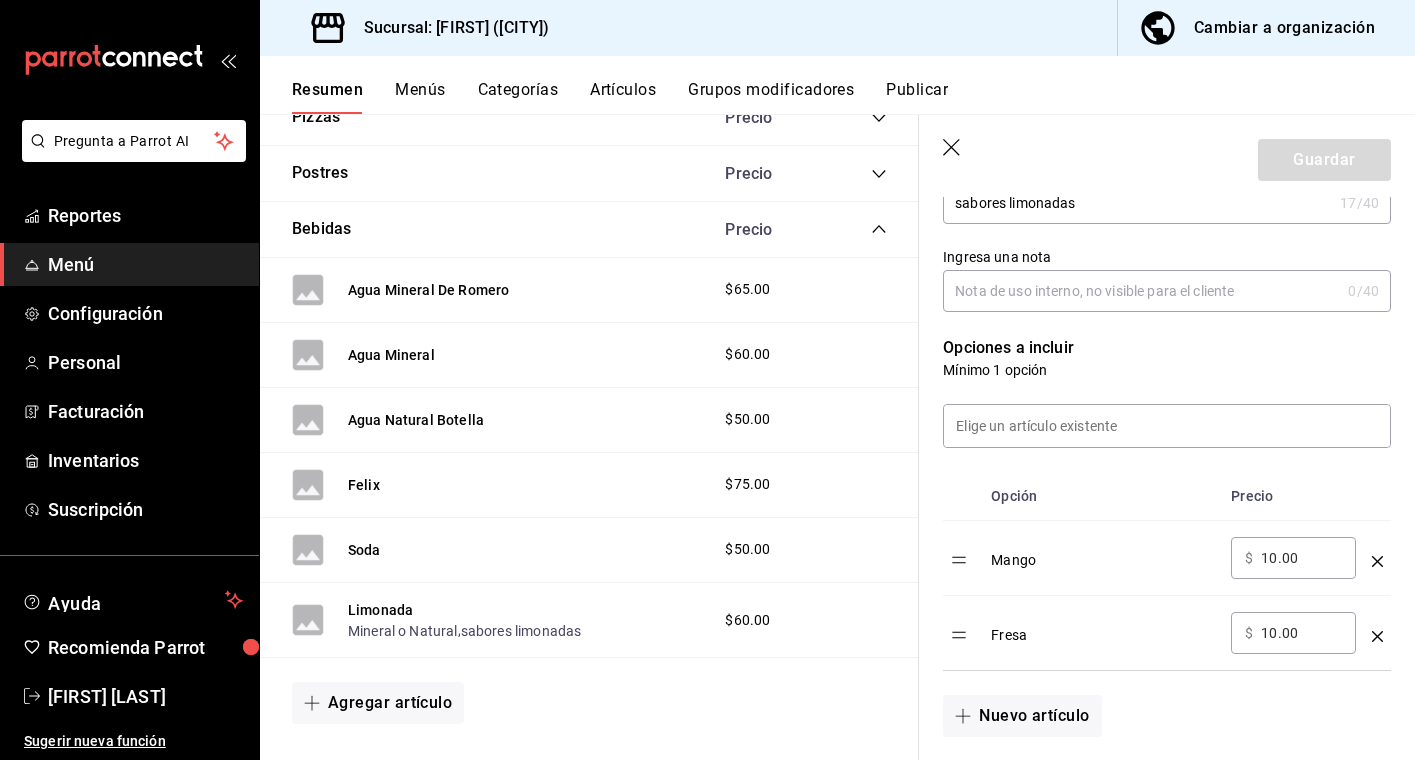 click 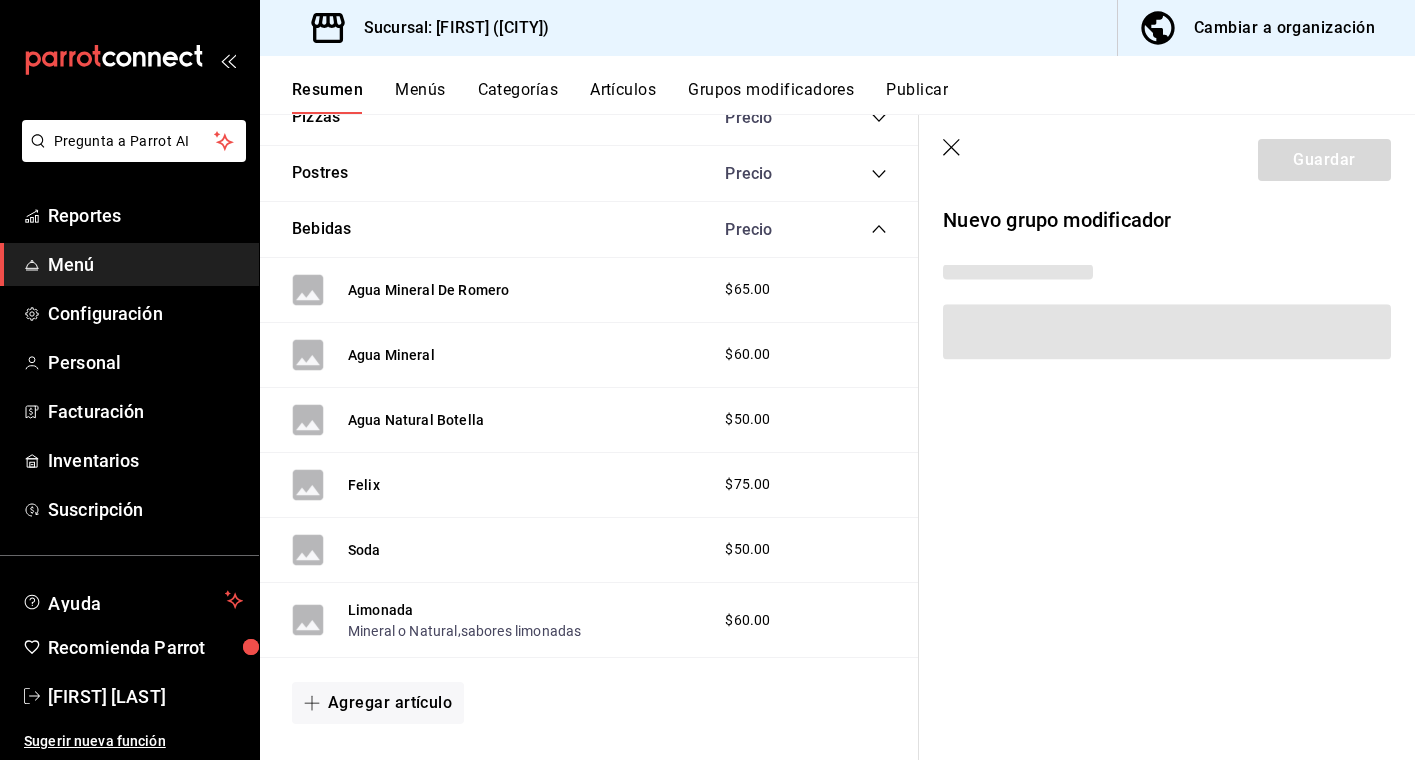 scroll, scrollTop: 0, scrollLeft: 0, axis: both 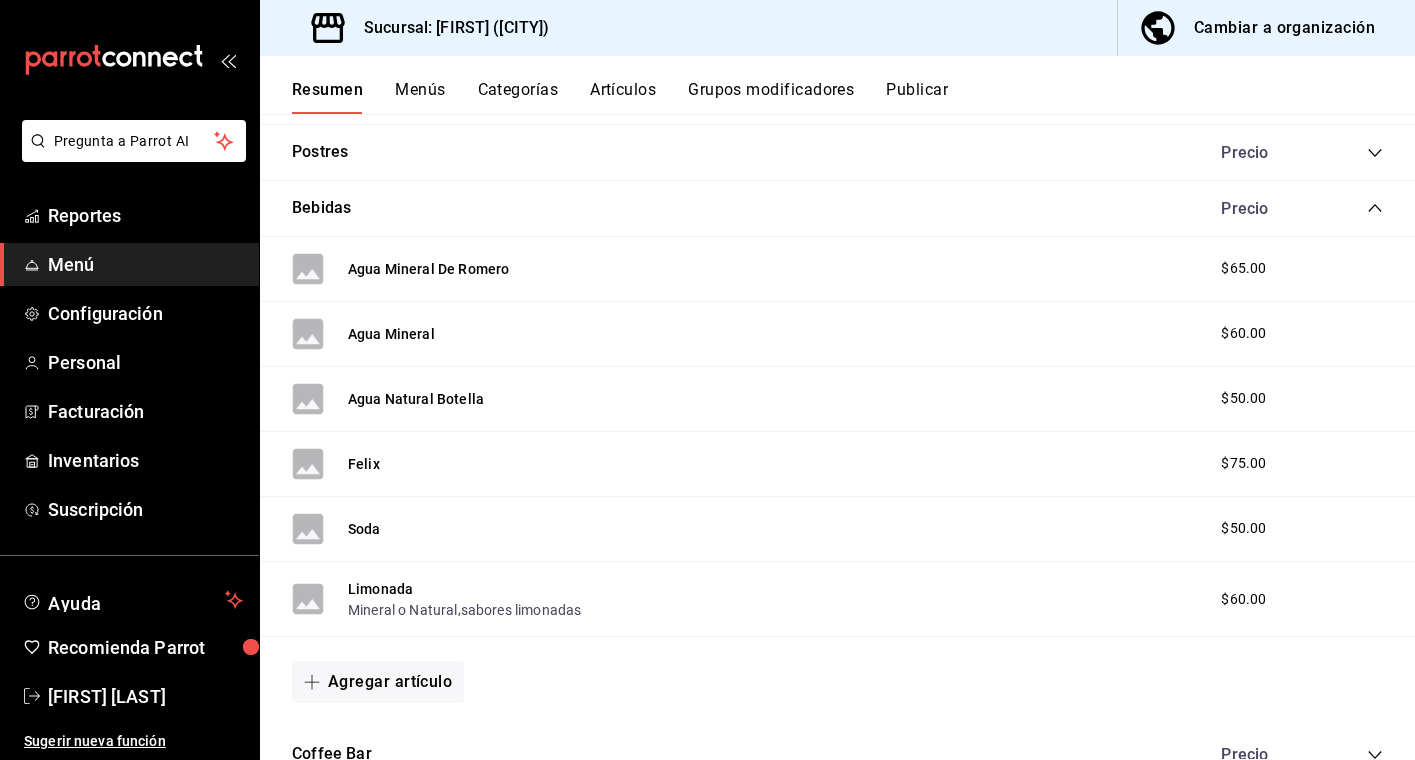 click on "Menú" at bounding box center (145, 264) 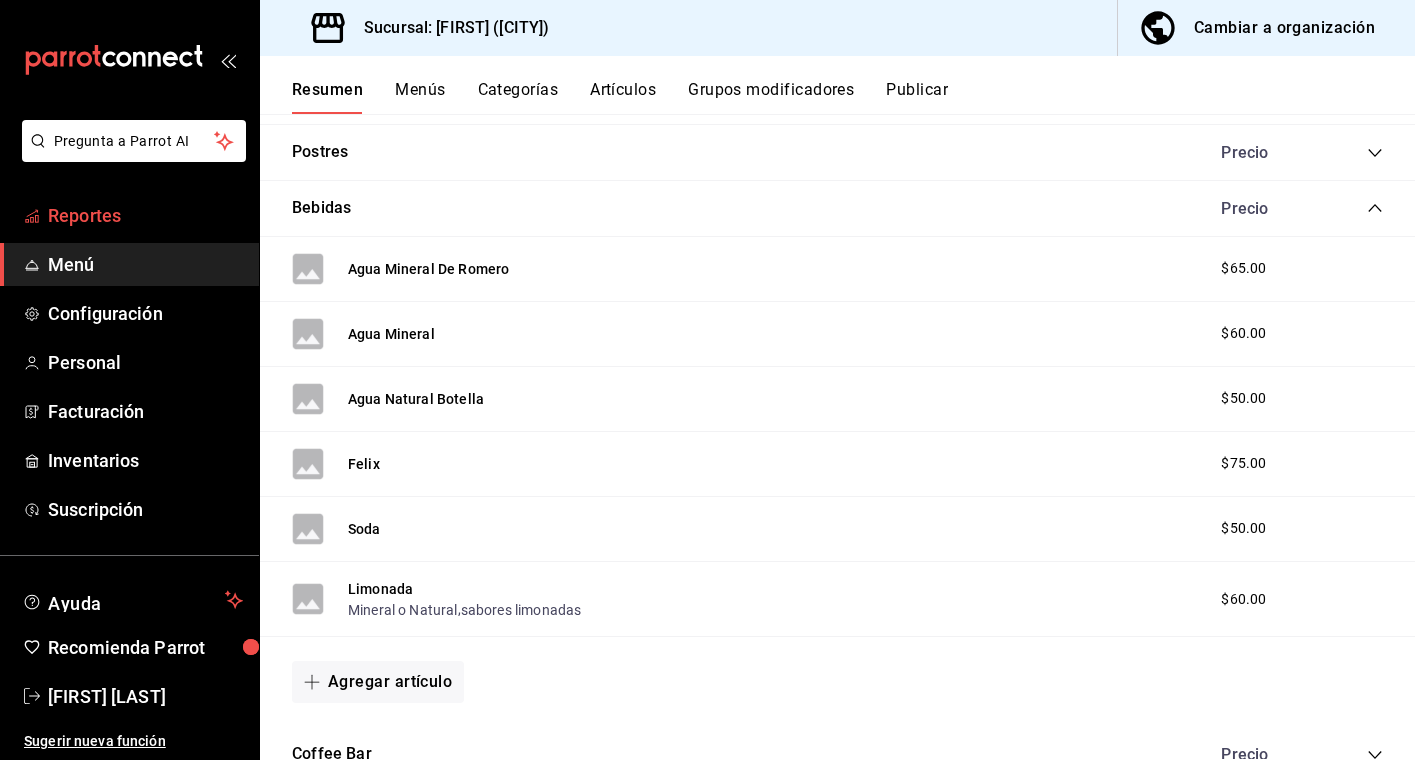 click on "Reportes" at bounding box center [145, 215] 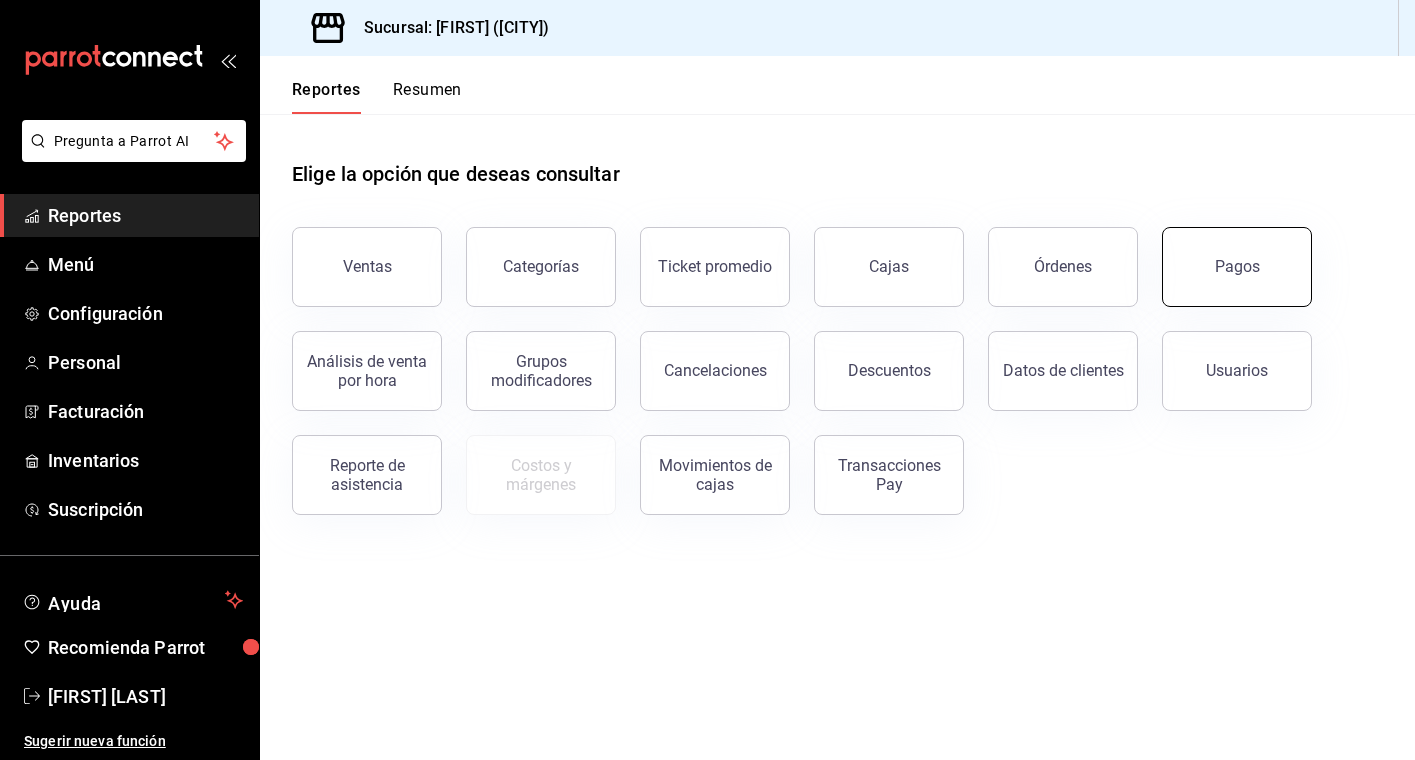 click on "Pagos" at bounding box center (1237, 267) 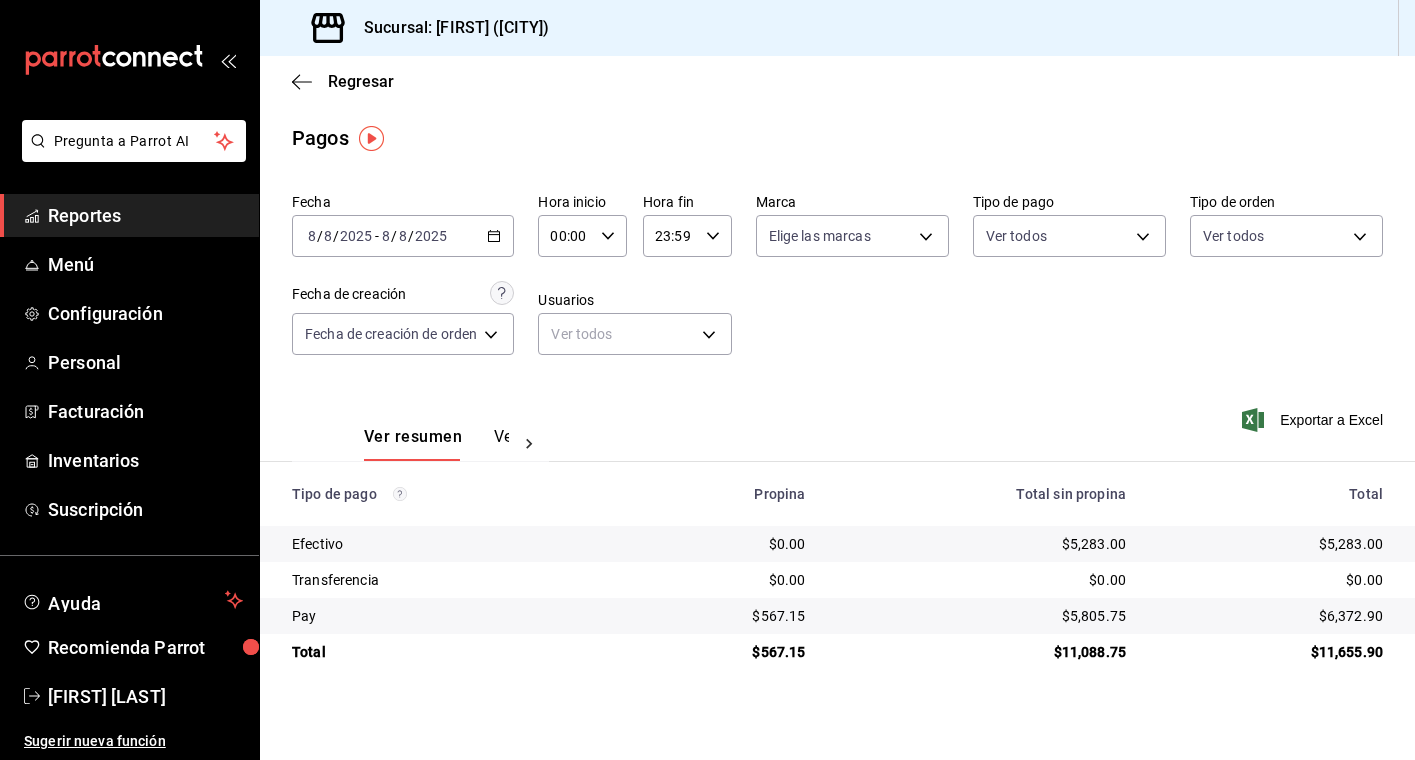 click on "2025-08-08 8 / 8 / 2025 - 2025-08-08 8 / 8 / 2025" at bounding box center [403, 236] 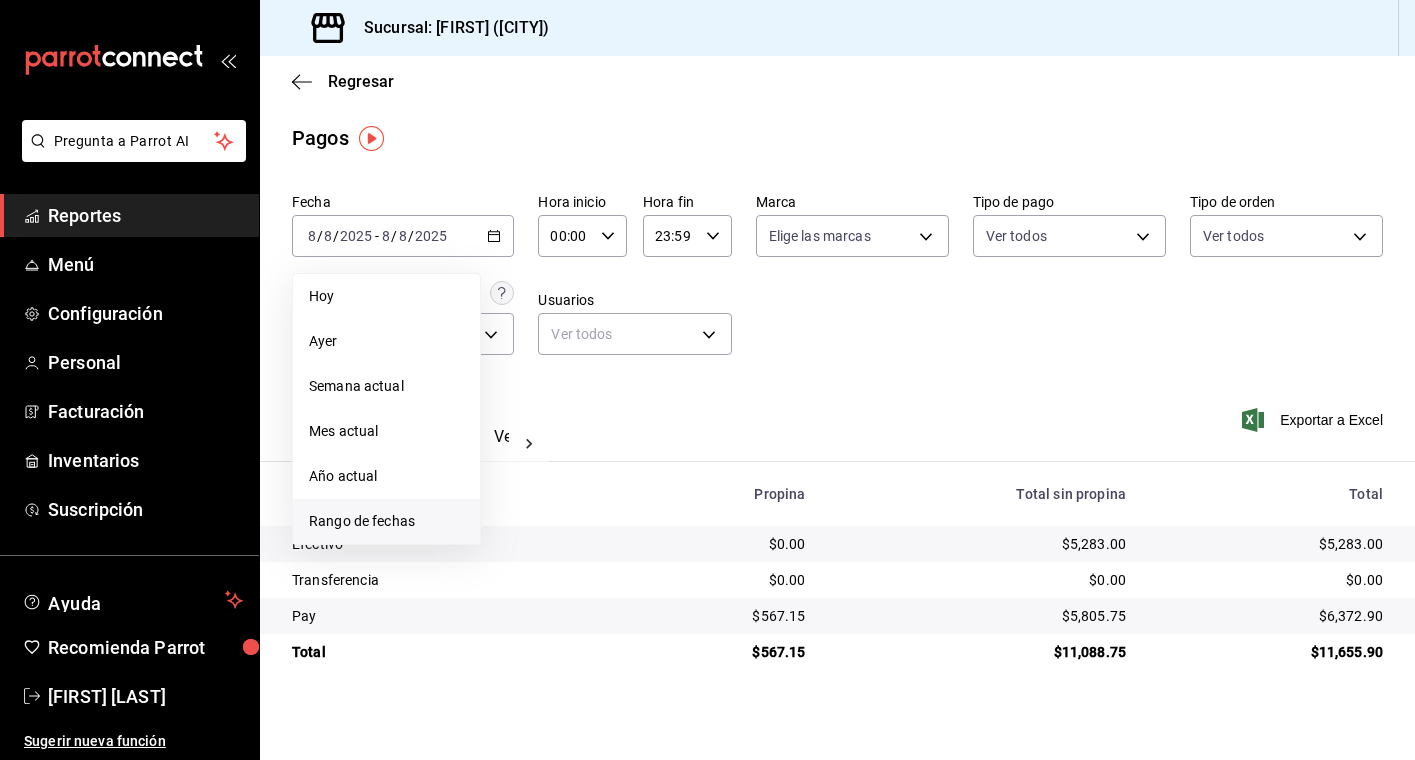 click on "Rango de fechas" at bounding box center [386, 521] 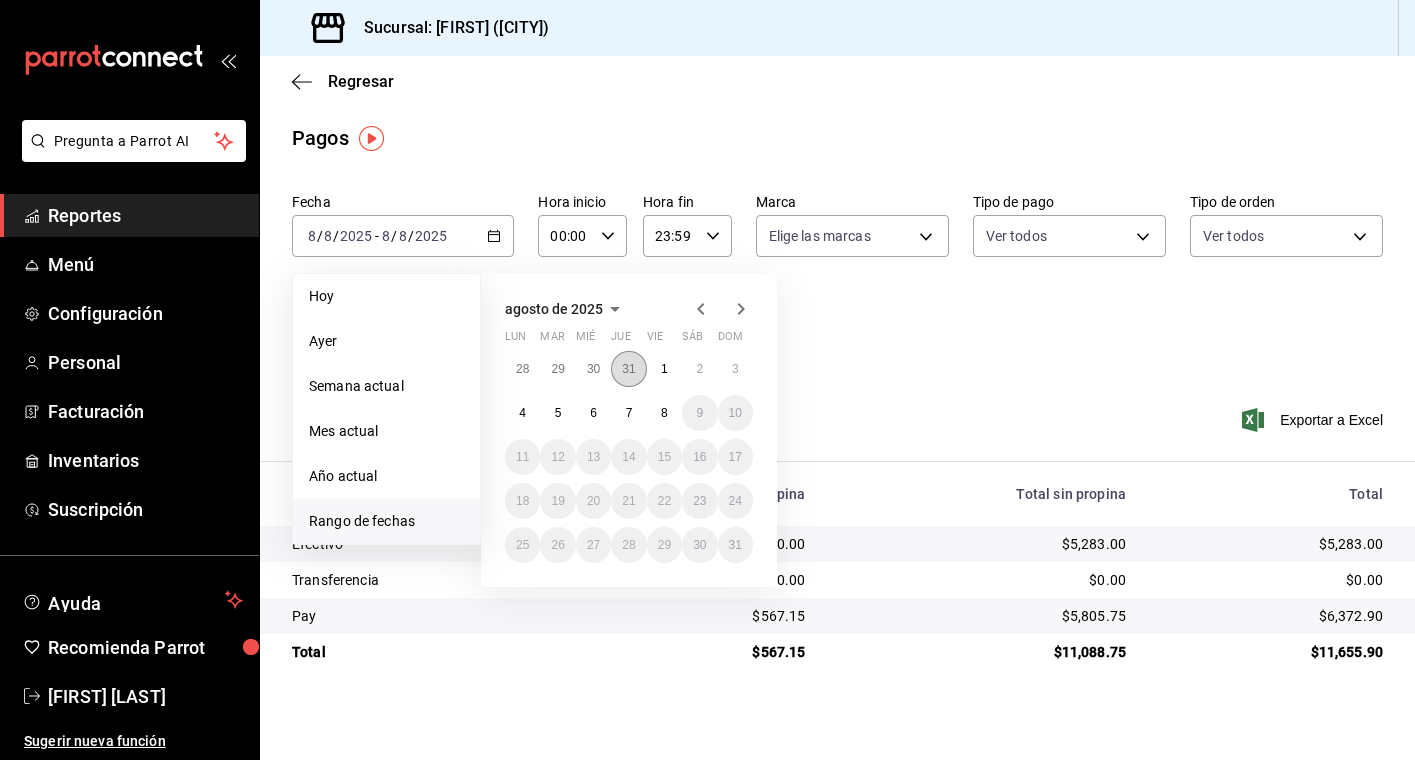 click on "31" at bounding box center (628, 369) 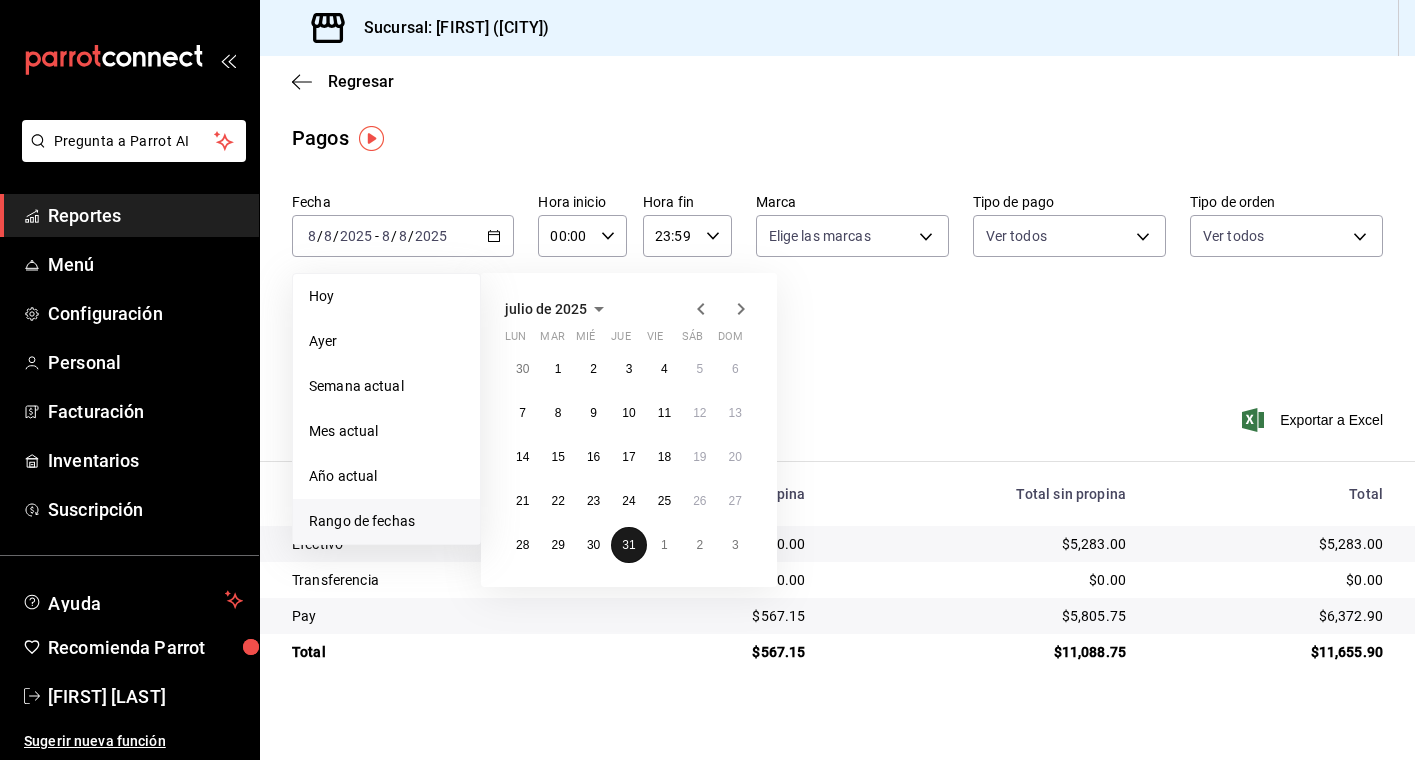 click on "31" at bounding box center [628, 545] 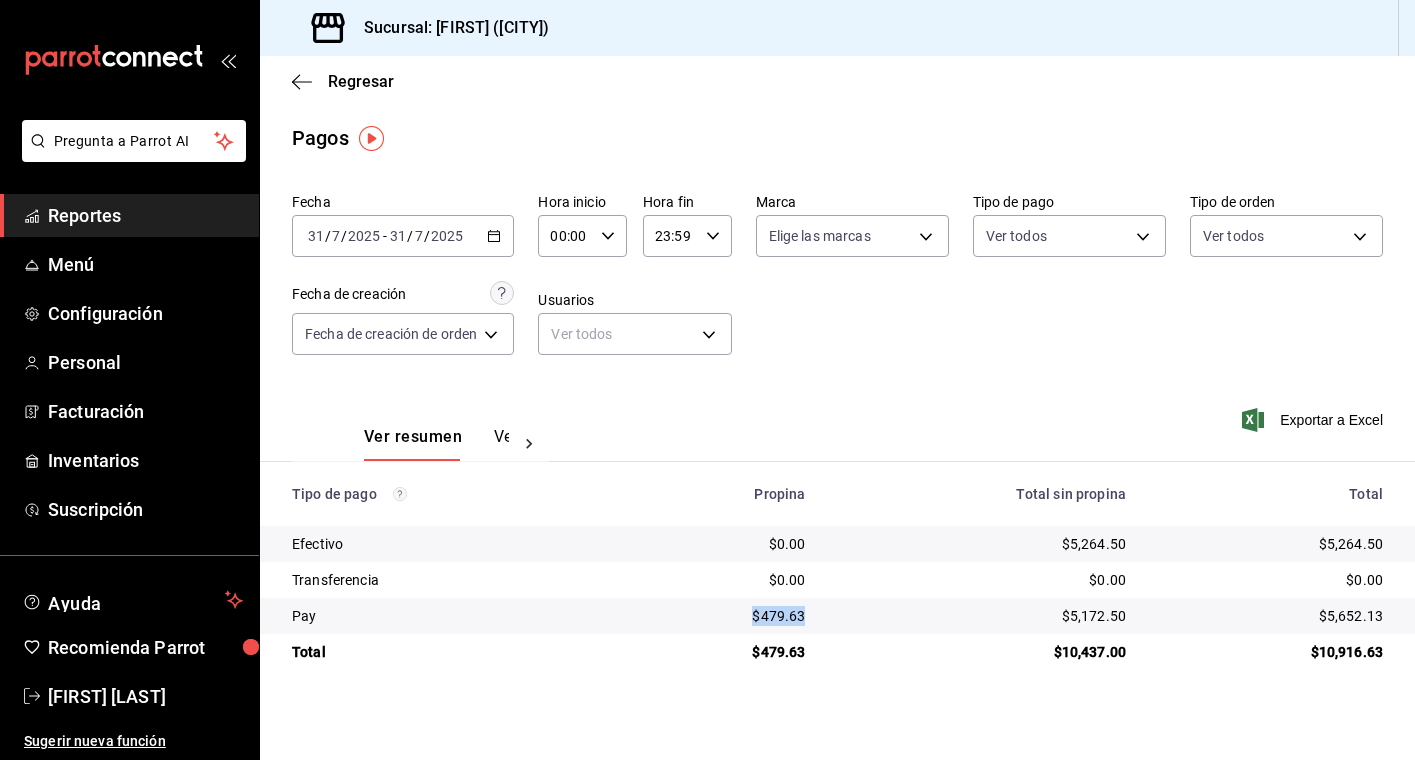 drag, startPoint x: 814, startPoint y: 616, endPoint x: 715, endPoint y: 618, distance: 99.0202 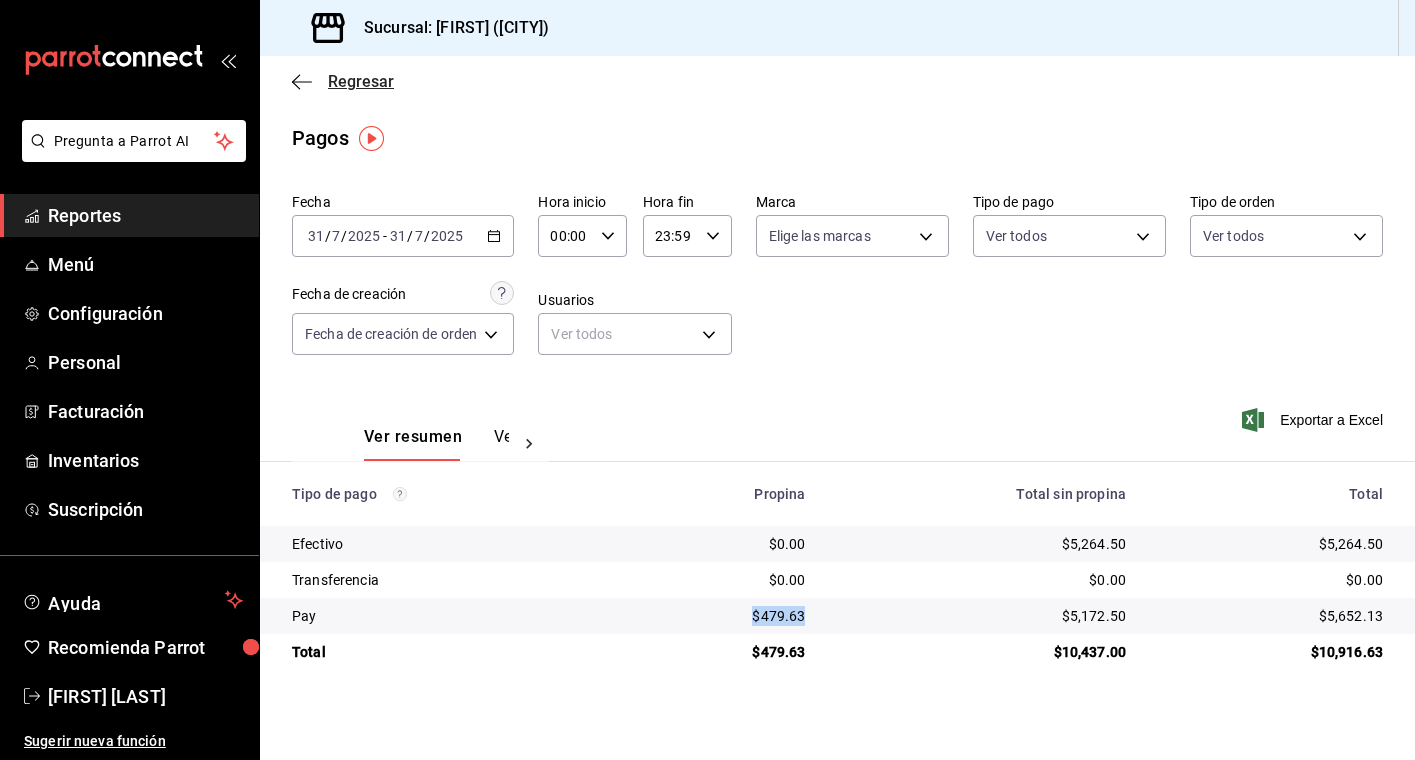 click 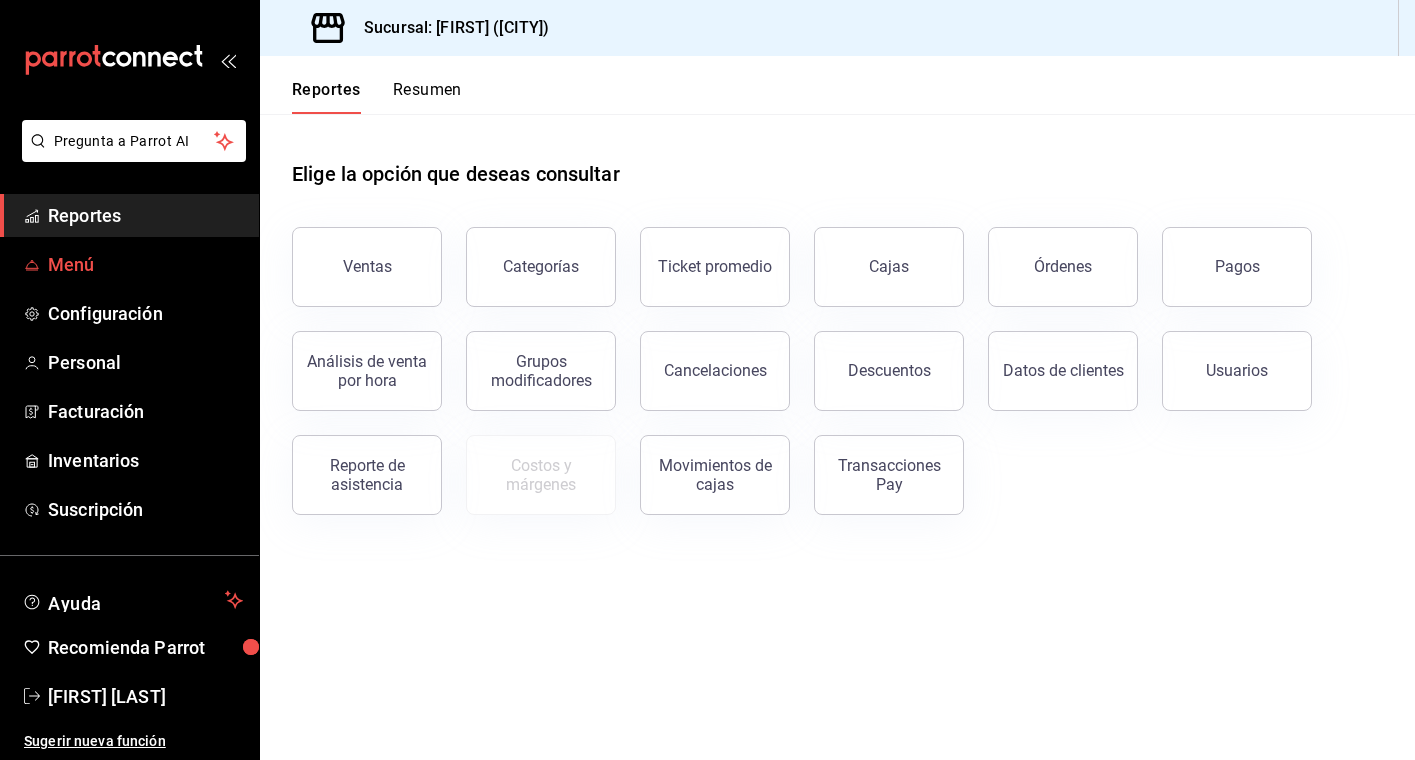 click on "Menú" at bounding box center [145, 264] 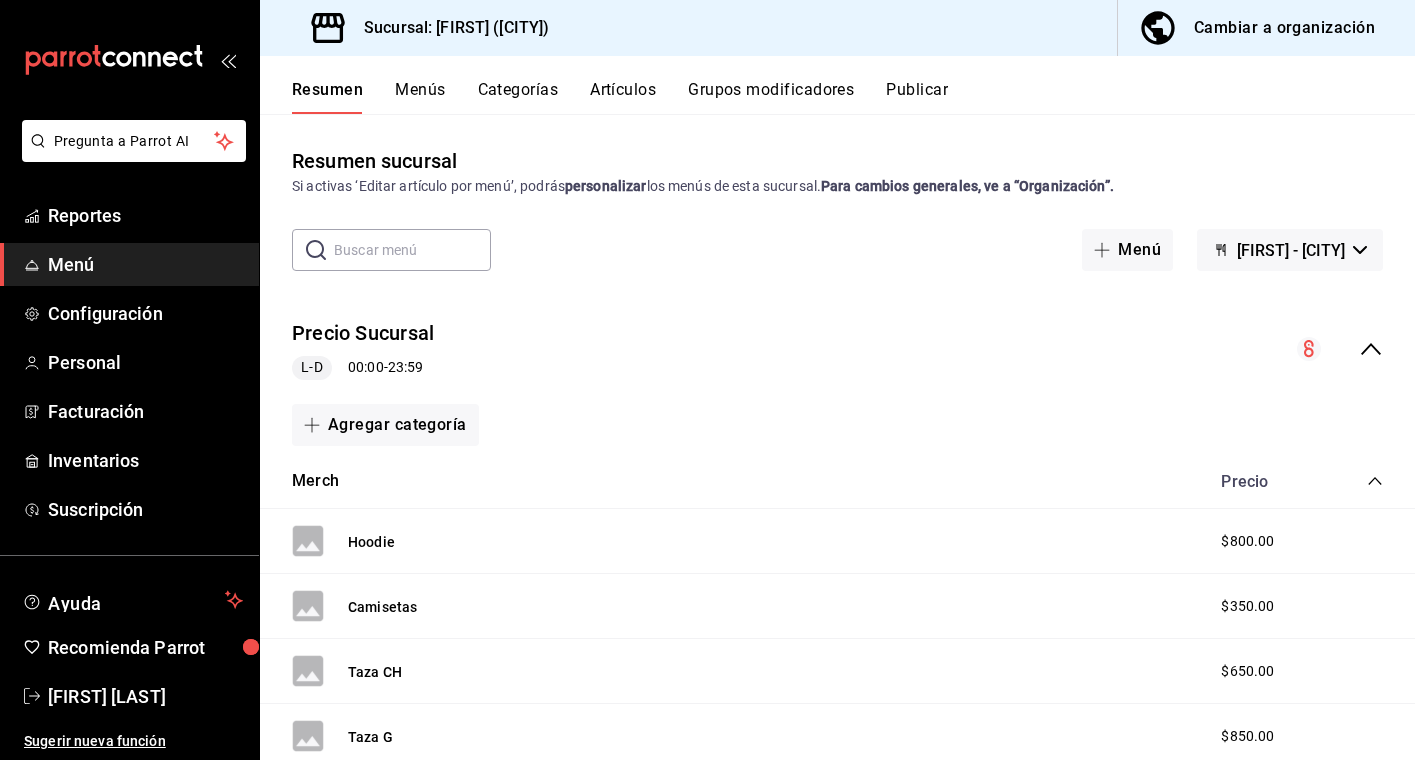 click on "Pregunta a Parrot AI" at bounding box center [129, 157] 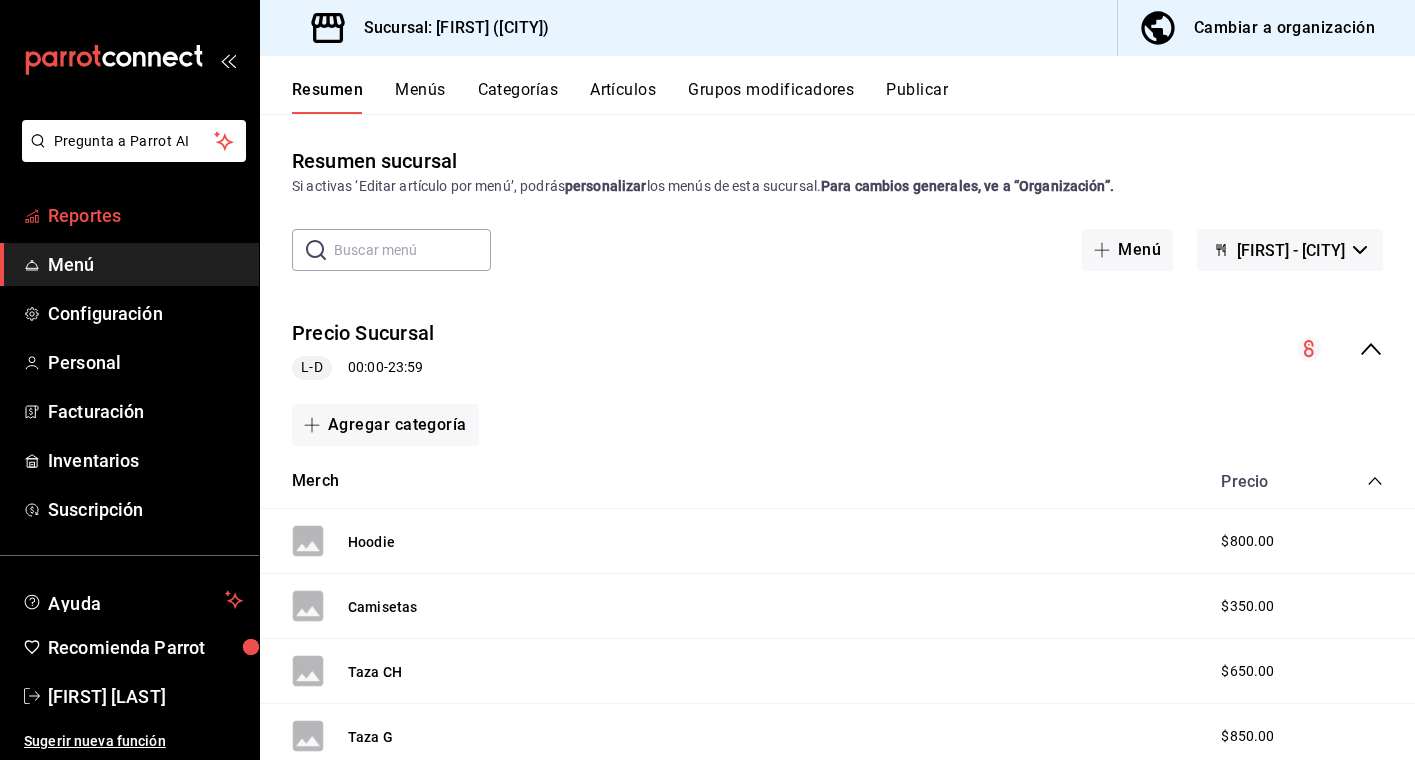 click on "Reportes" at bounding box center (145, 215) 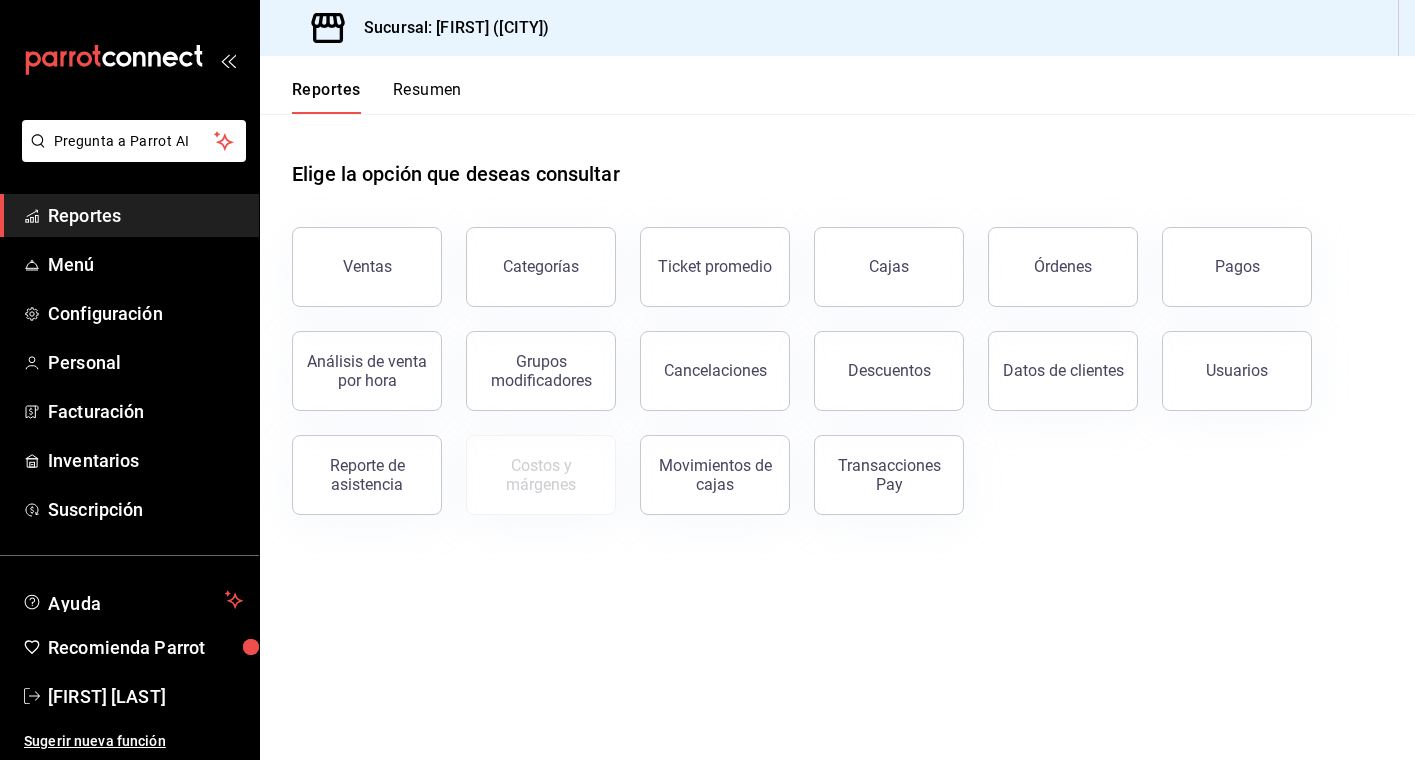 click on "Reportes" at bounding box center (145, 215) 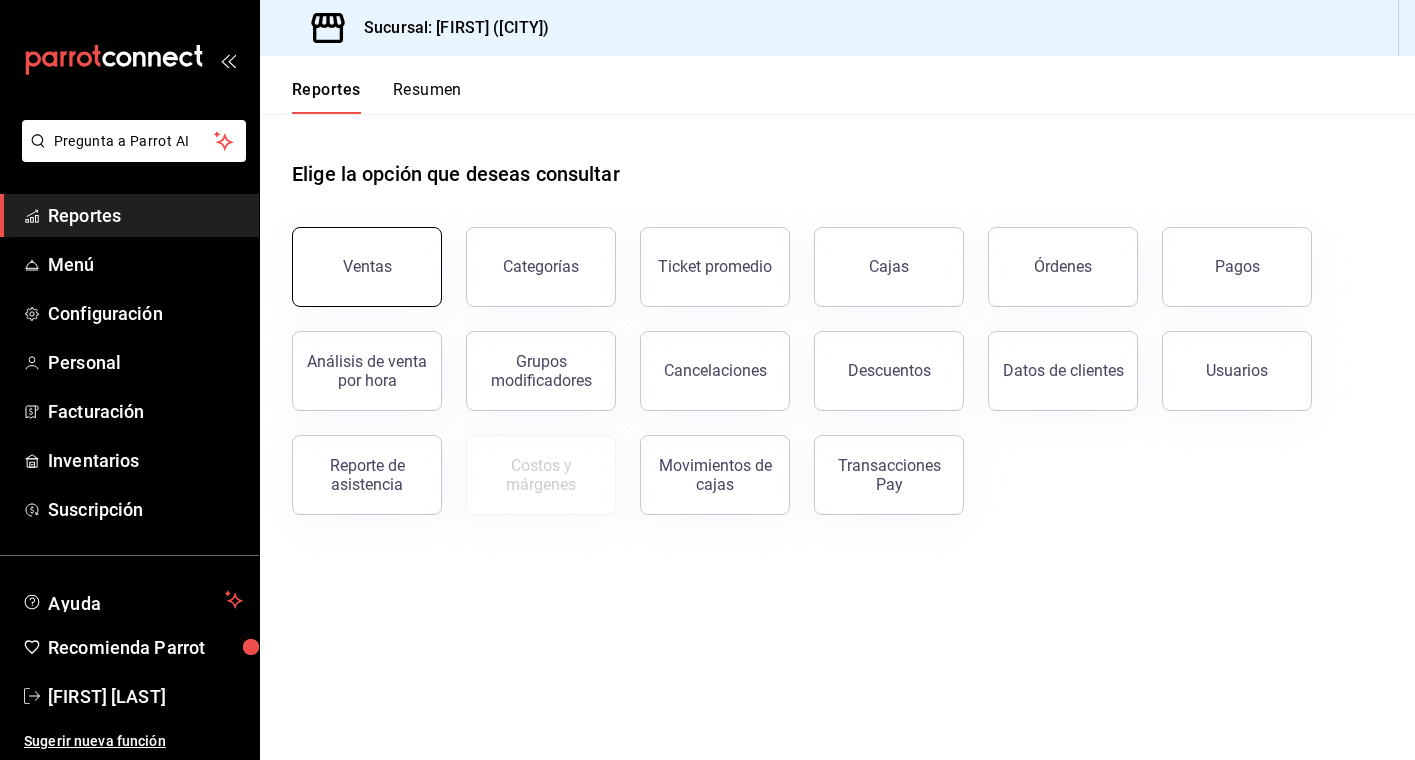 click on "Ventas" at bounding box center (367, 266) 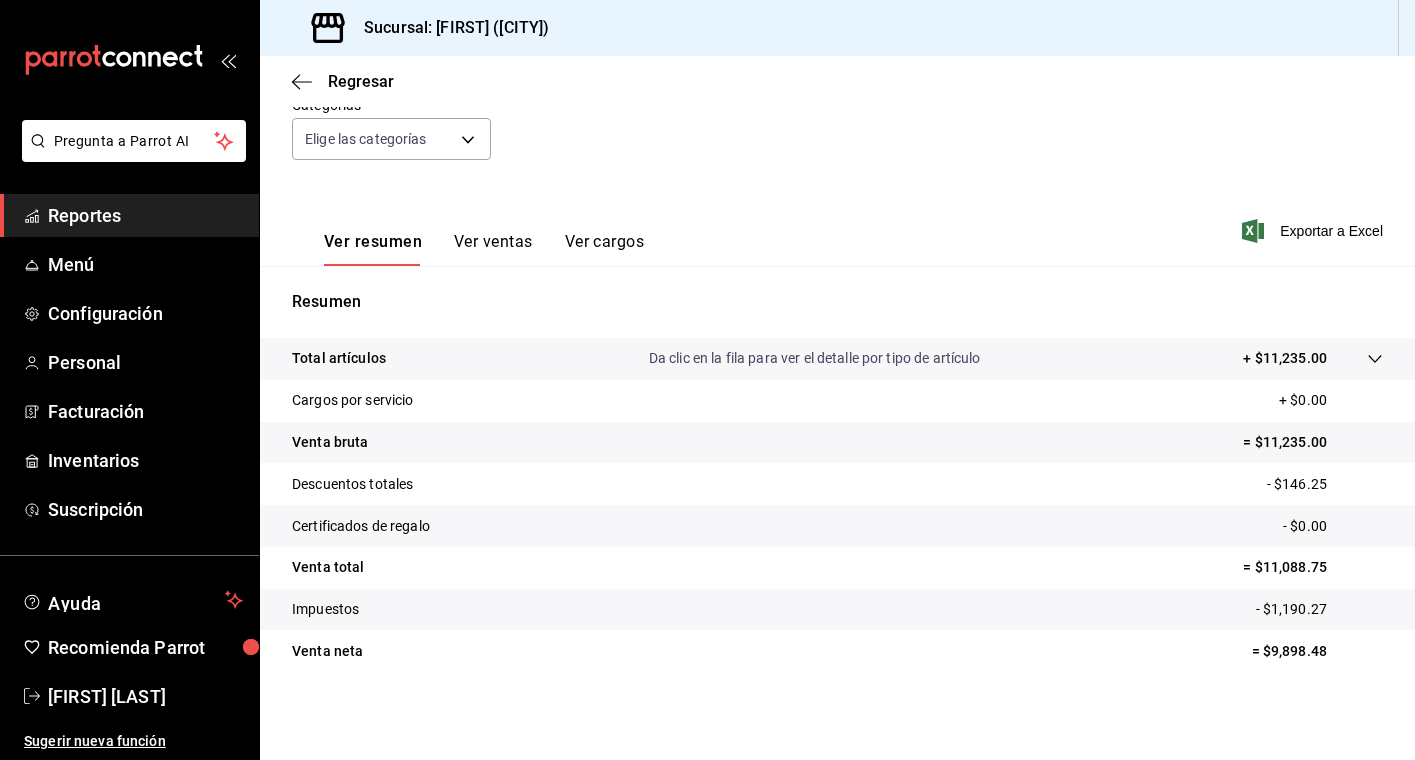 scroll, scrollTop: 199, scrollLeft: 0, axis: vertical 